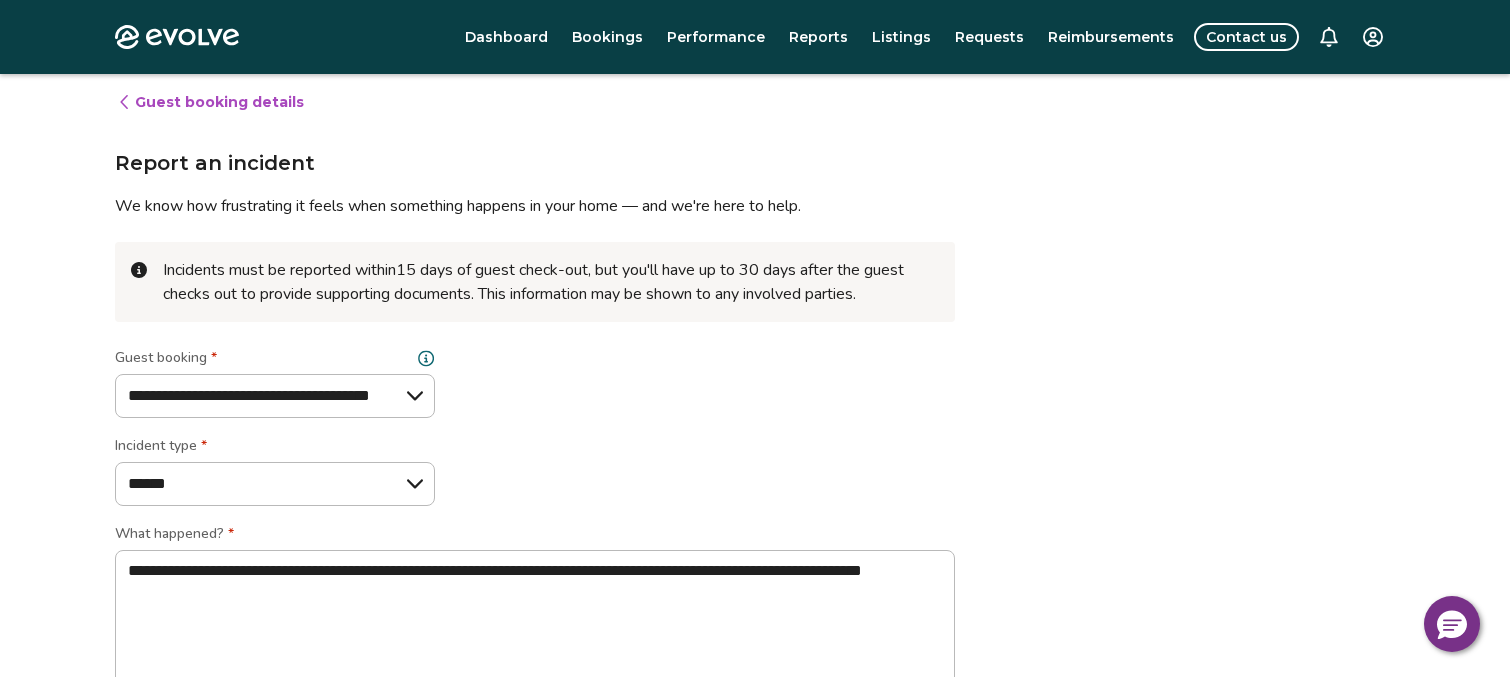 select on "**********" 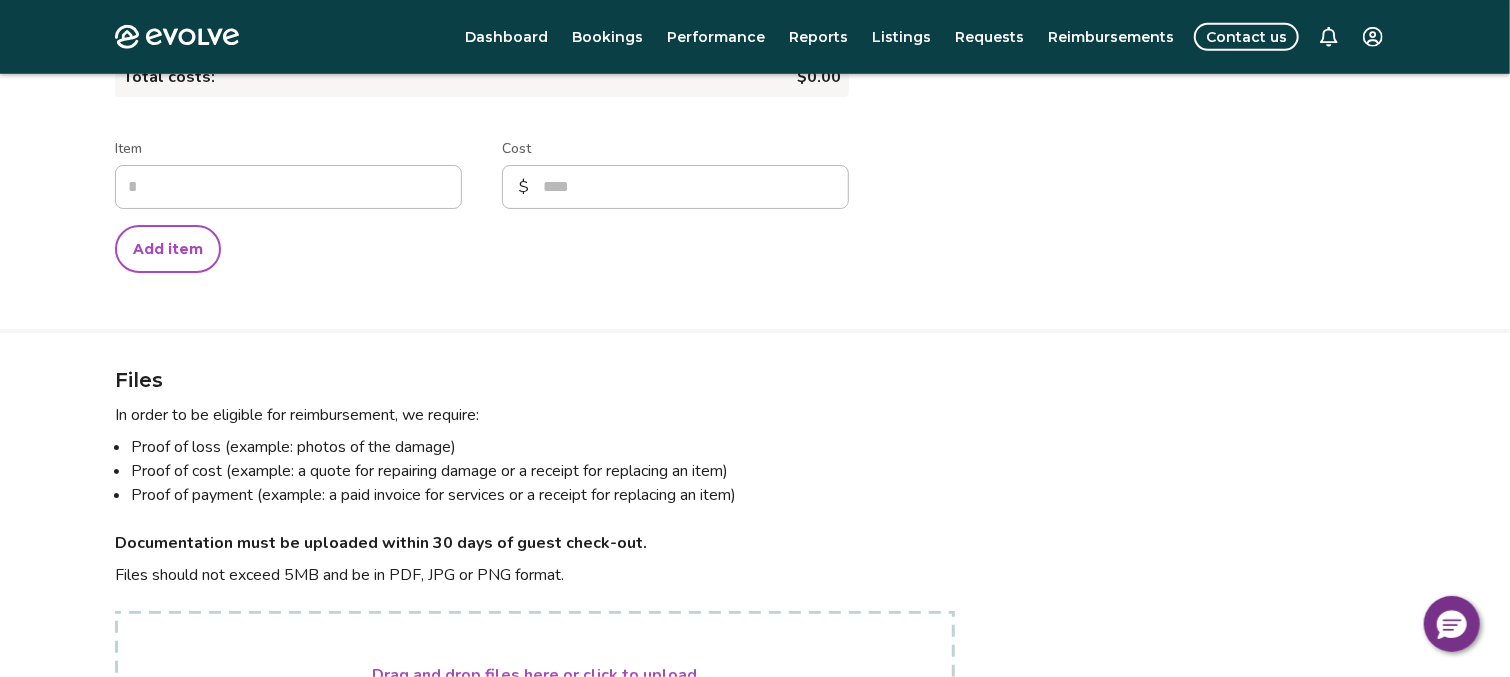 scroll, scrollTop: 750, scrollLeft: 0, axis: vertical 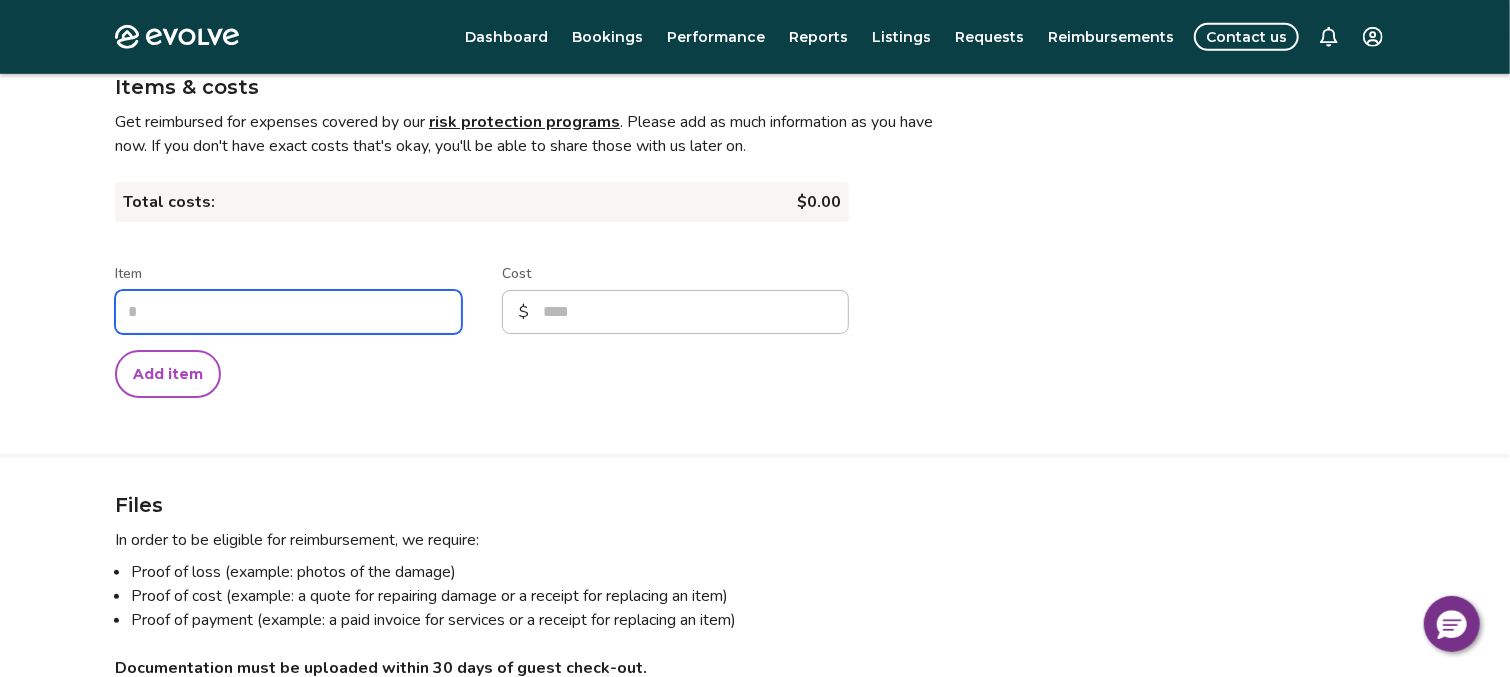 click on "Item" at bounding box center [288, 312] 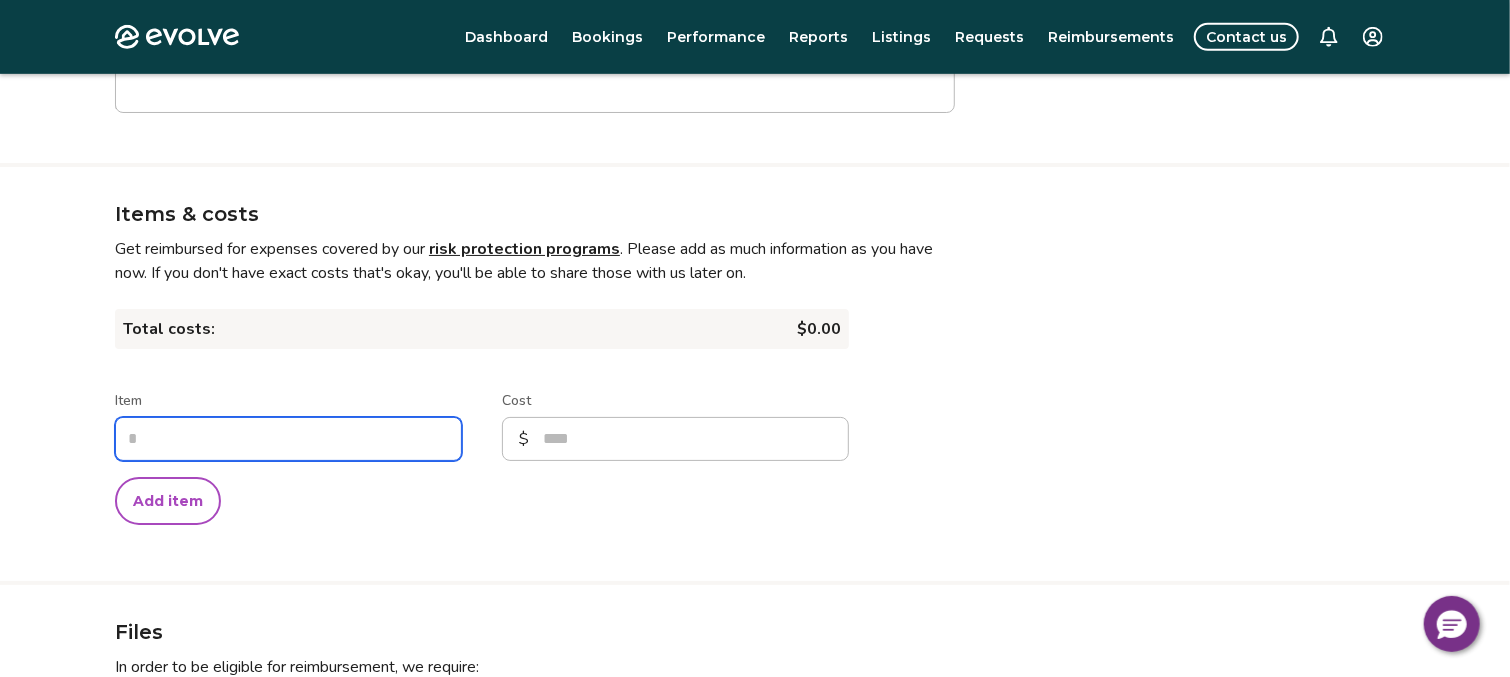 scroll, scrollTop: 625, scrollLeft: 0, axis: vertical 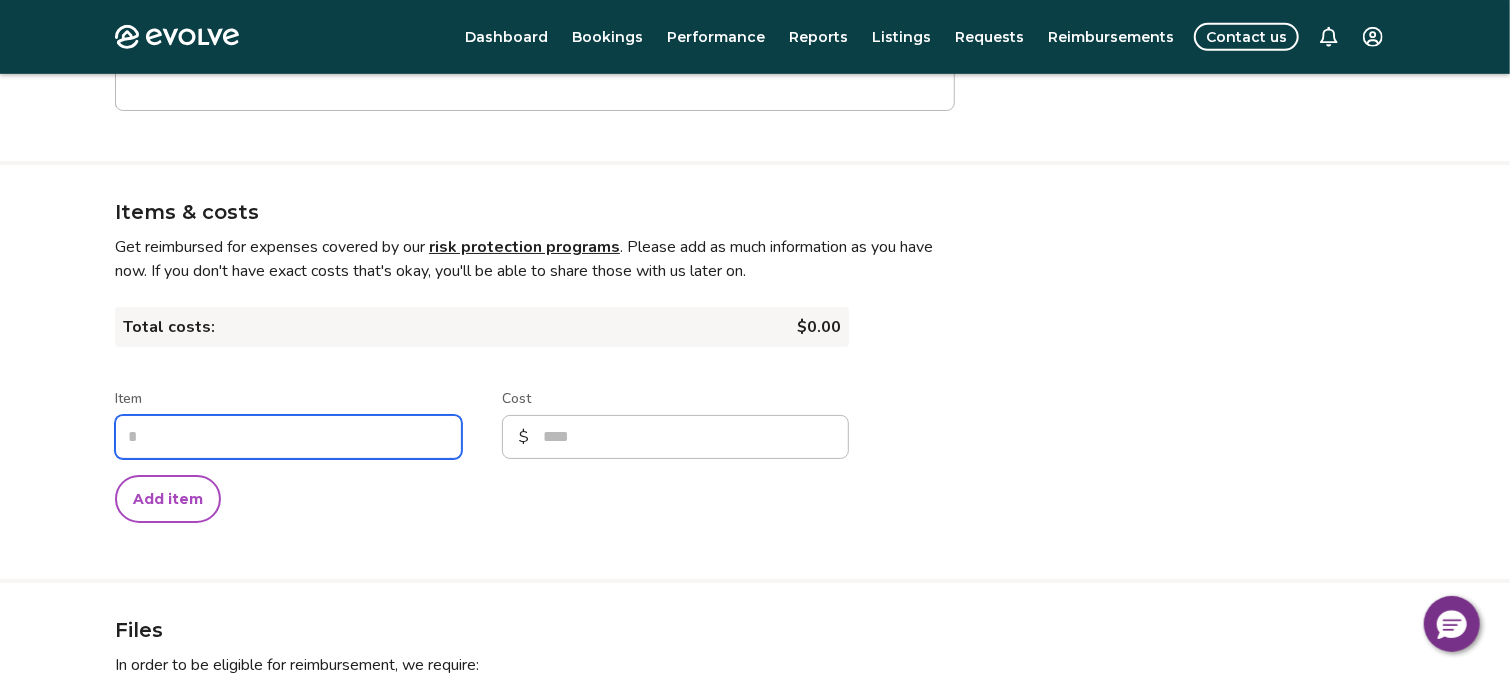 type on "*" 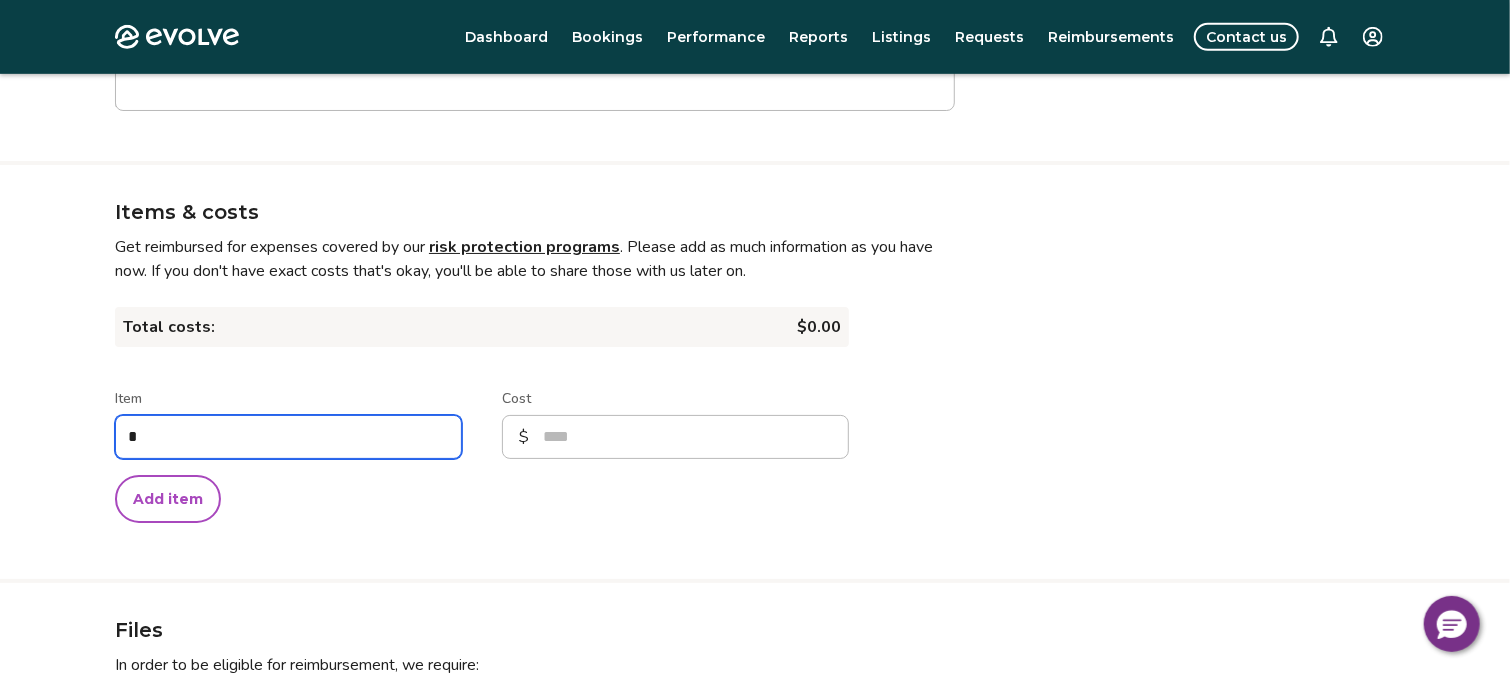 type on "**" 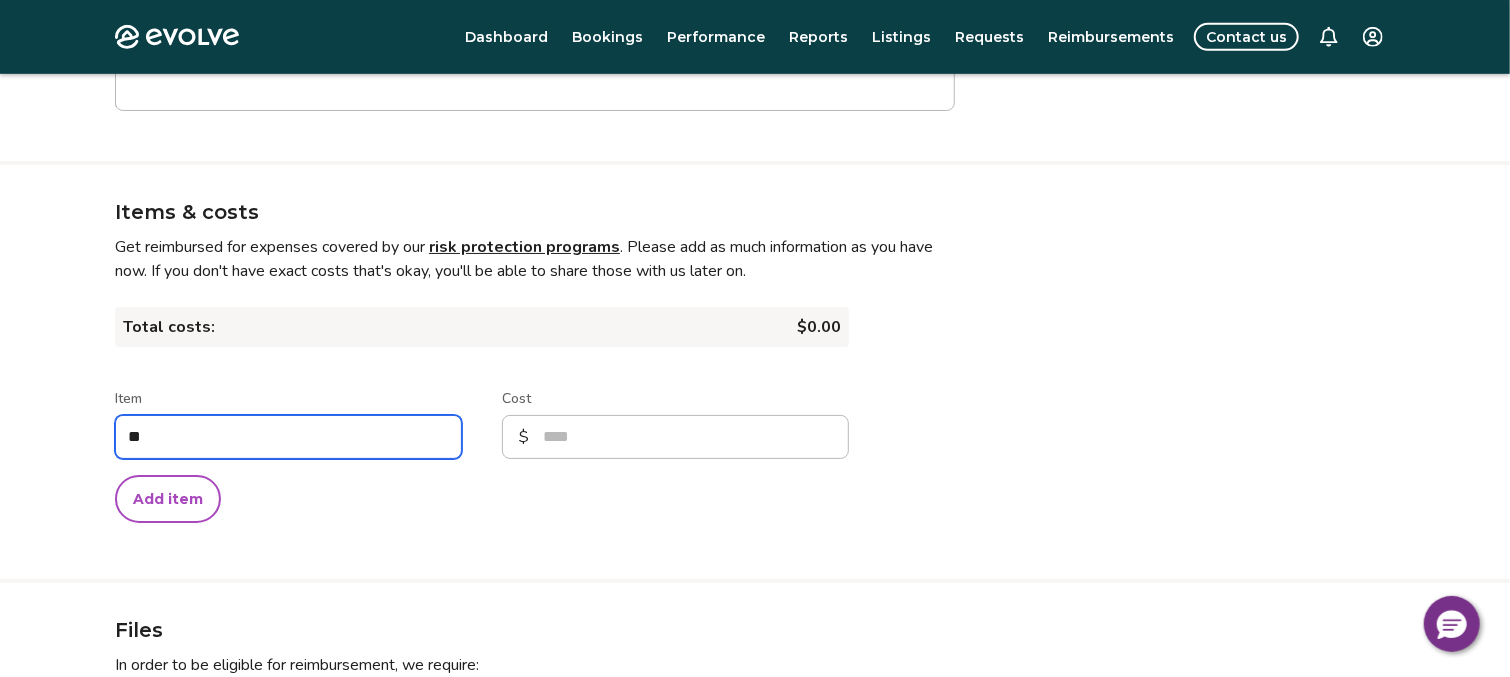 type on "***" 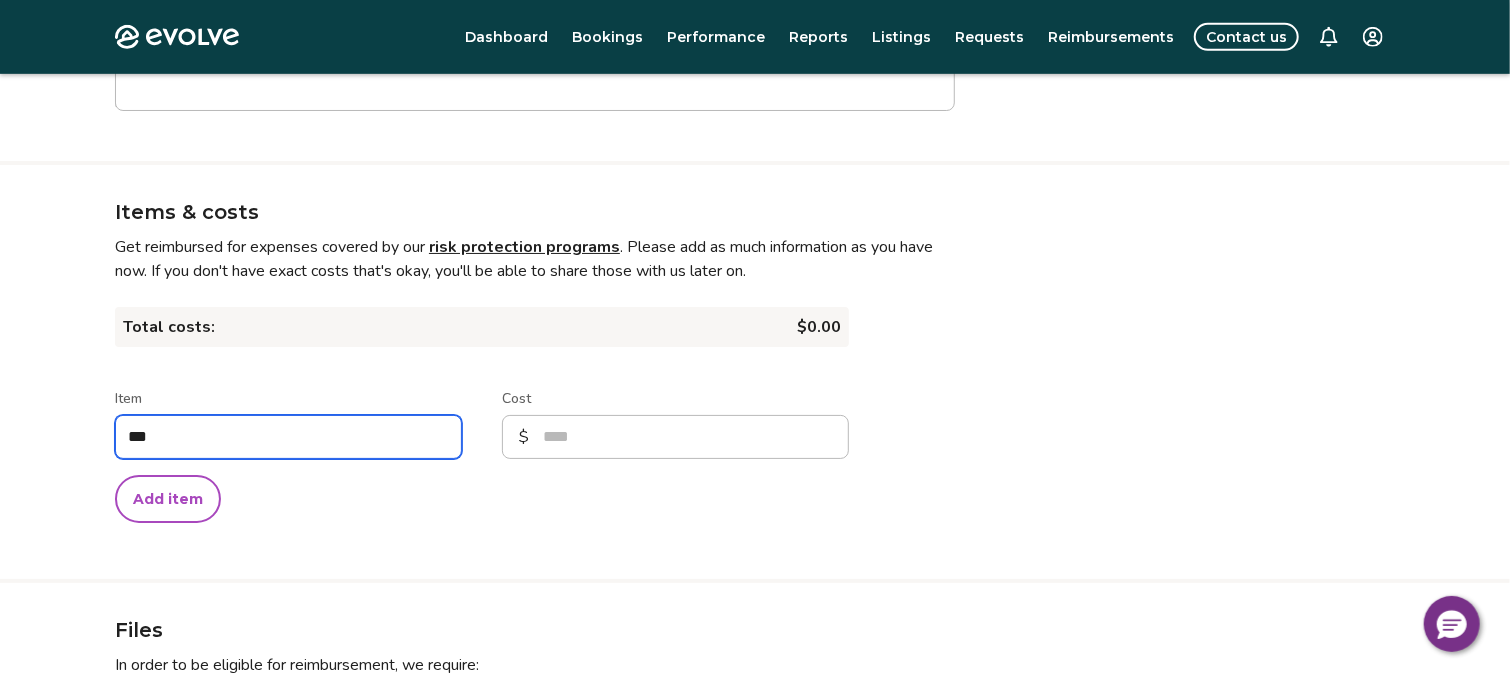 type on "****" 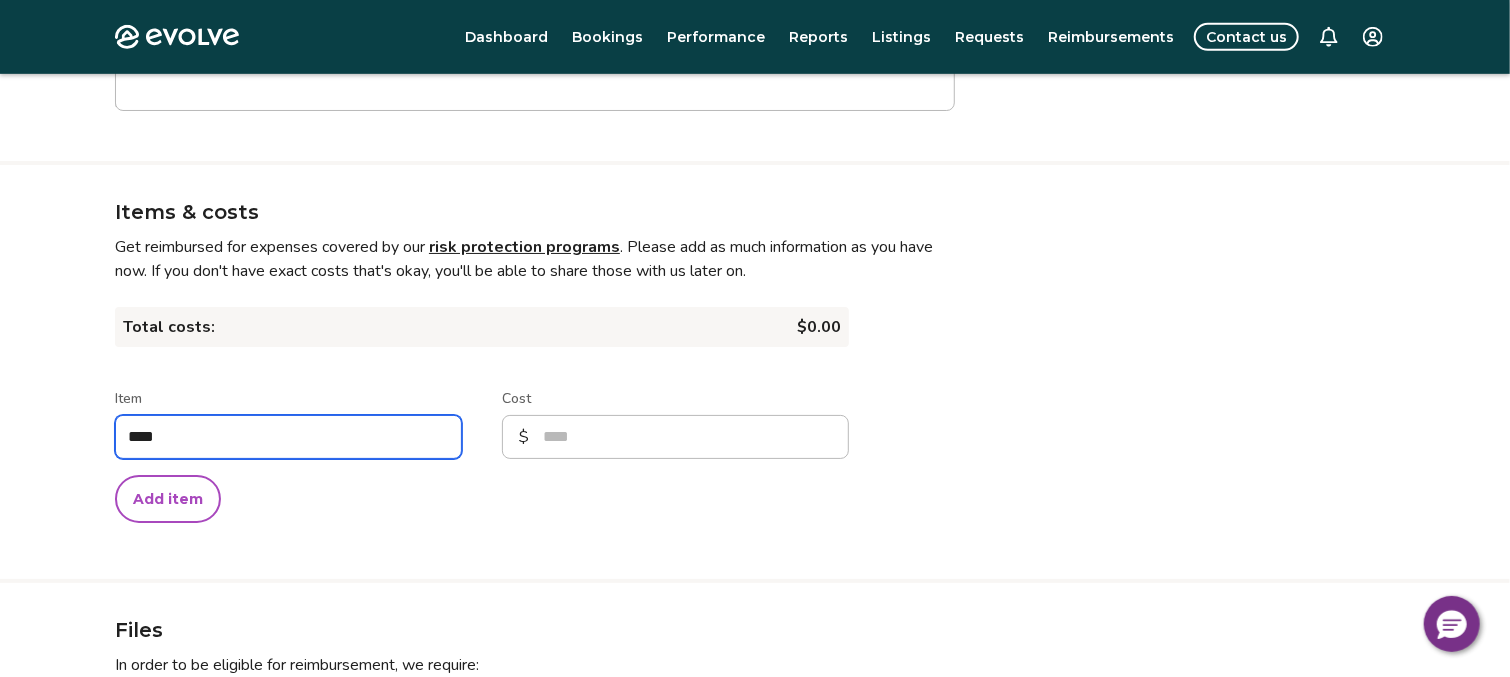 type on "*****" 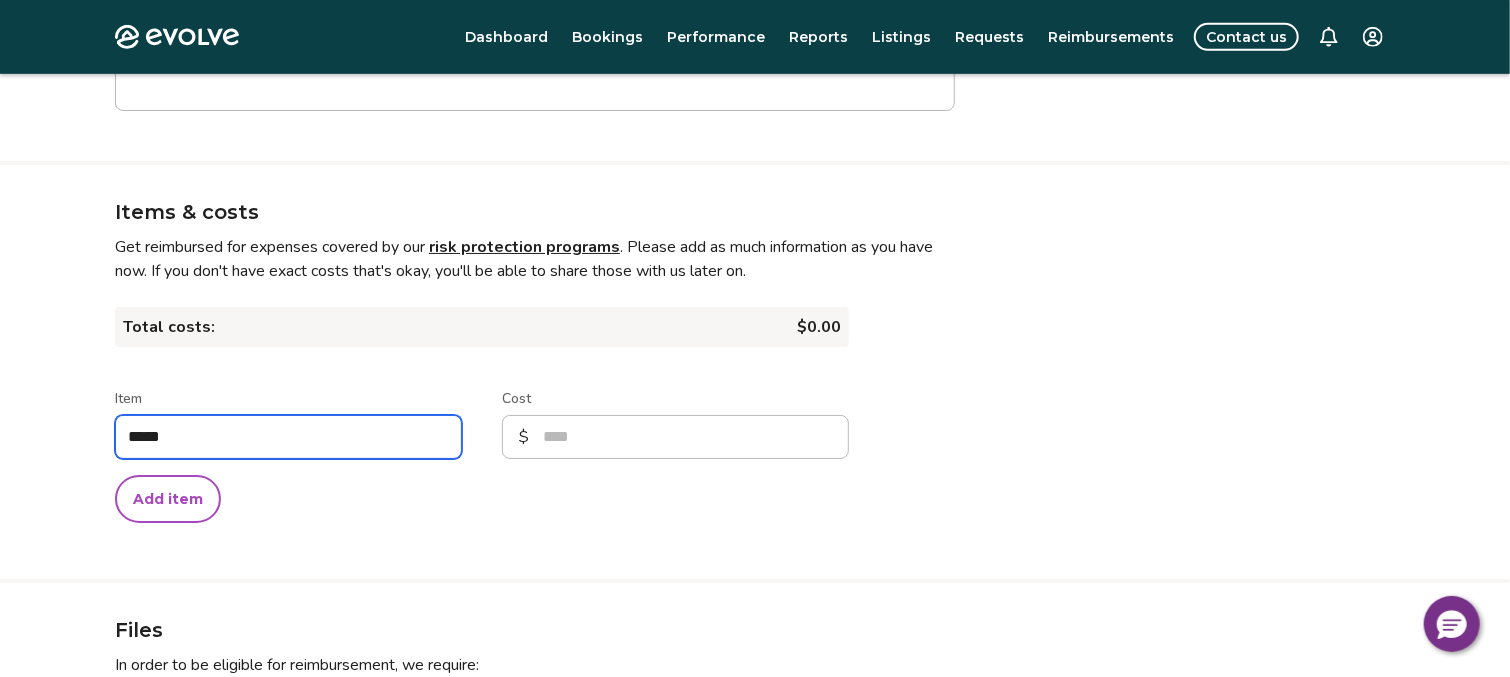 type on "*****" 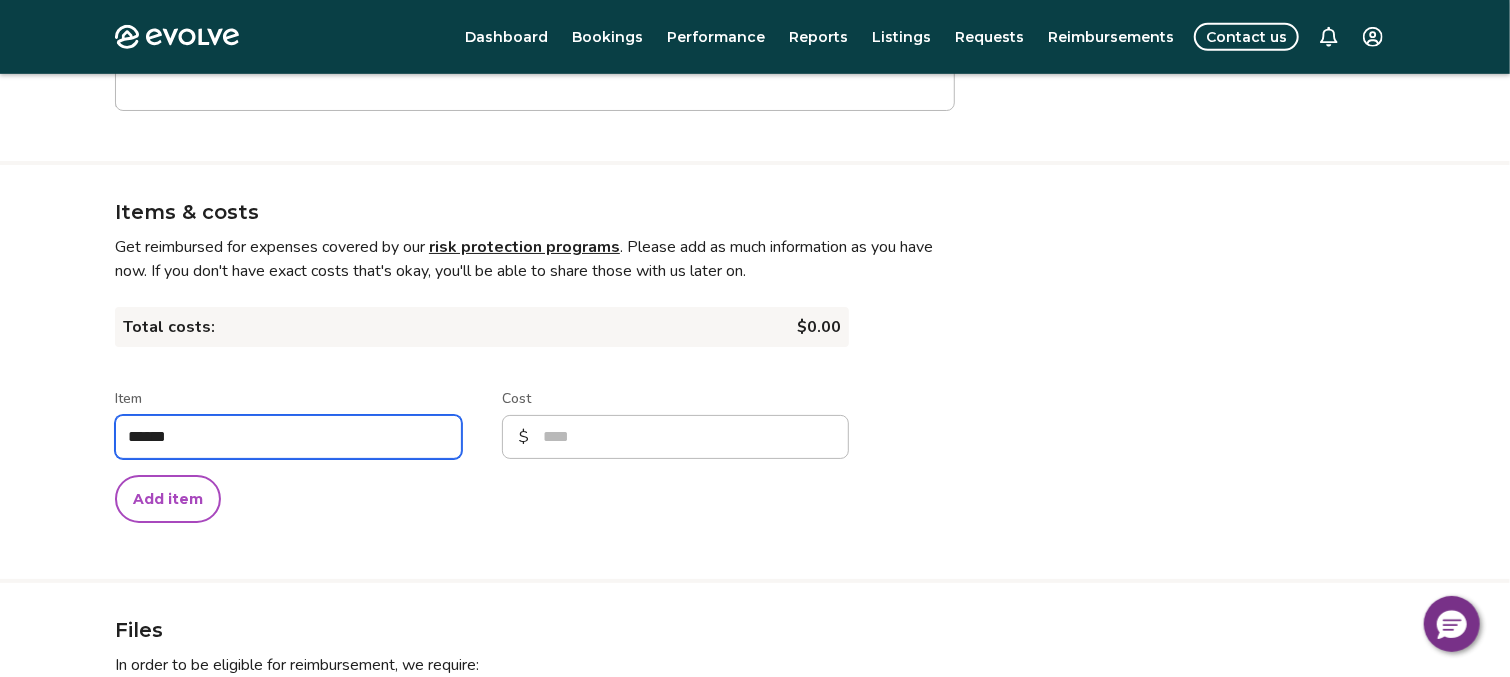 type on "*******" 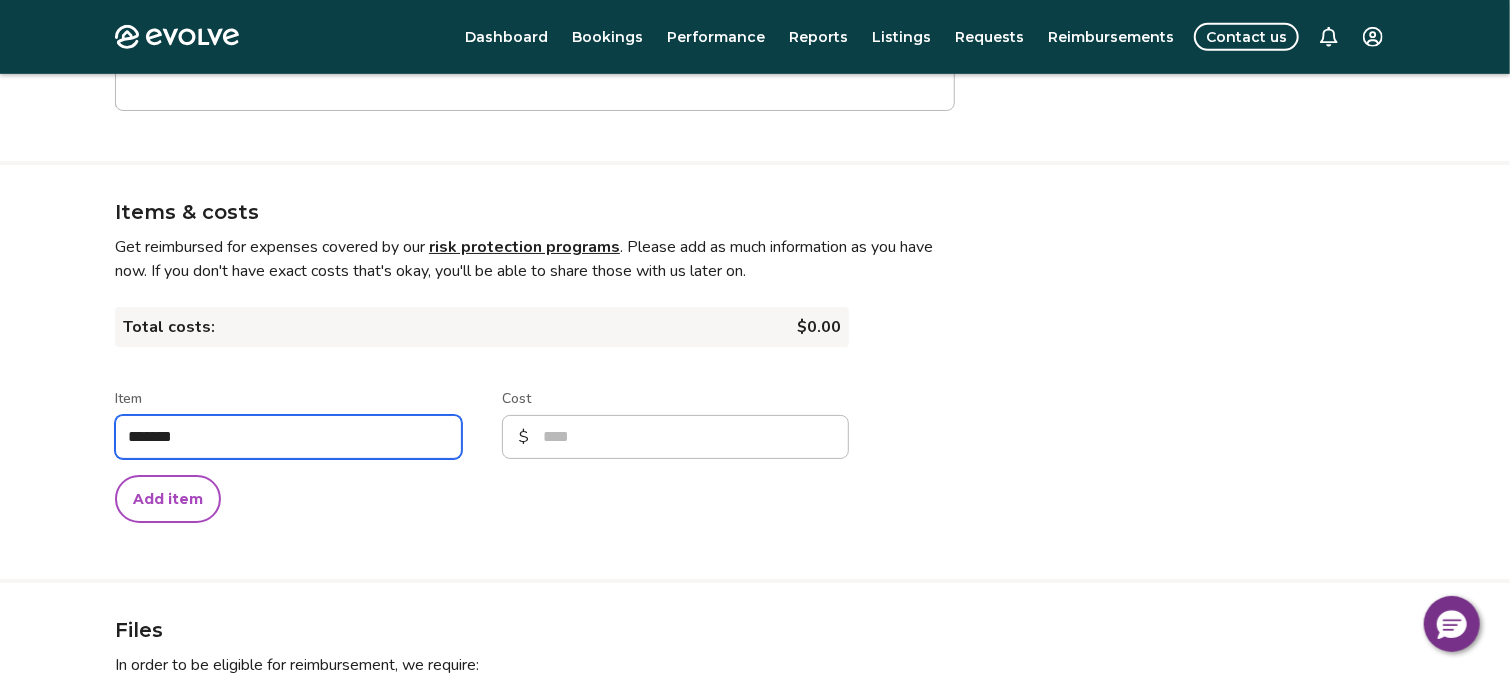 type on "********" 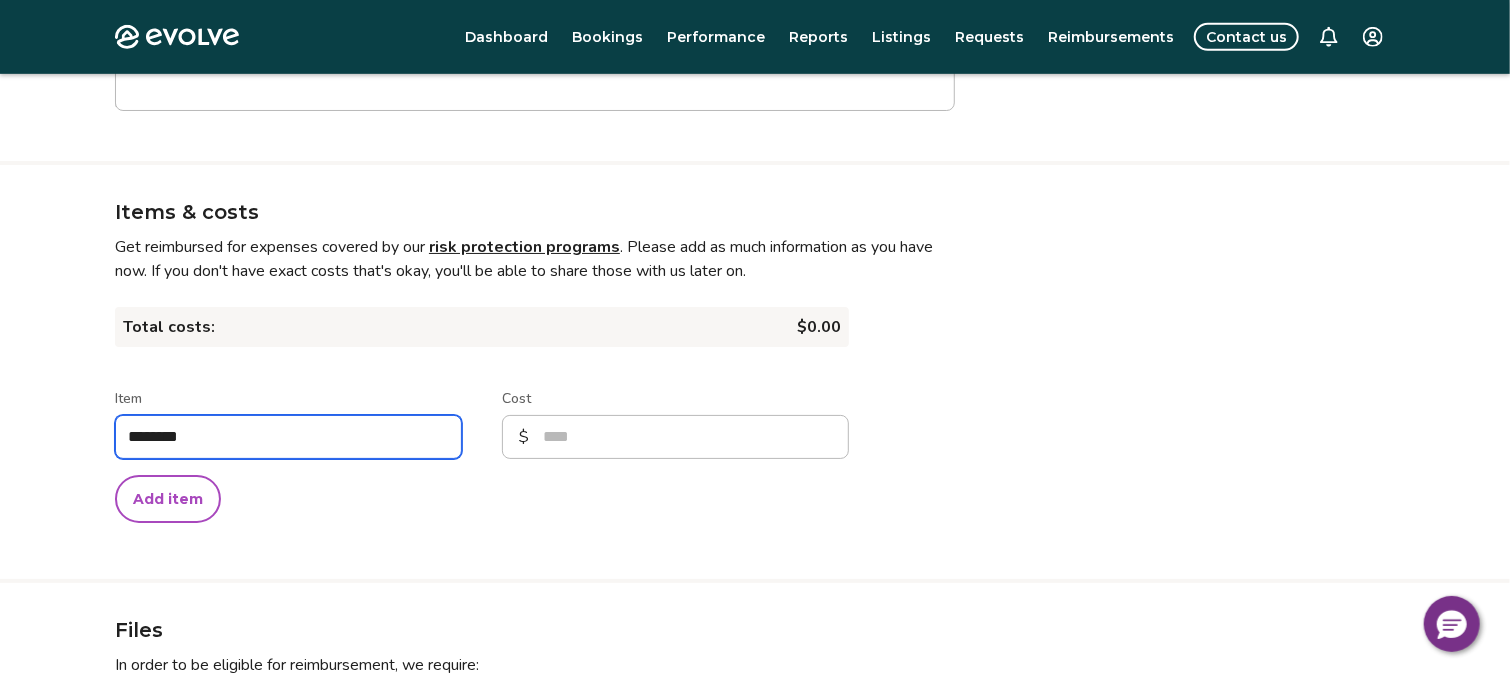 type on "*********" 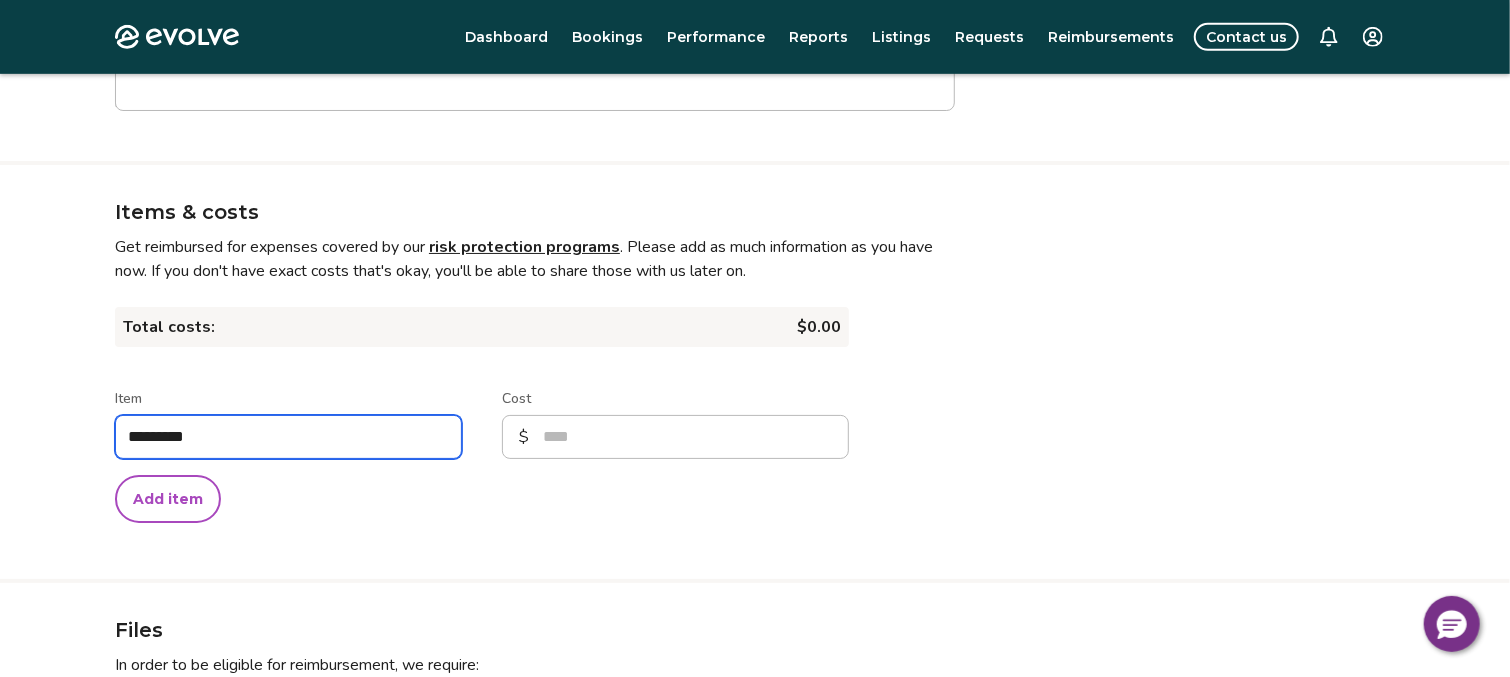 type on "**********" 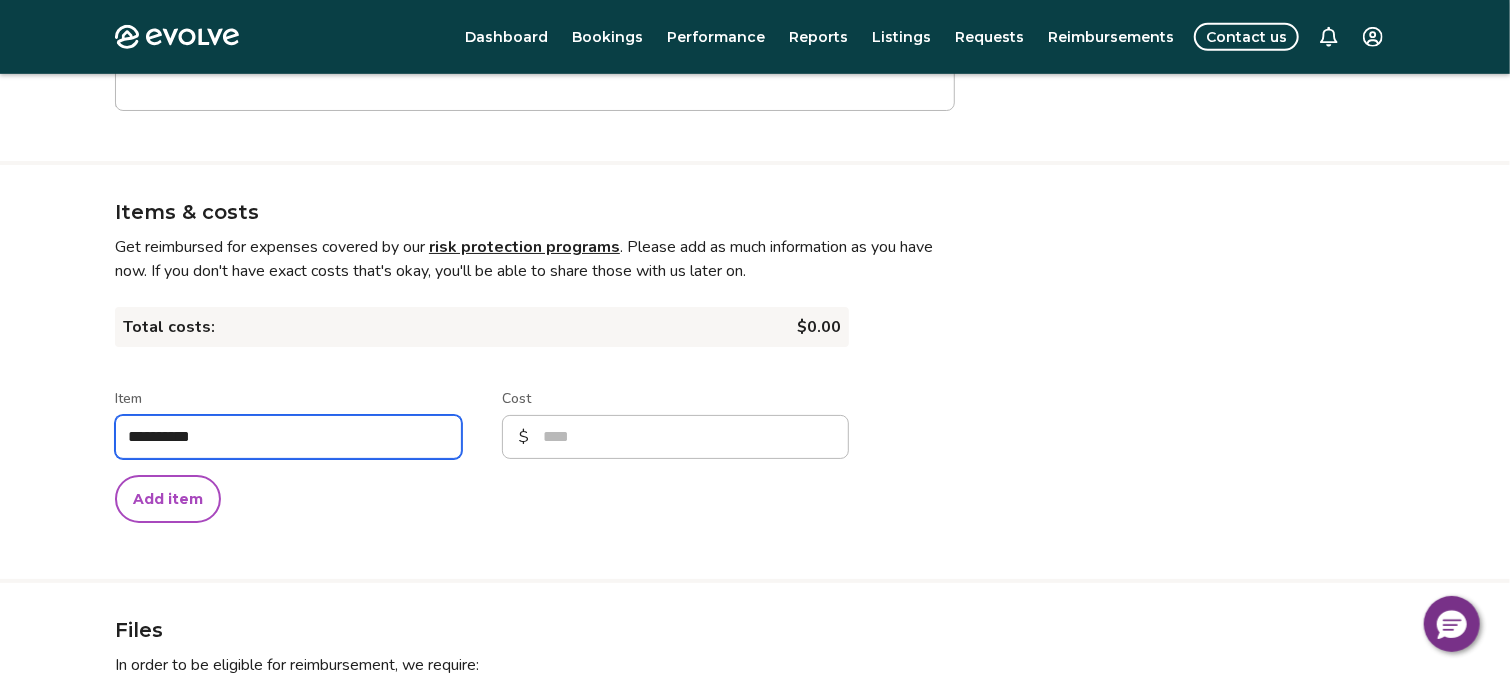 type on "**********" 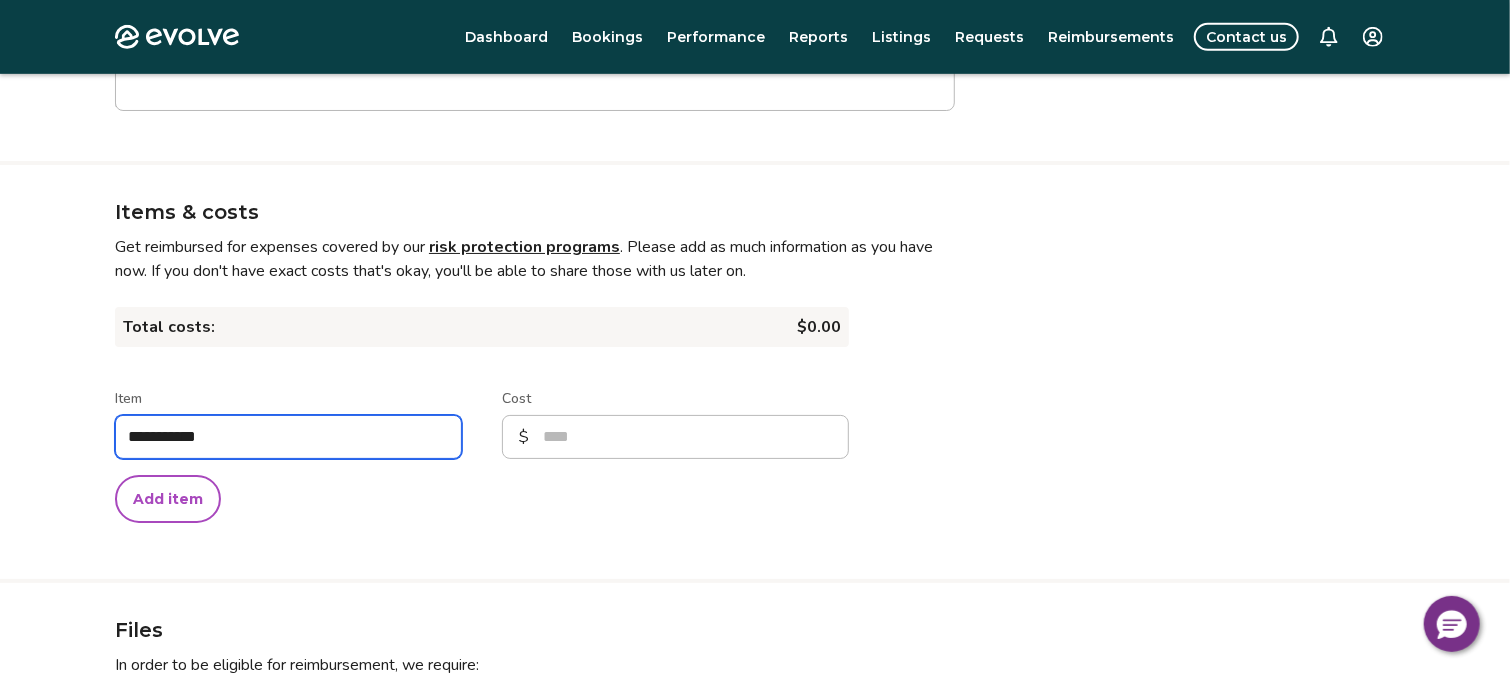 type on "**********" 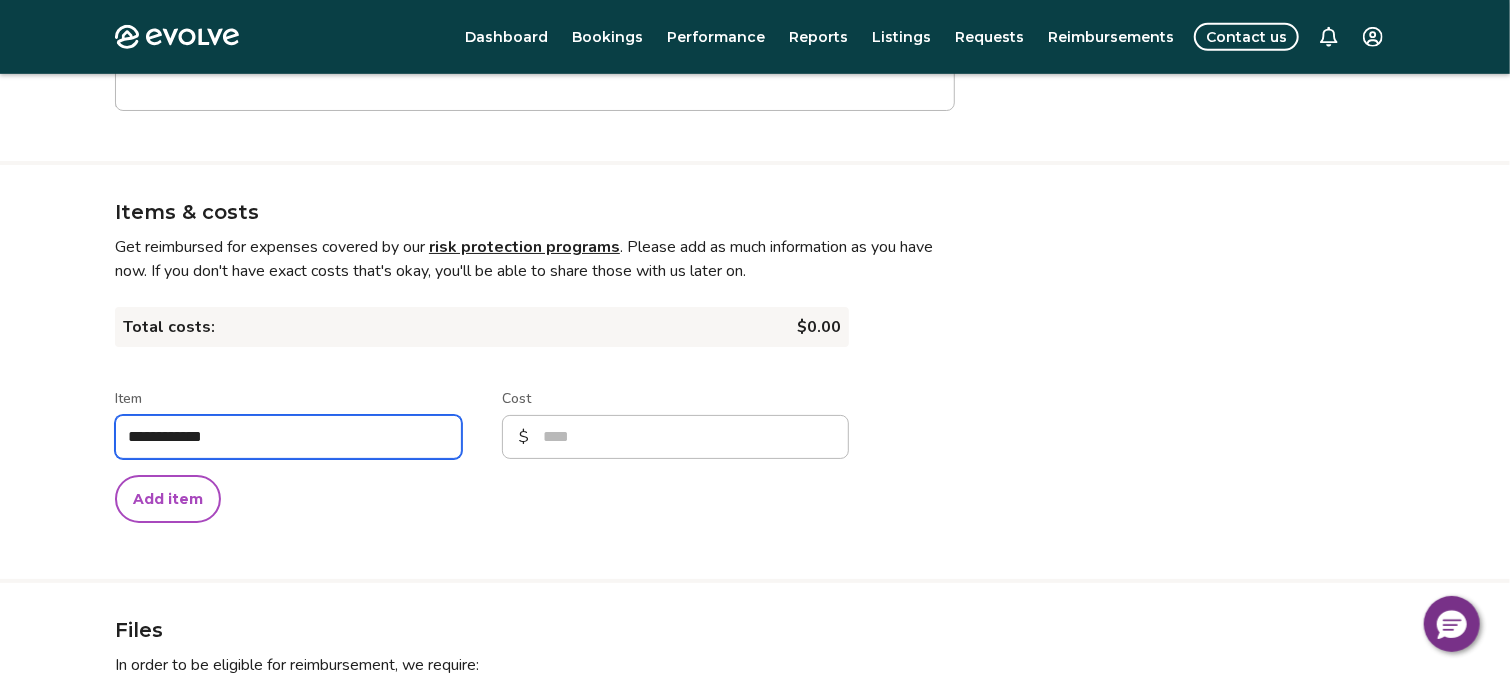 type on "**********" 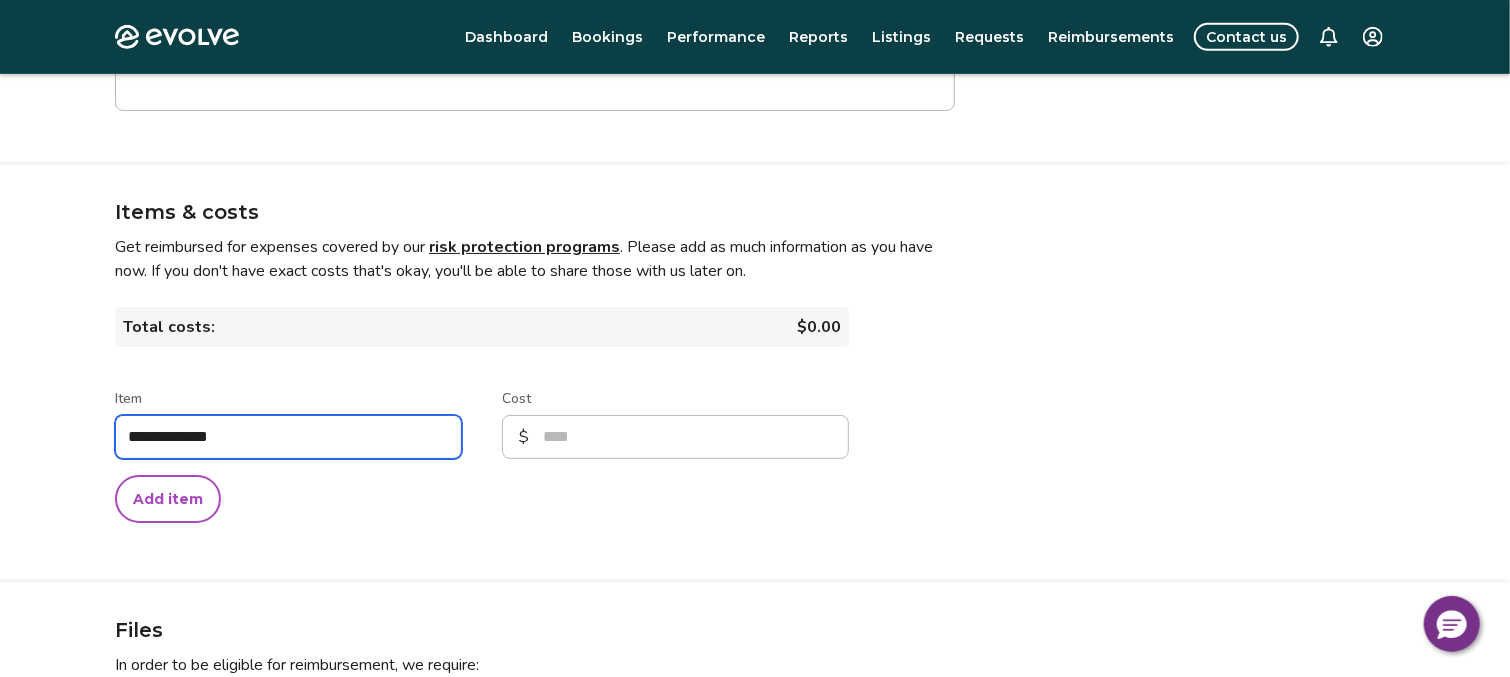 type on "**********" 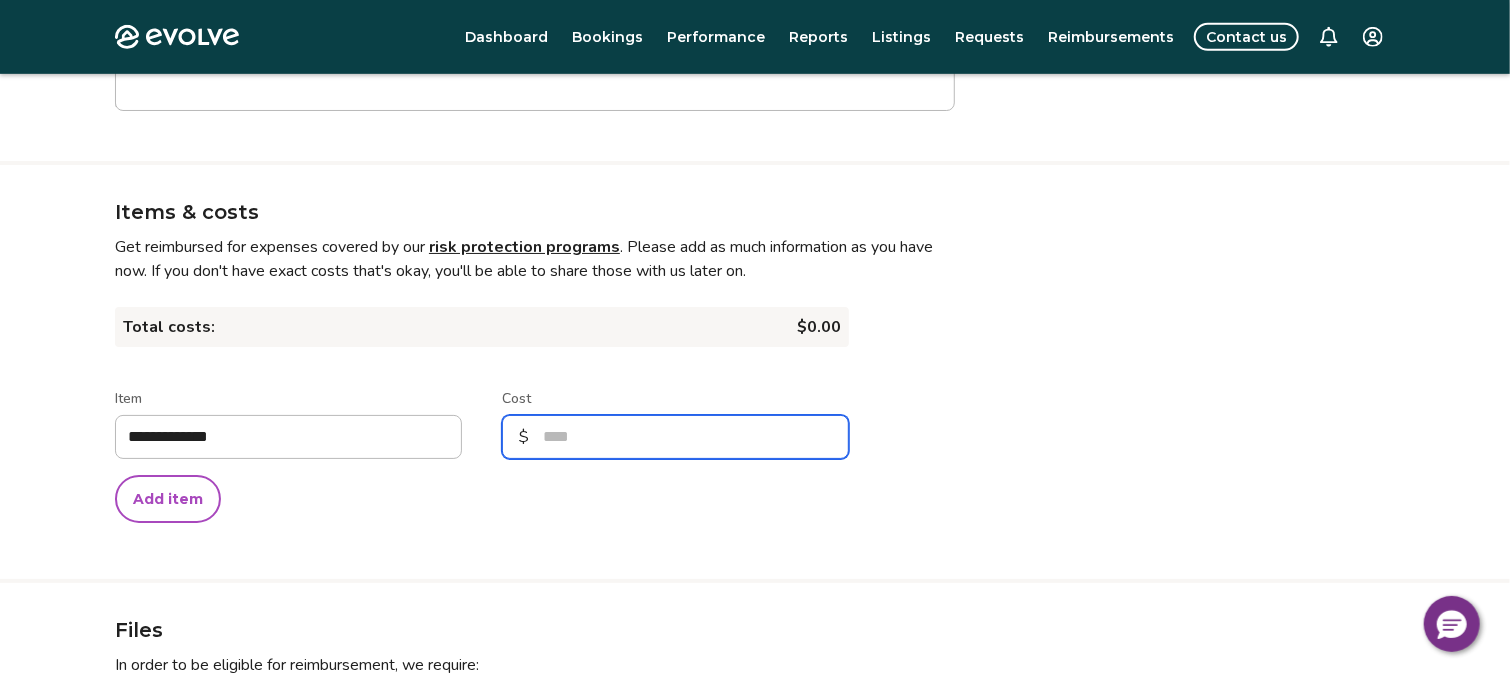 click on "Cost" at bounding box center (675, 437) 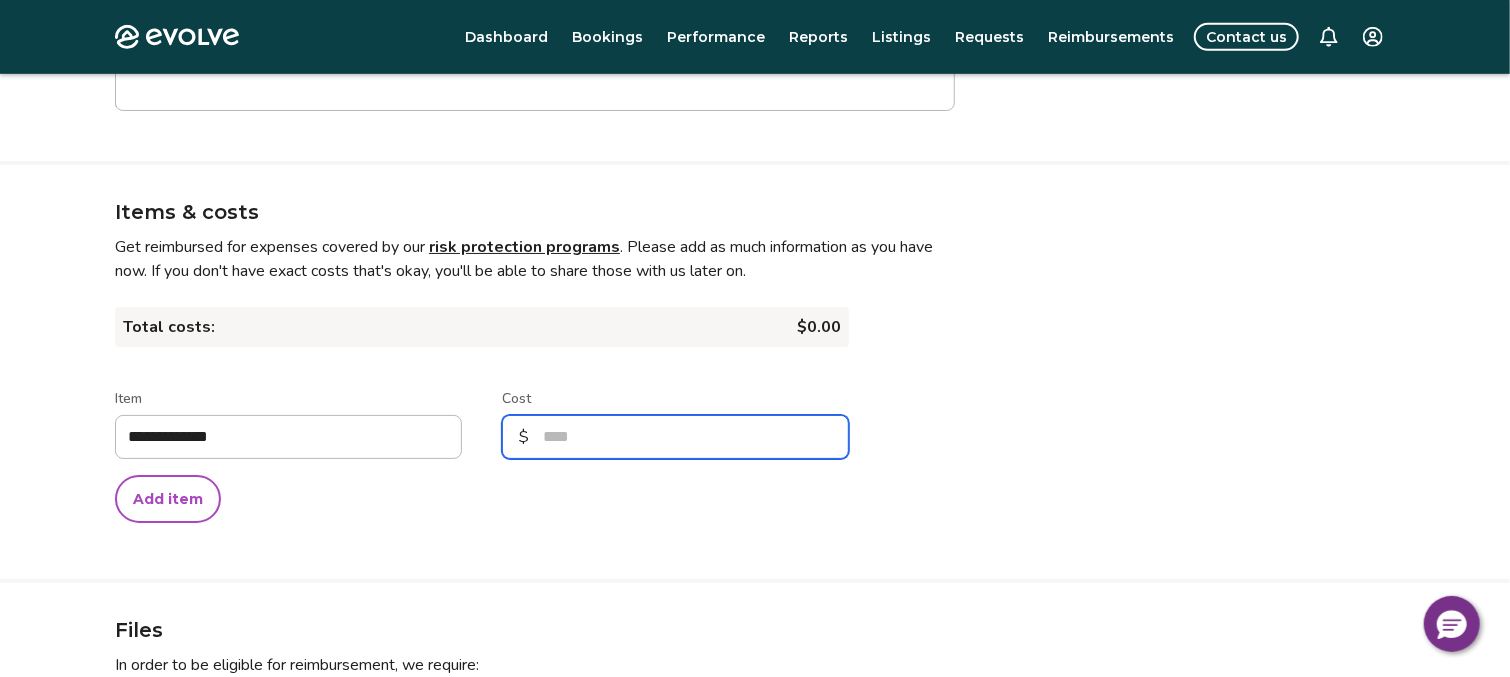 type on "*" 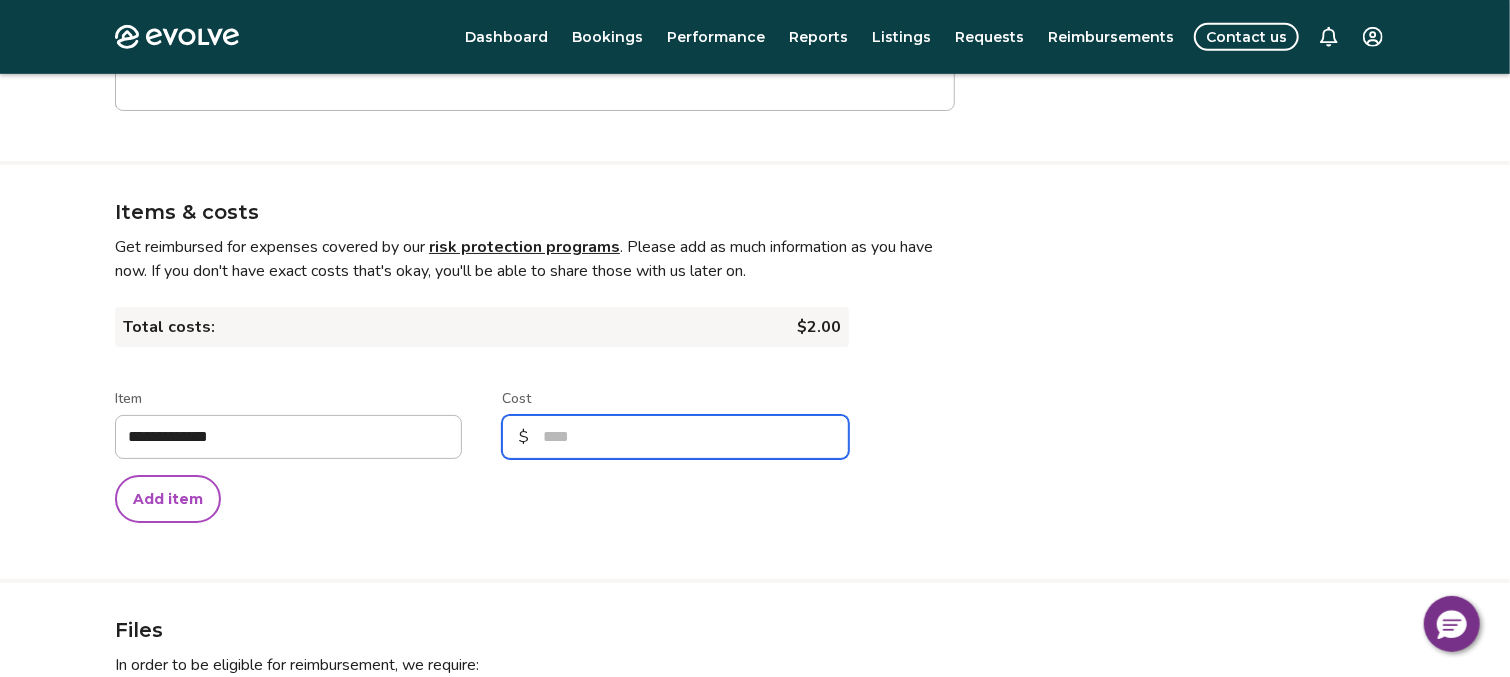 type on "**" 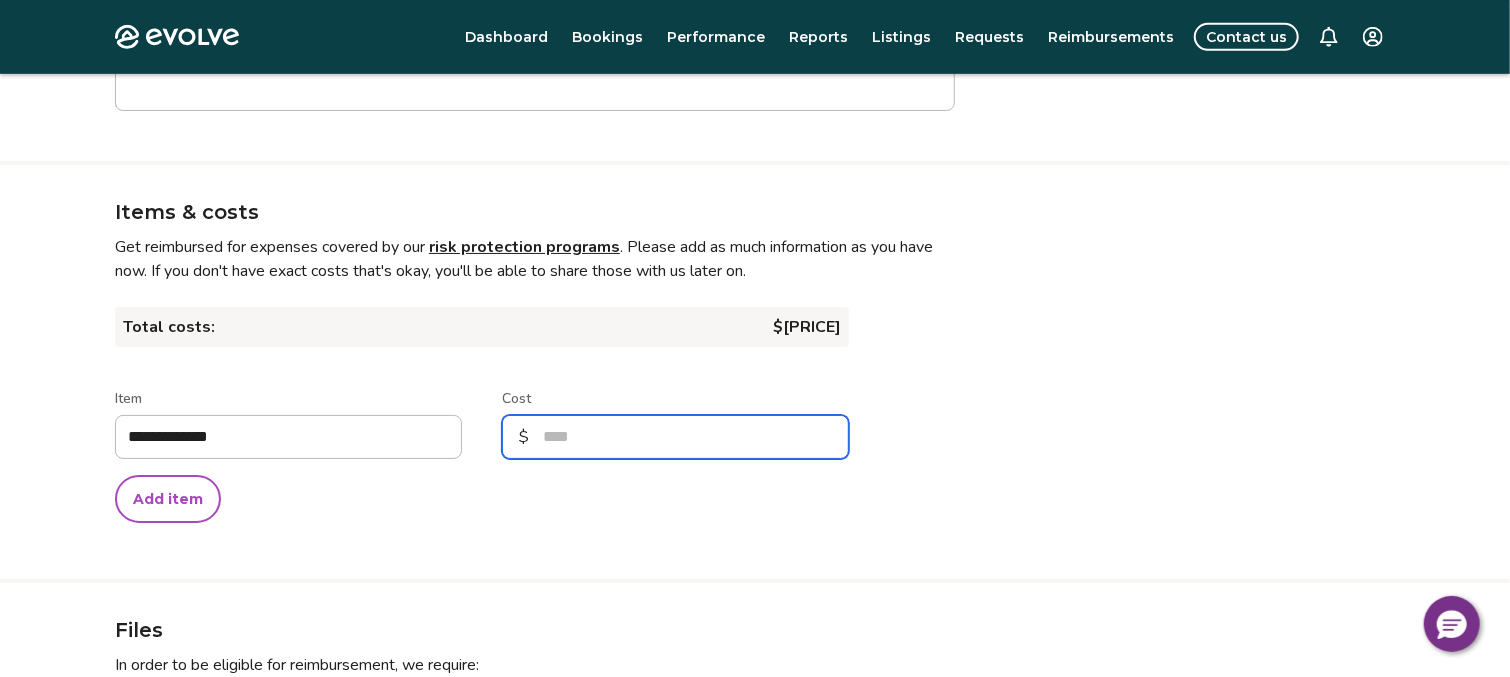 type on "****" 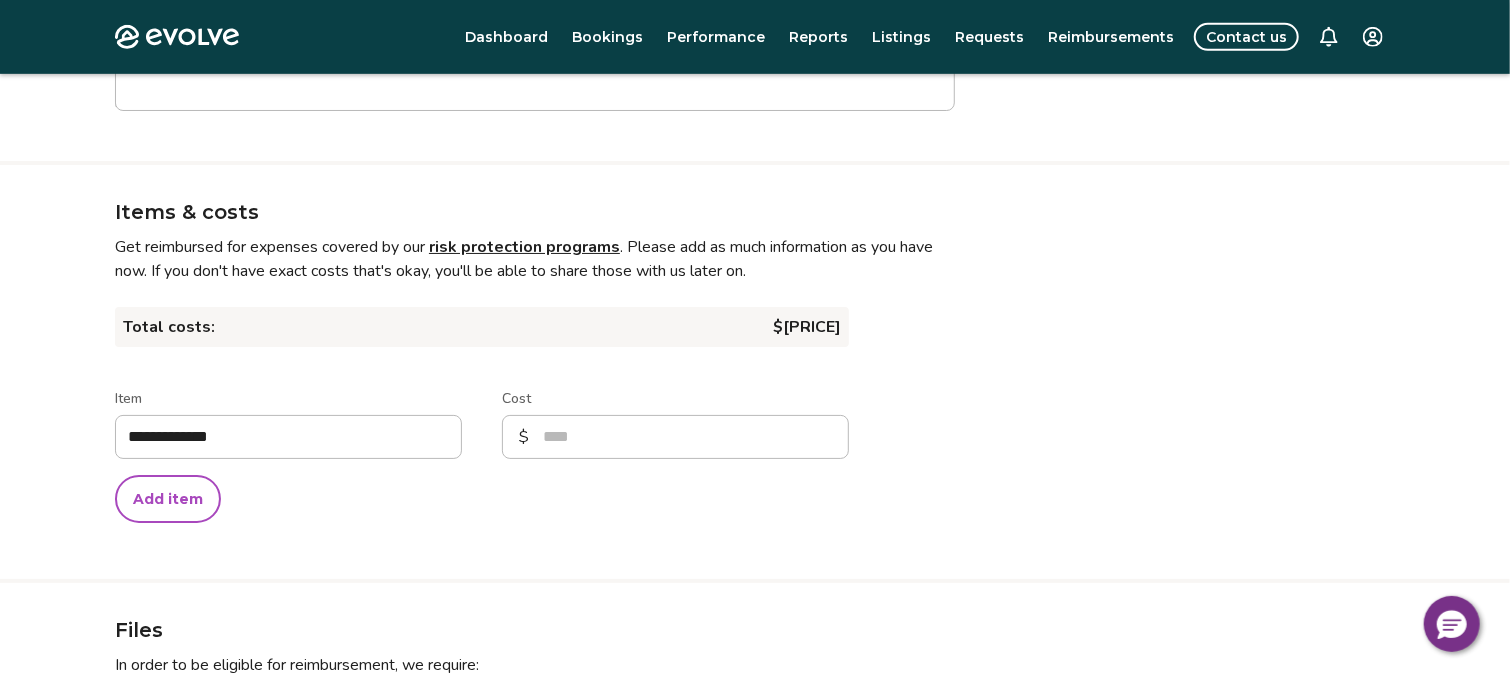 click on "Add item" at bounding box center (168, 499) 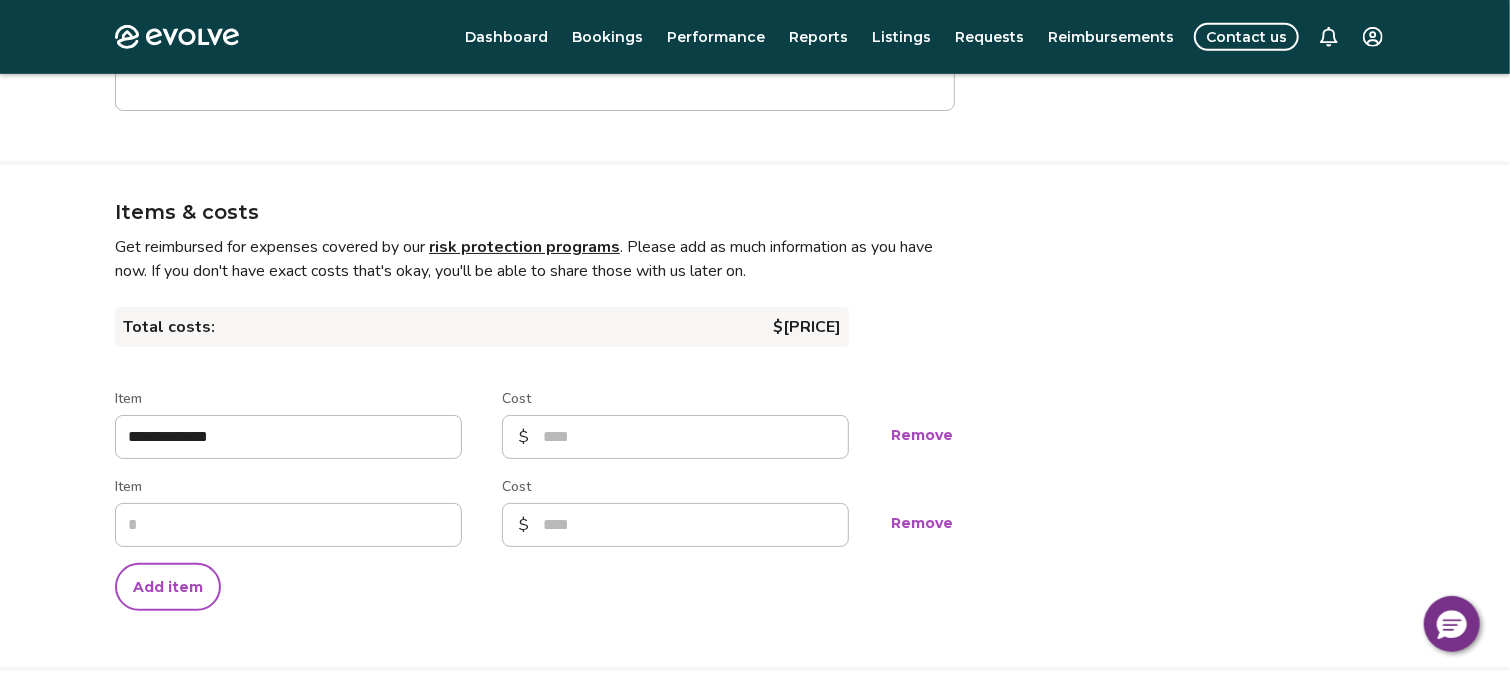 type on "*" 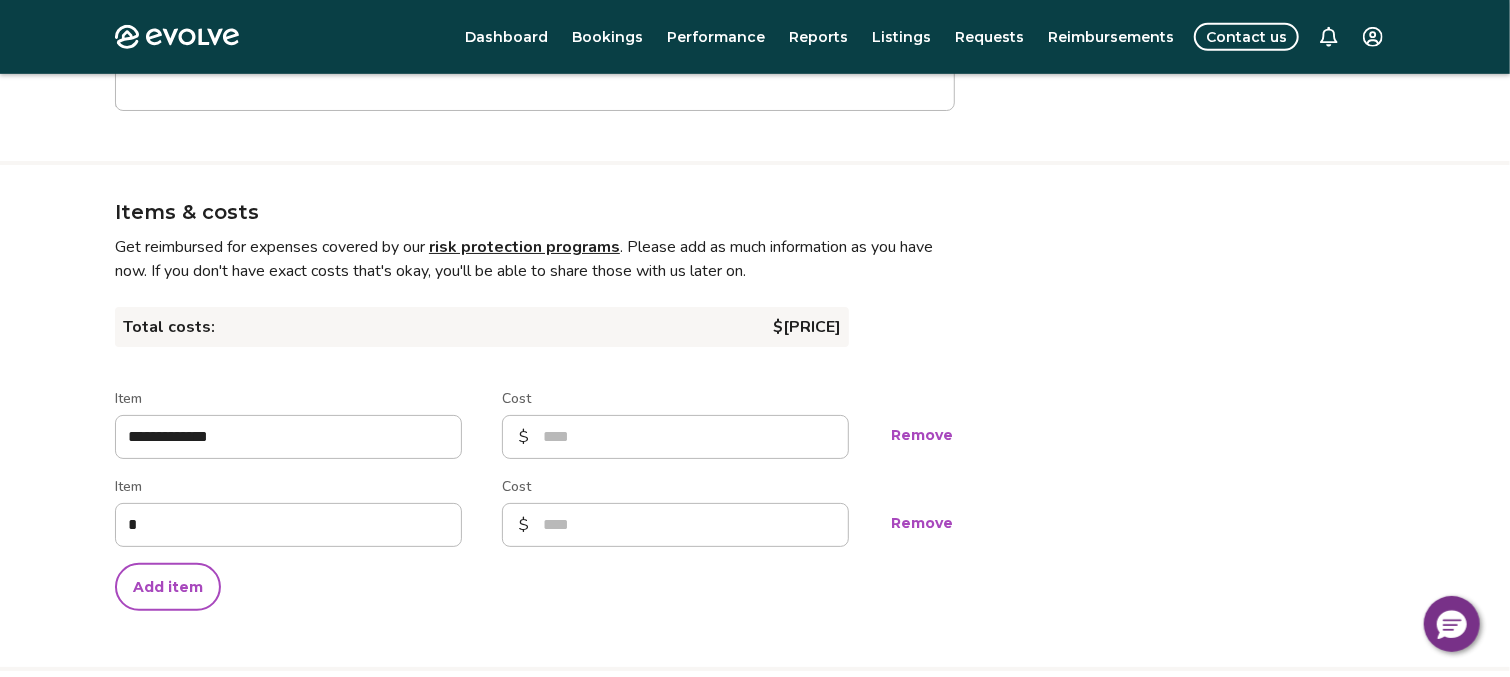 type on "*" 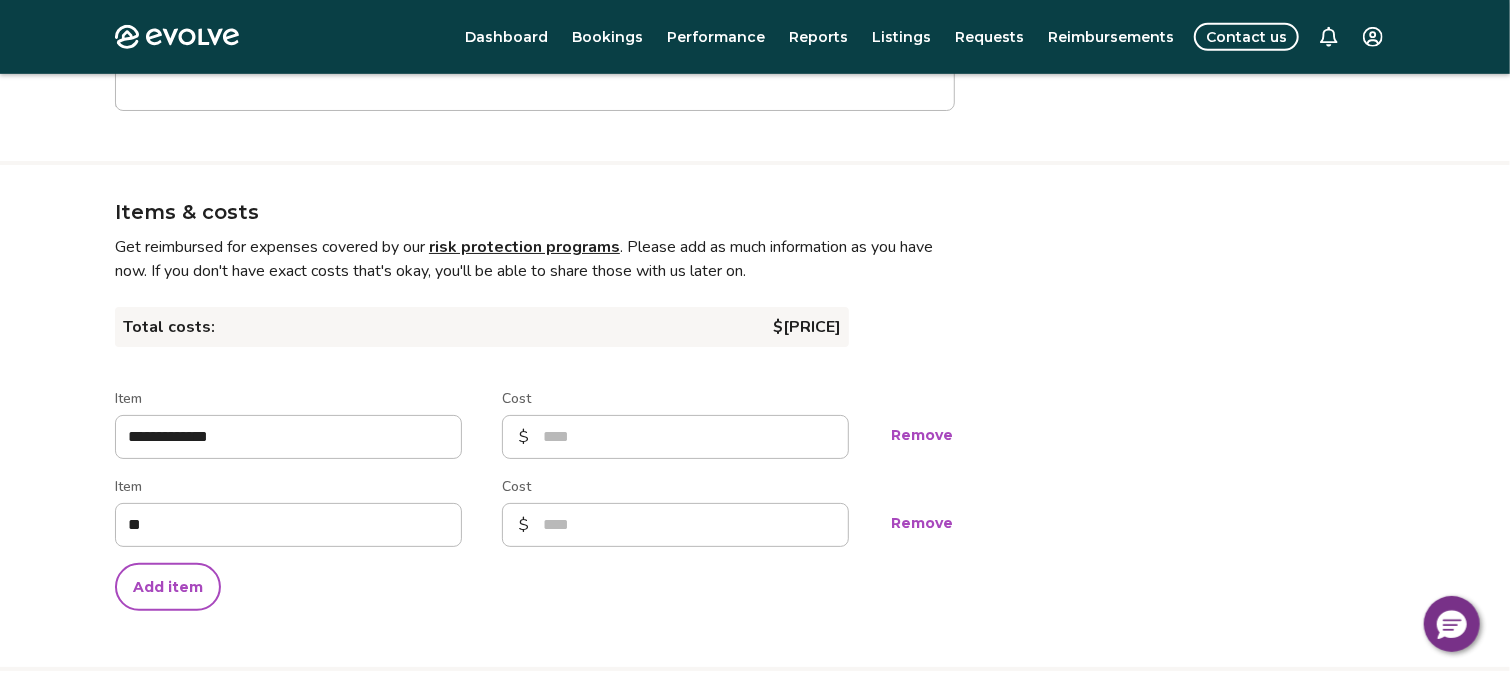 type on "*" 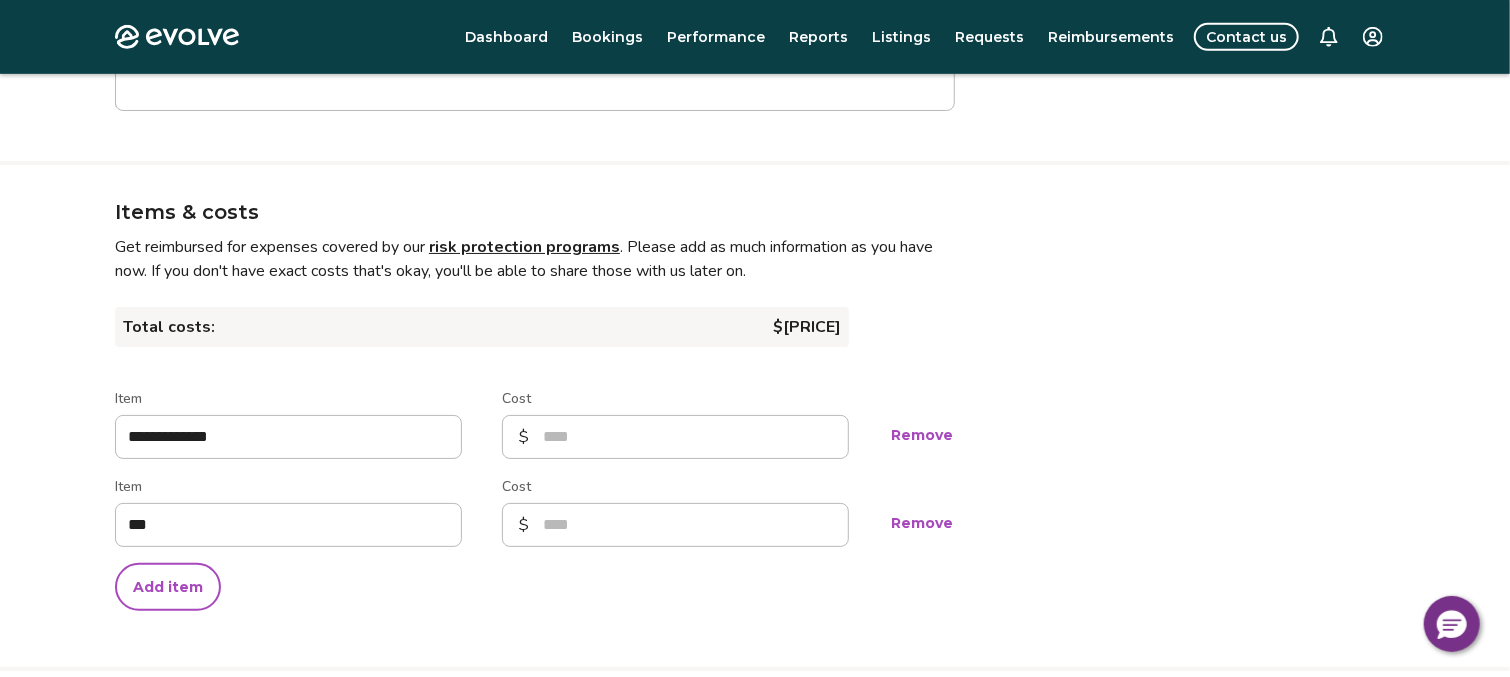 type on "*" 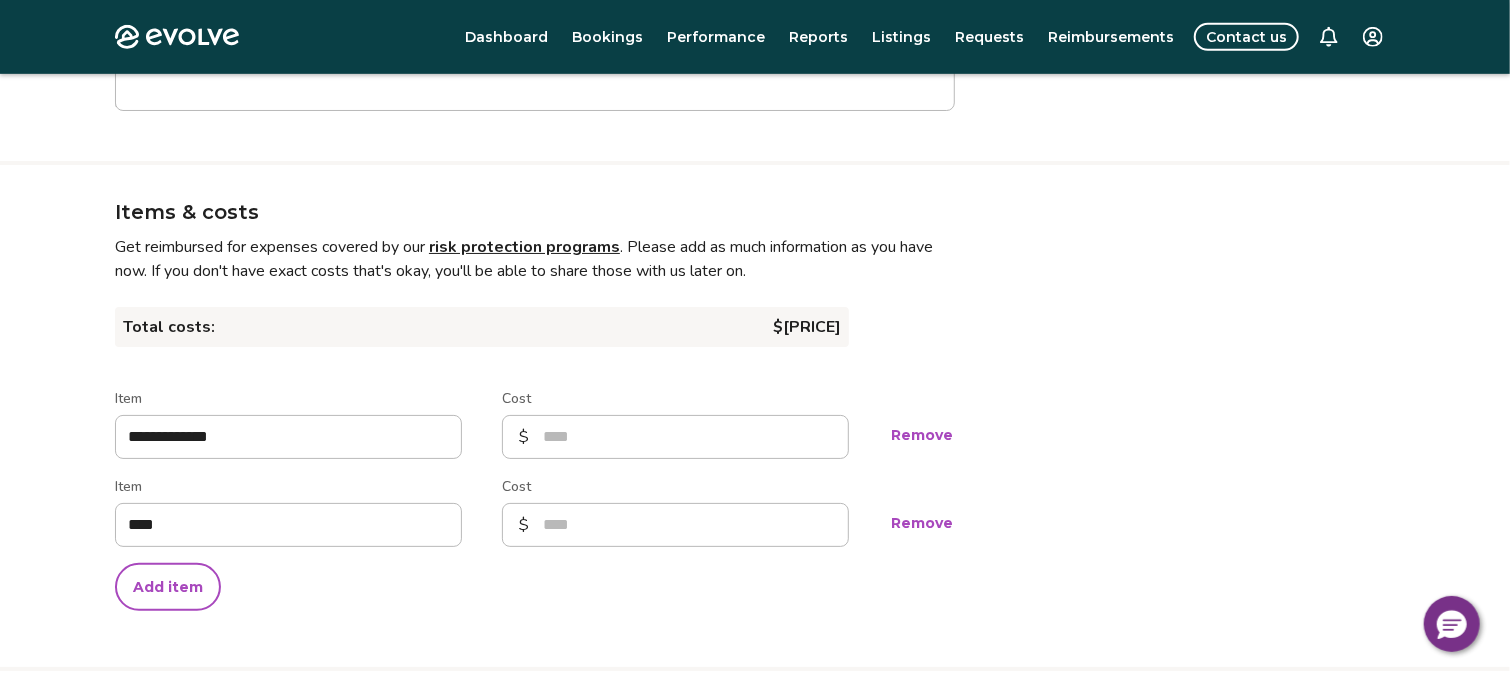 type on "*" 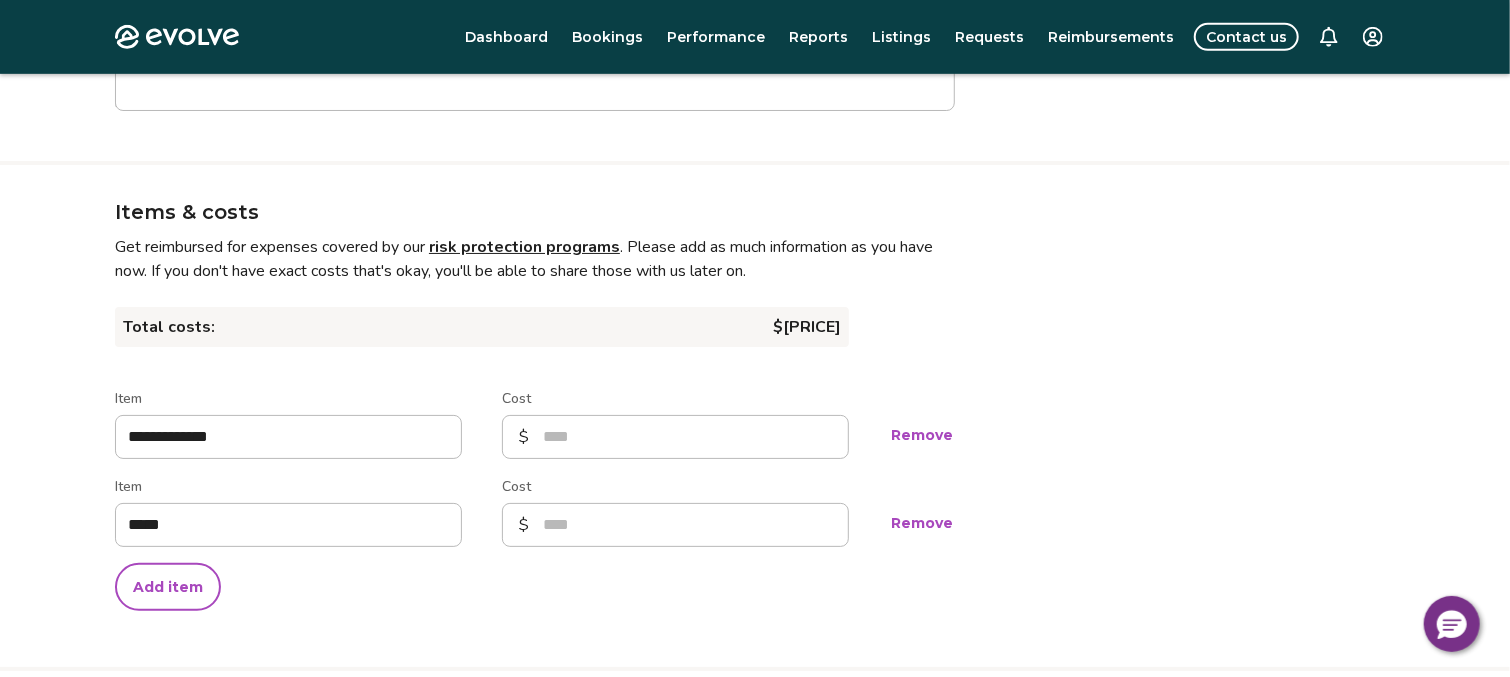 type on "*" 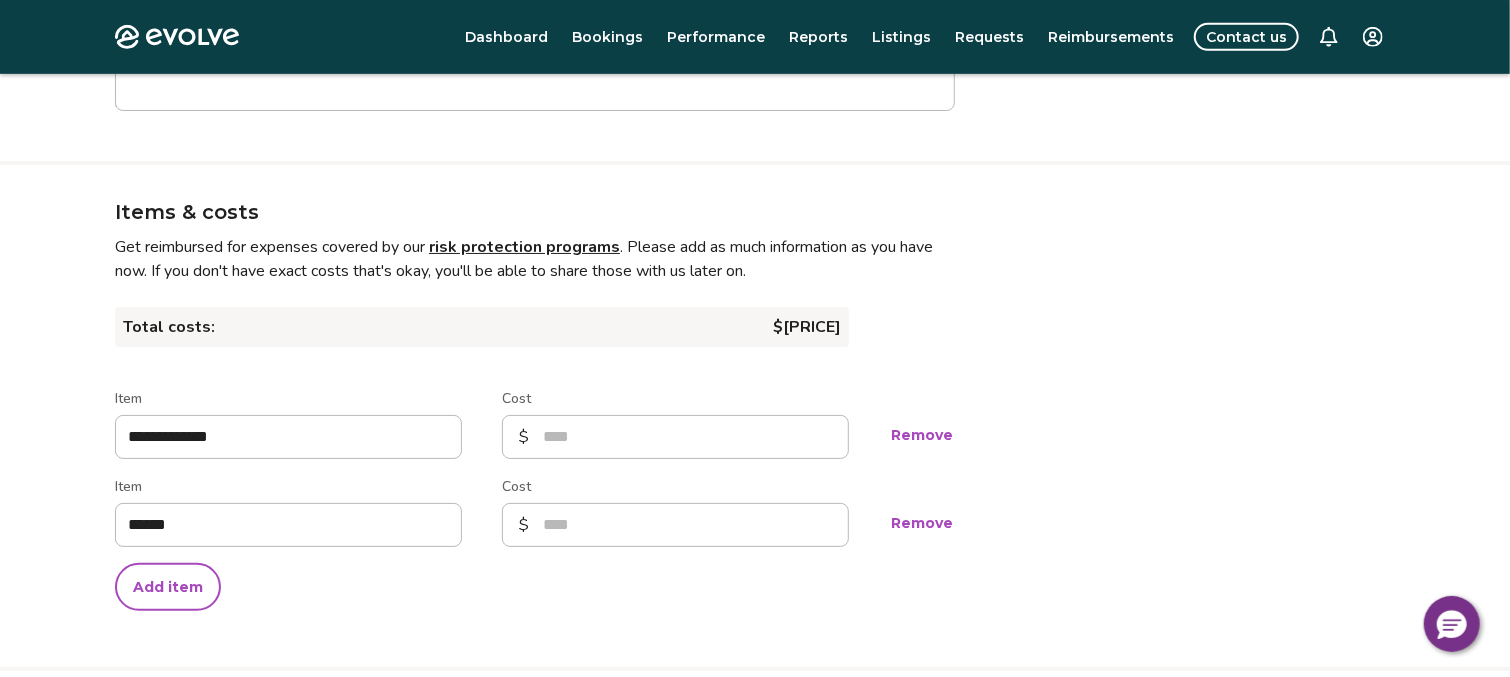 type on "*" 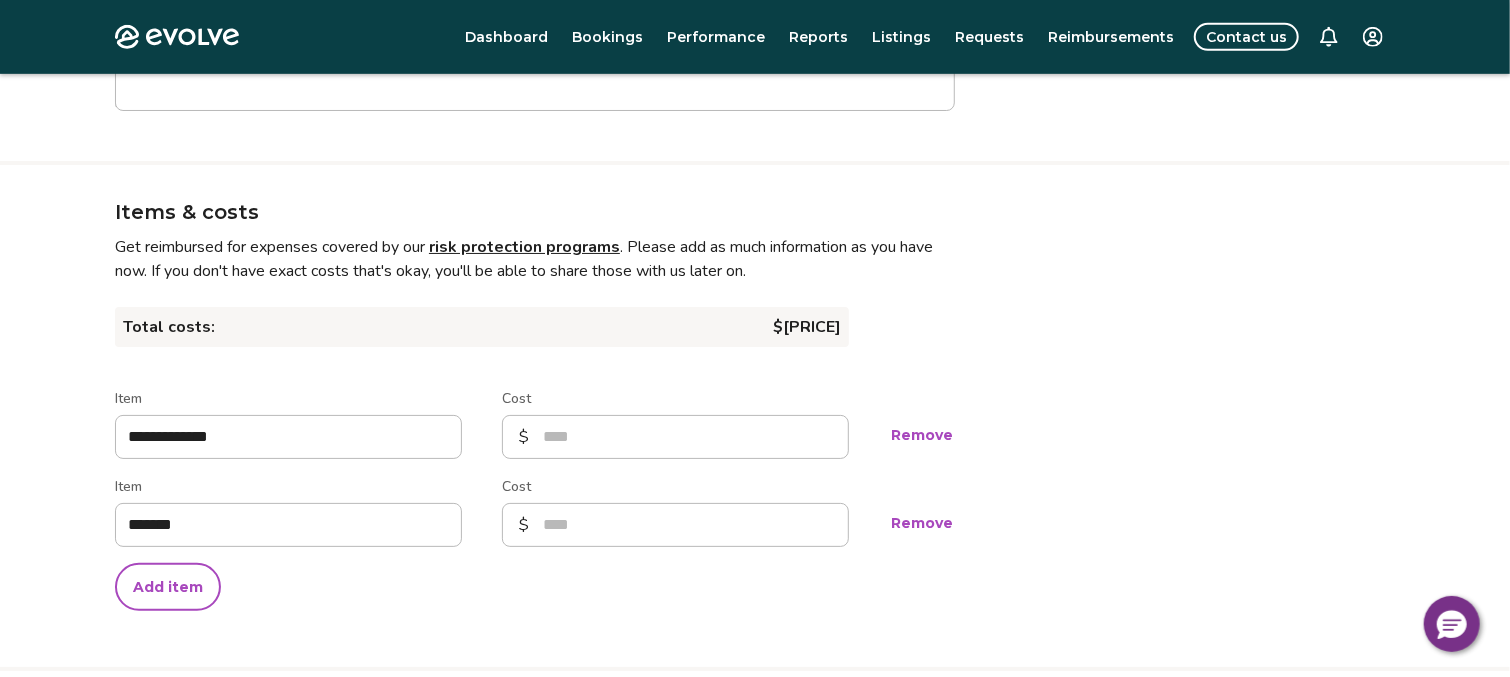 type on "*" 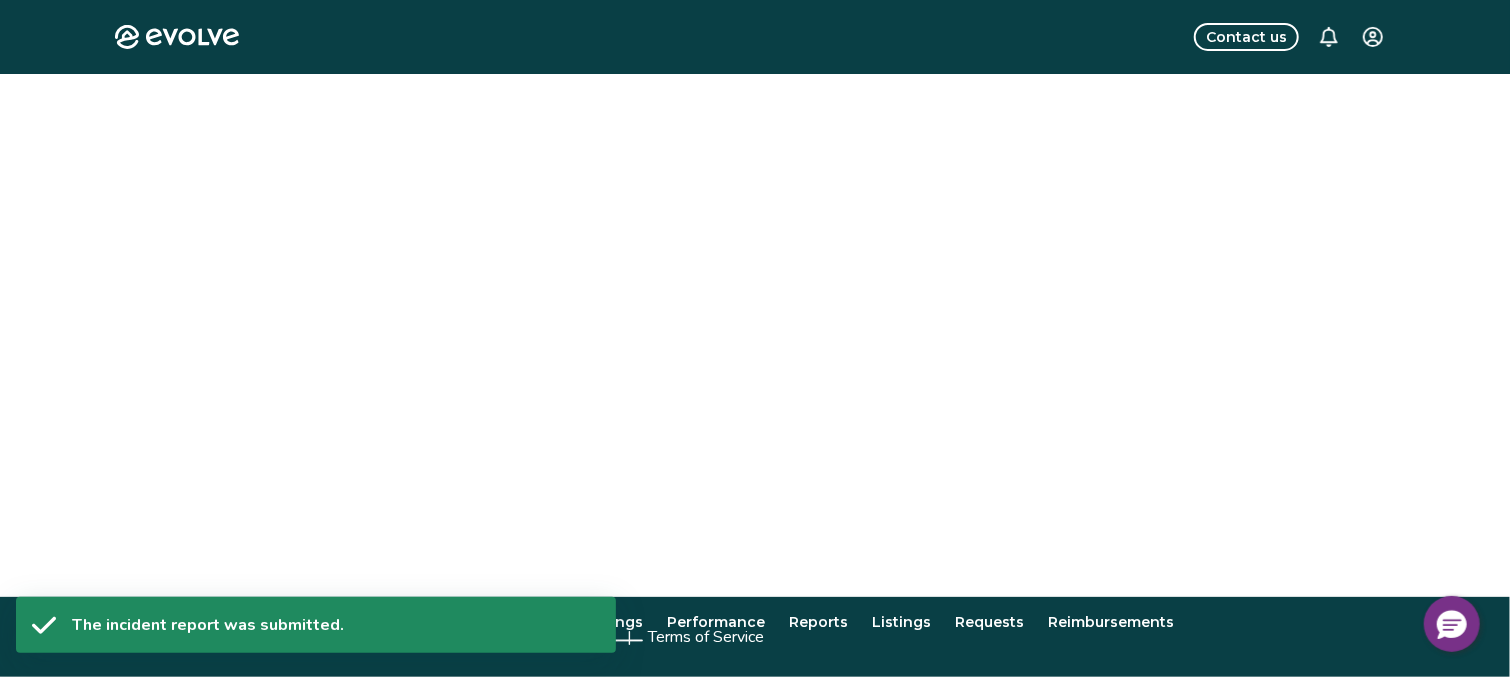scroll, scrollTop: 0, scrollLeft: 0, axis: both 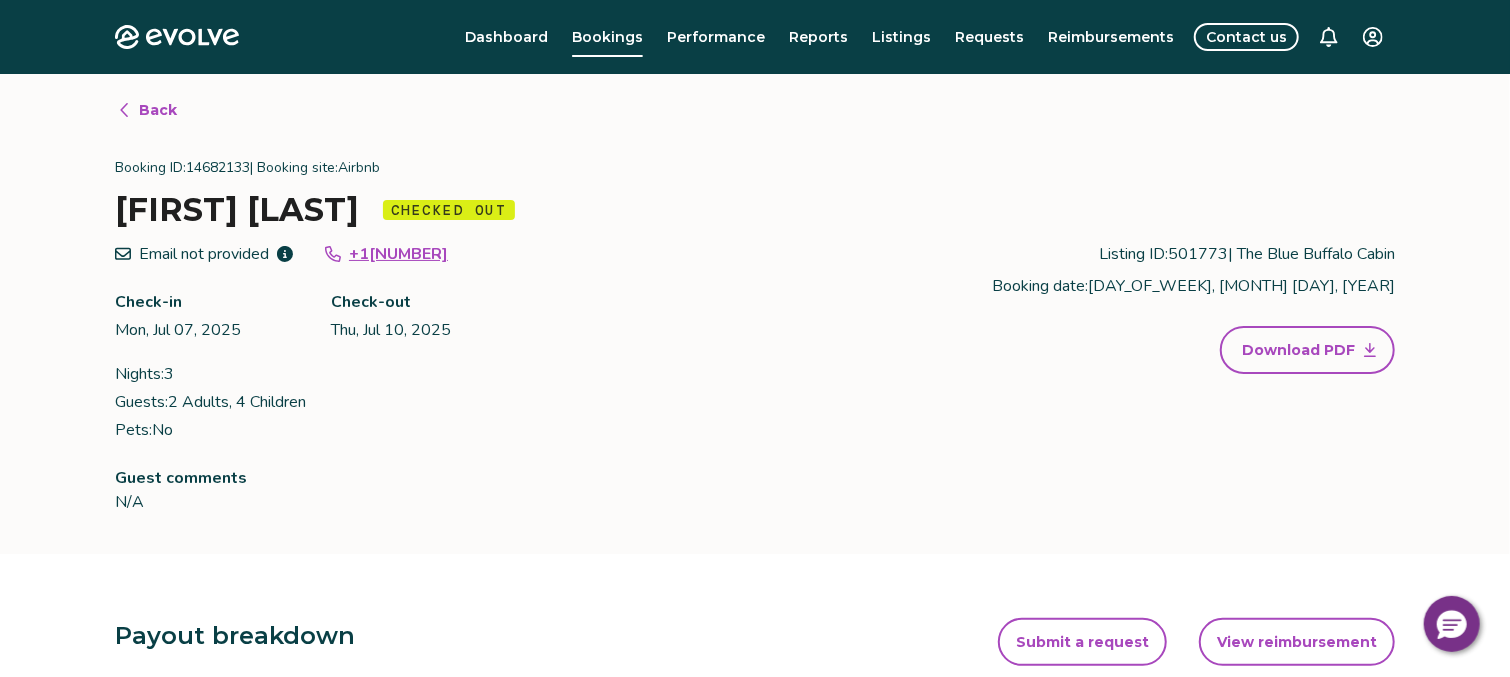 click on "Back" at bounding box center (158, 110) 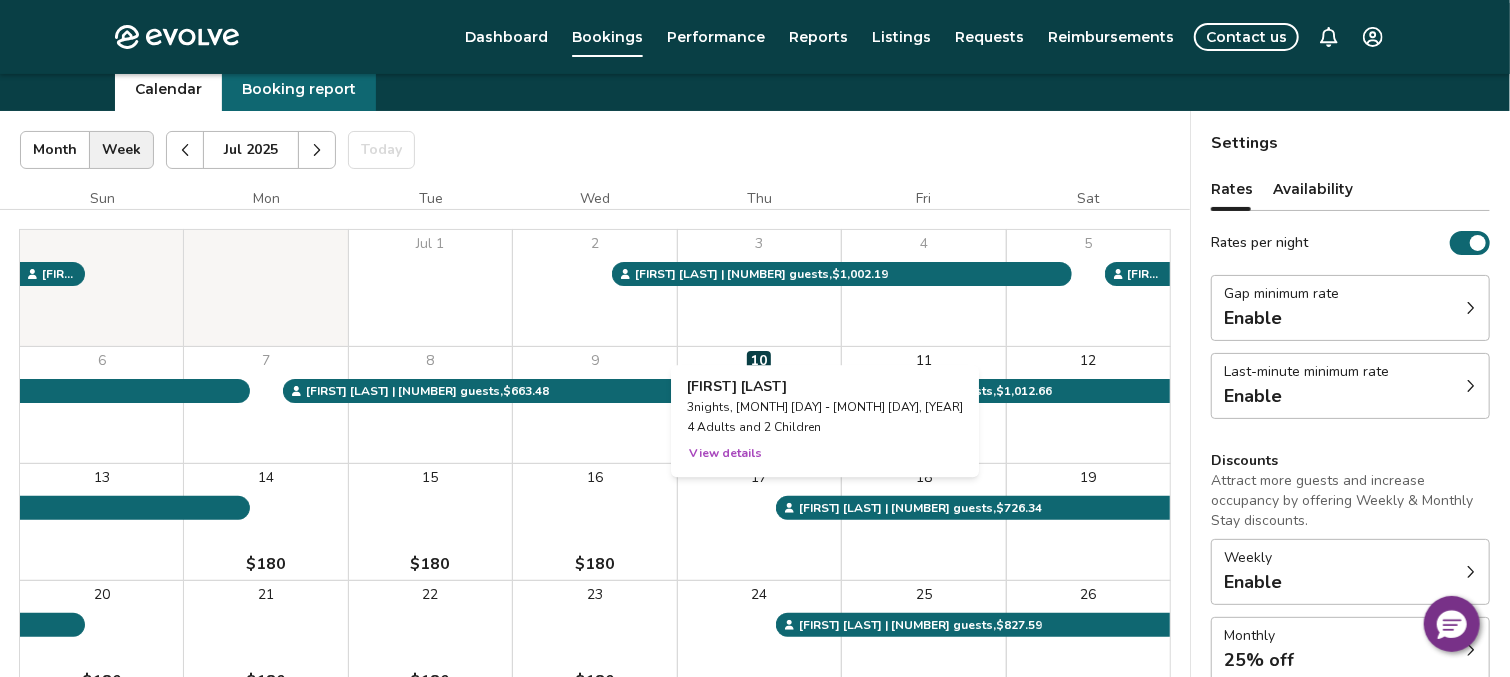scroll, scrollTop: 124, scrollLeft: 0, axis: vertical 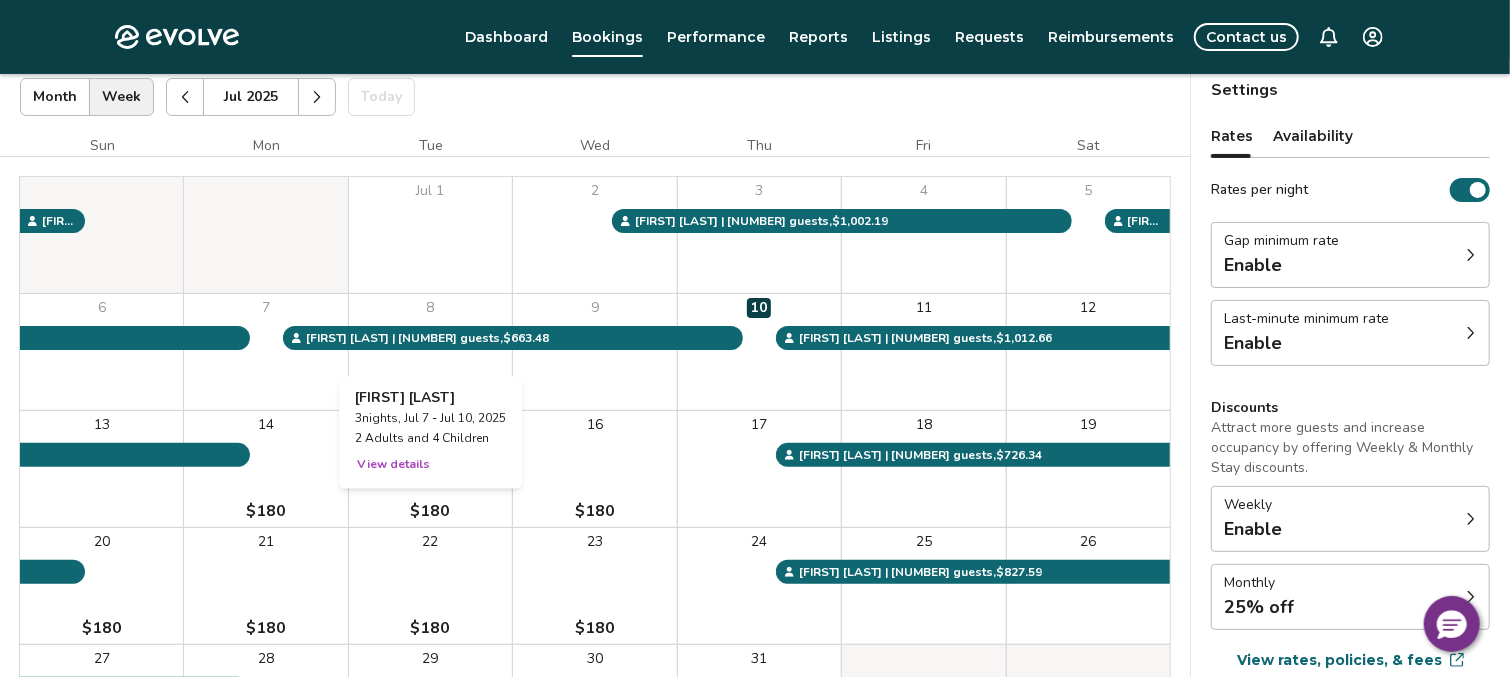 click on "8" at bounding box center [430, 352] 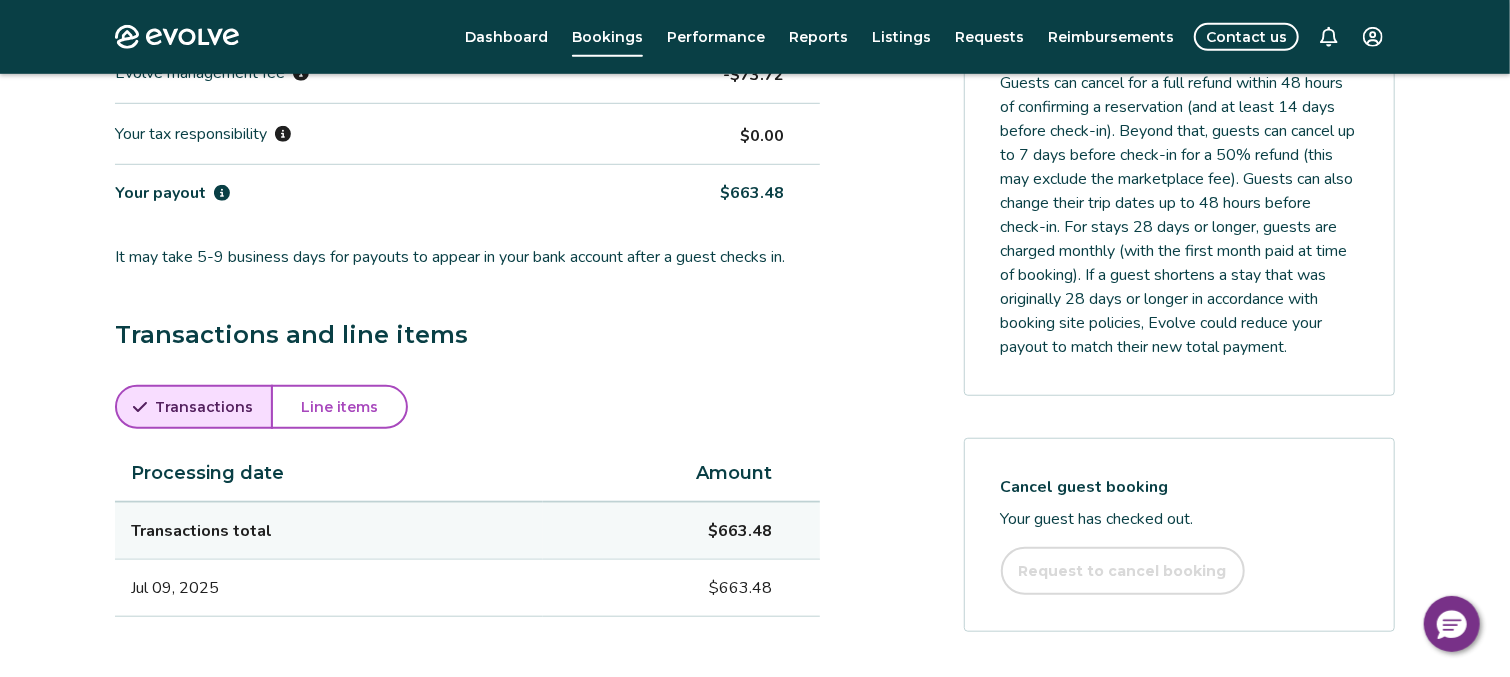 scroll, scrollTop: 875, scrollLeft: 0, axis: vertical 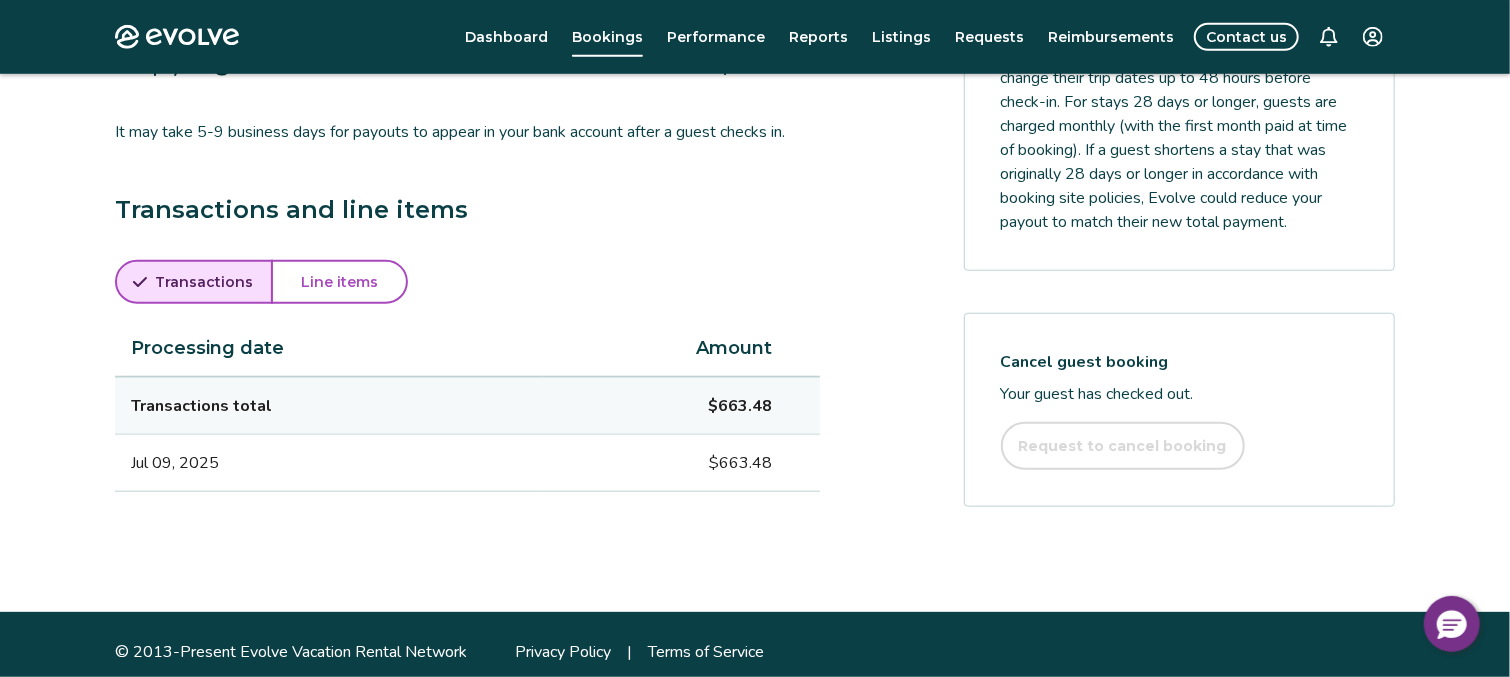click on "Line items" at bounding box center [339, 282] 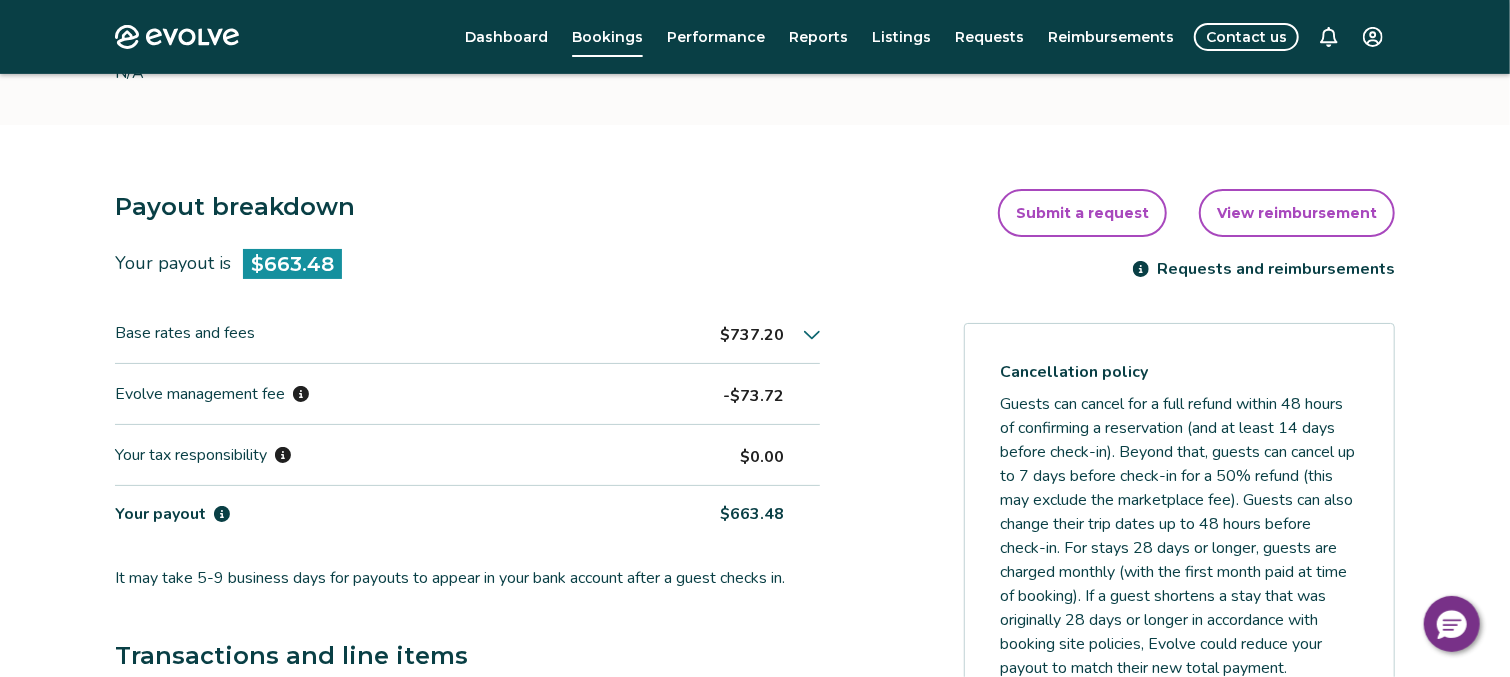 scroll, scrollTop: 318, scrollLeft: 0, axis: vertical 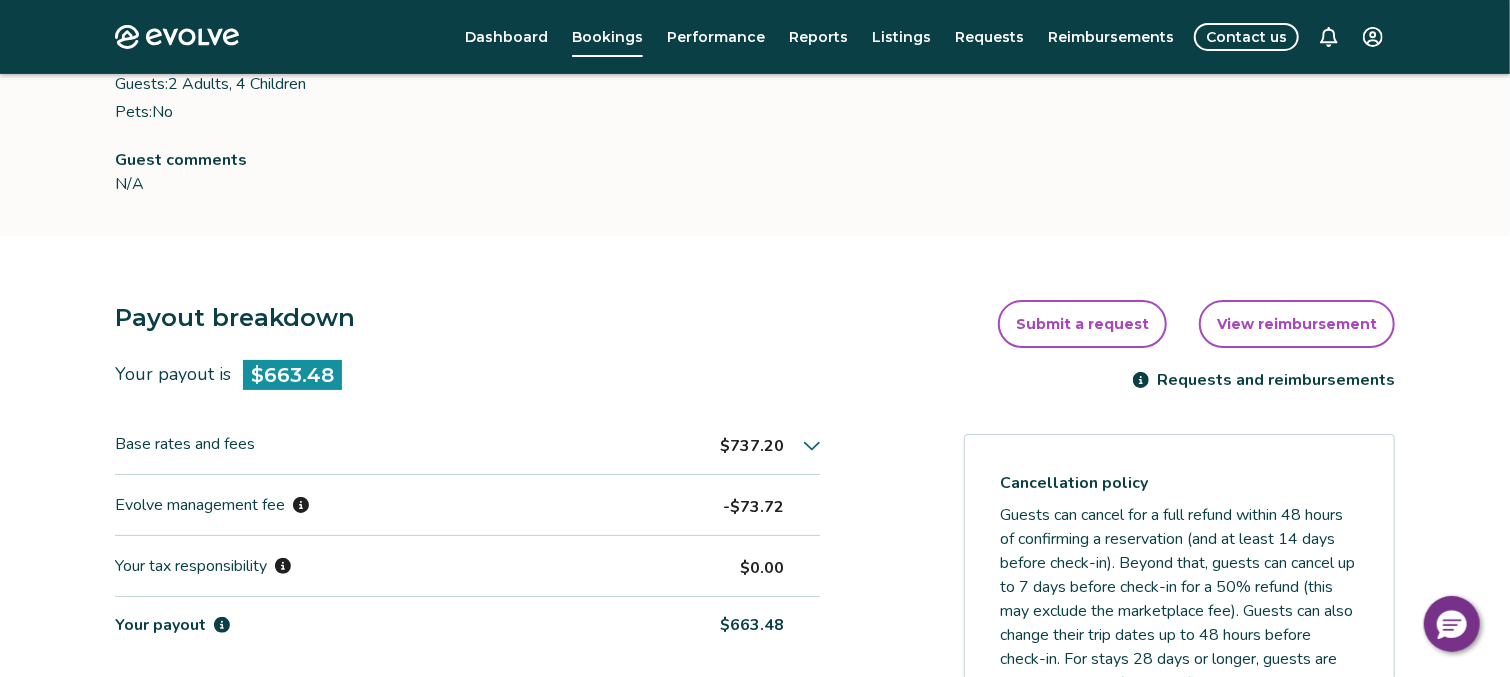 click on "Requests and reimbursements" at bounding box center [1264, 380] 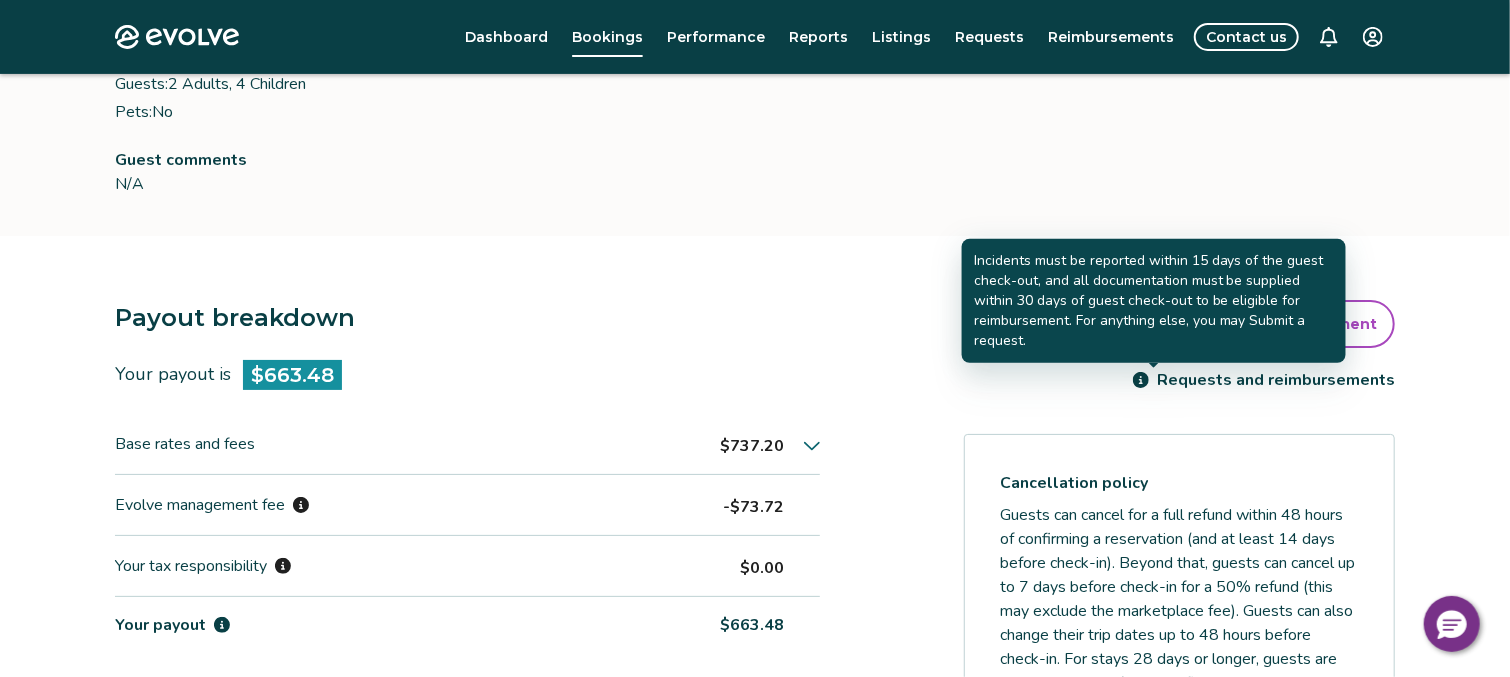 click 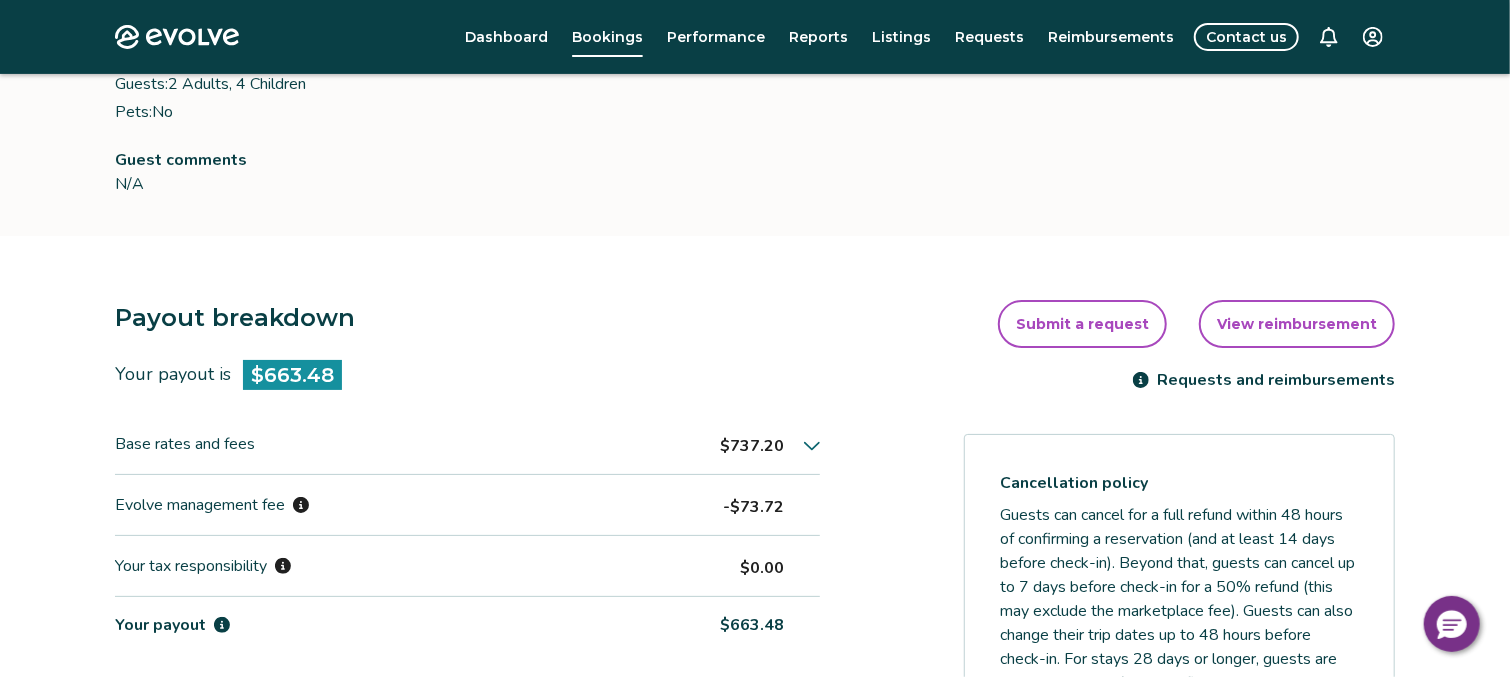 click on "Submit a request" at bounding box center [1082, 324] 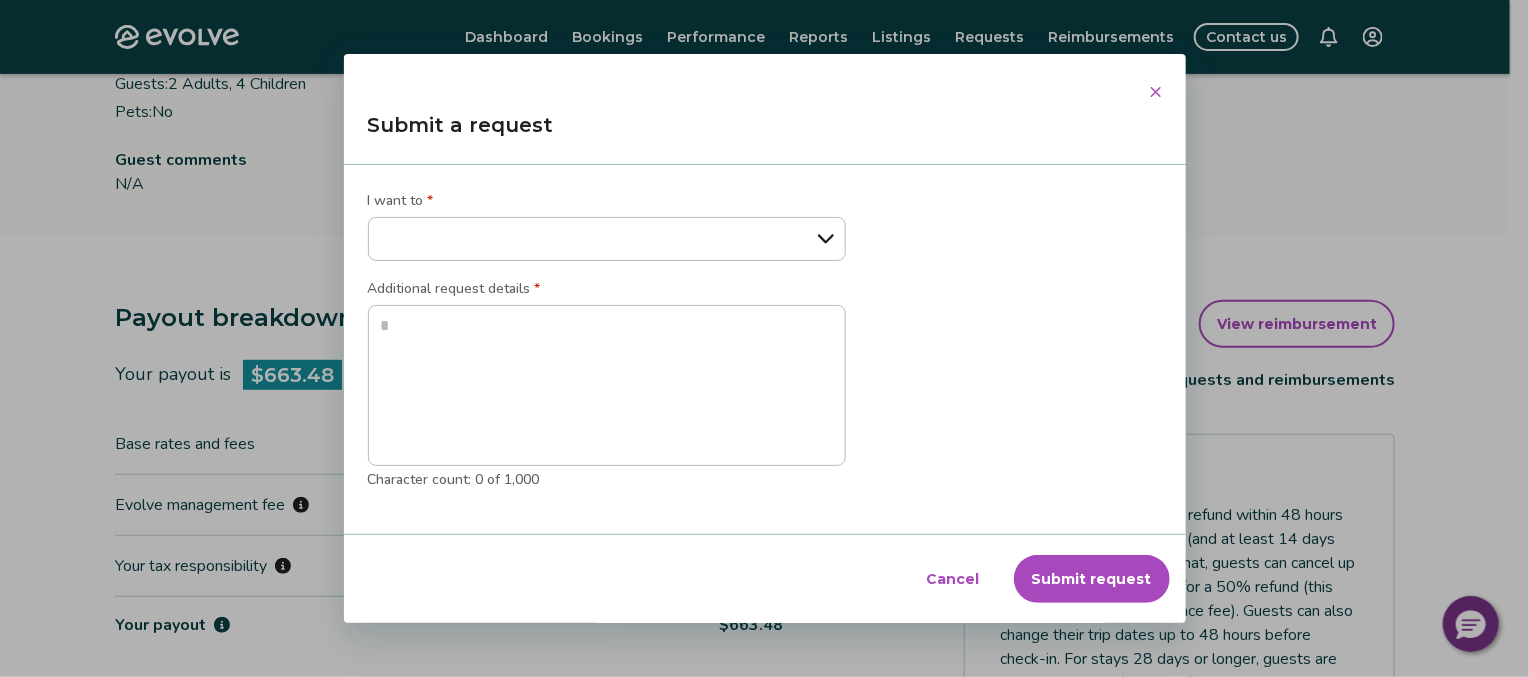 click 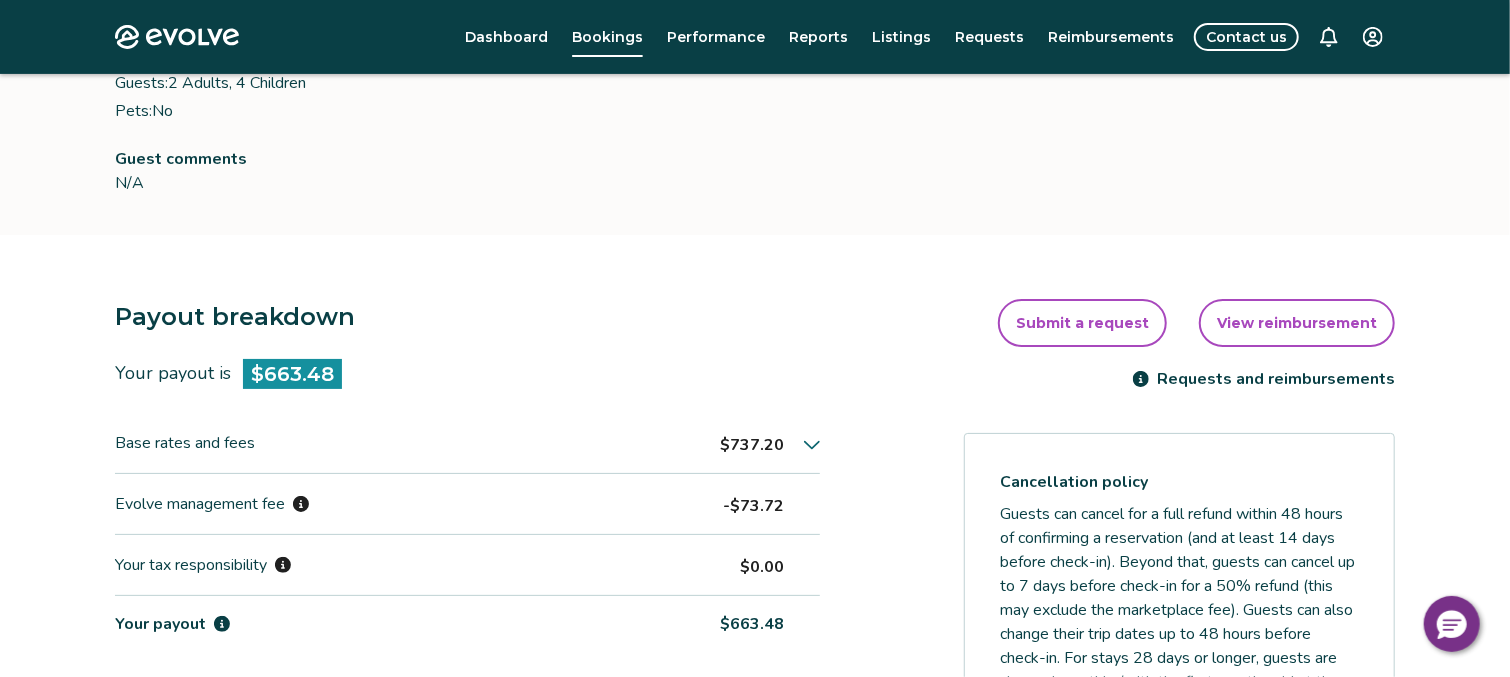 scroll, scrollTop: 318, scrollLeft: 0, axis: vertical 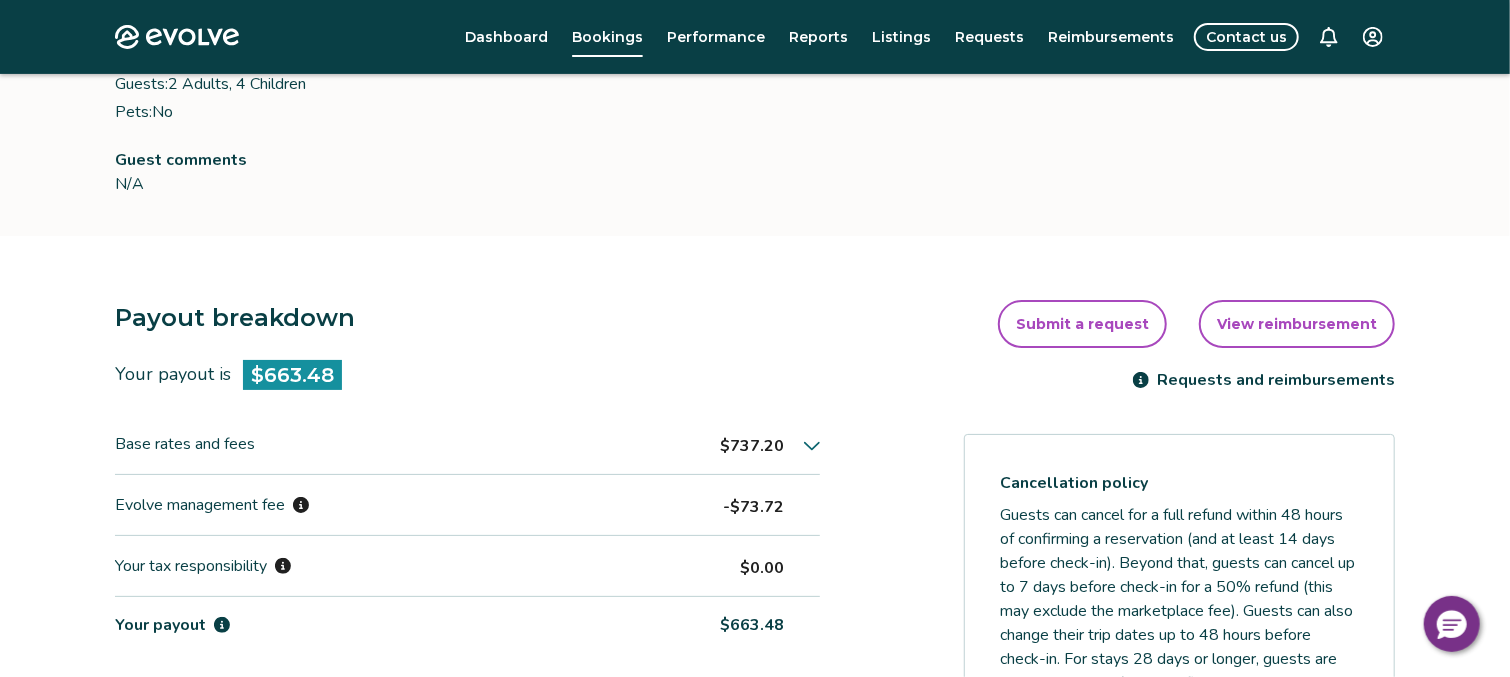 click on "View reimbursement" at bounding box center [1297, 324] 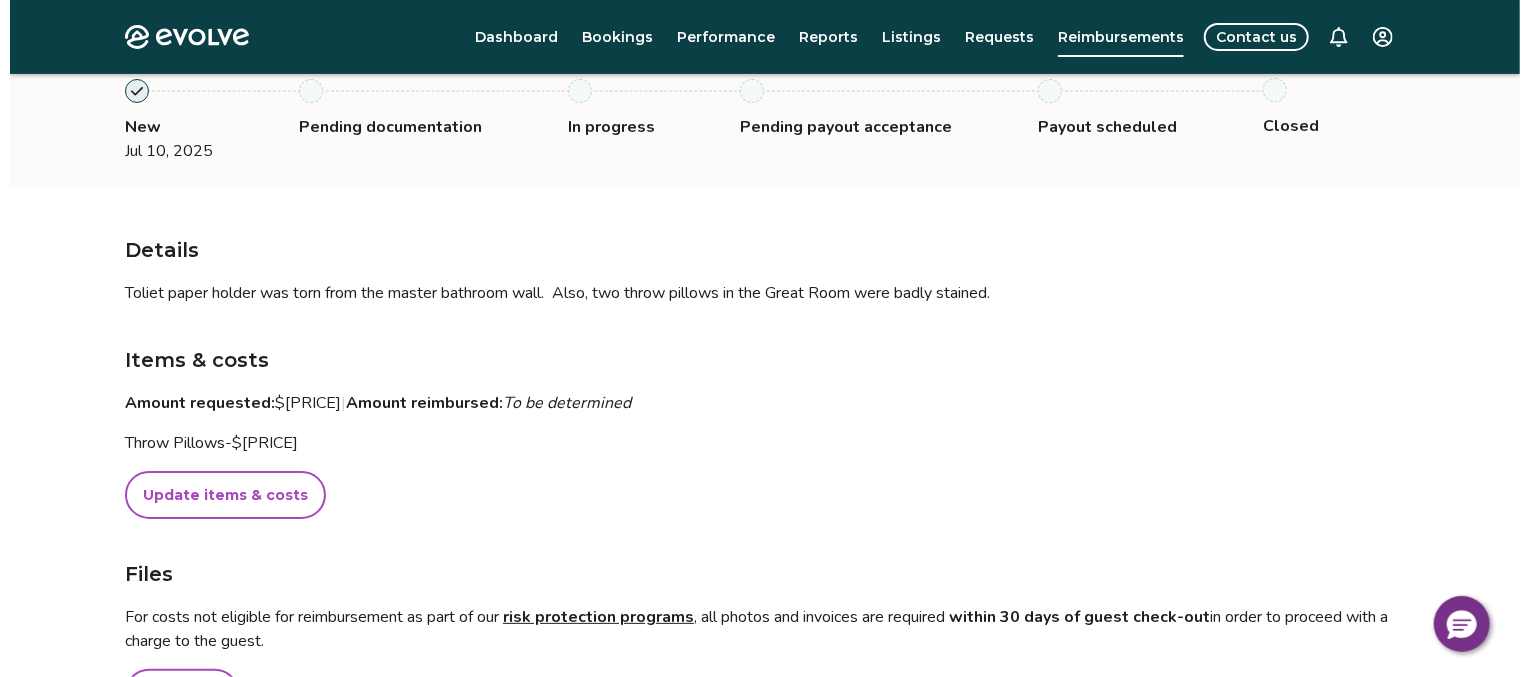 scroll, scrollTop: 249, scrollLeft: 0, axis: vertical 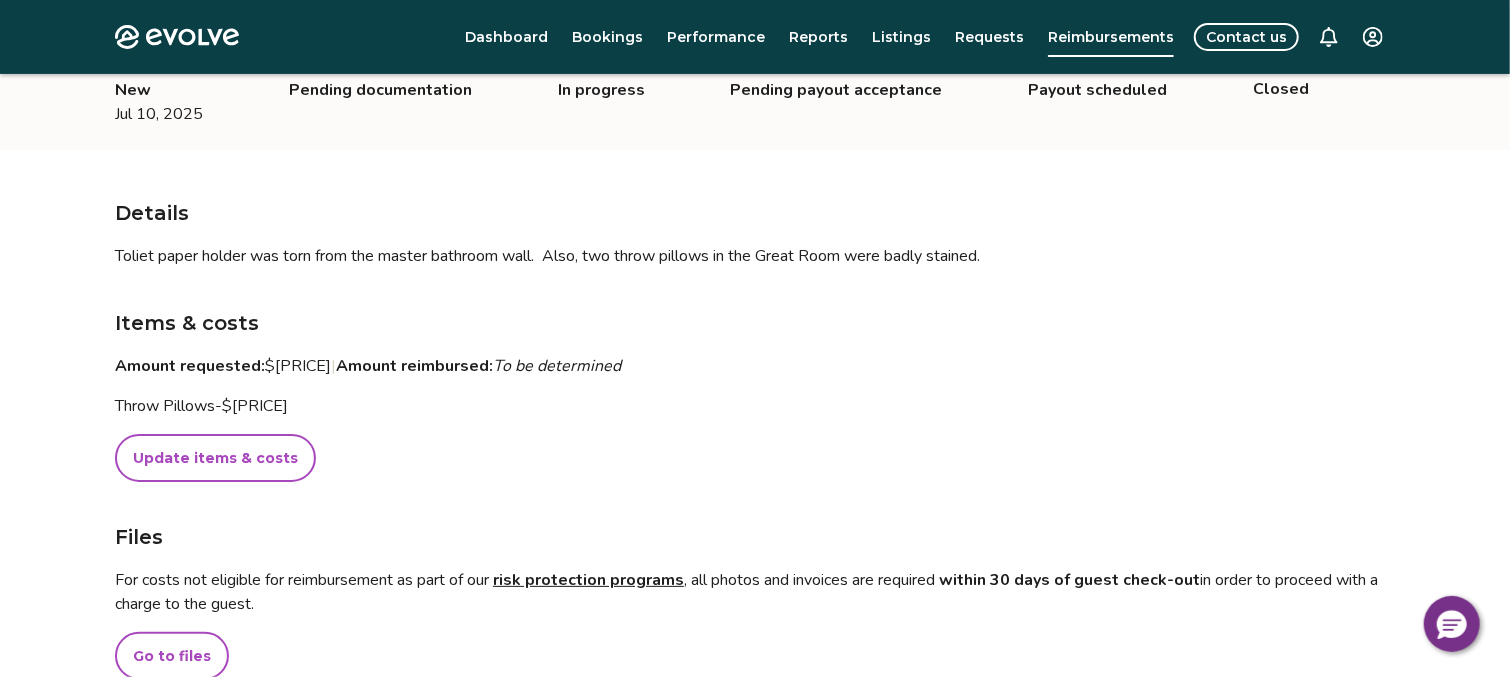 click on "Update items & costs" at bounding box center [215, 458] 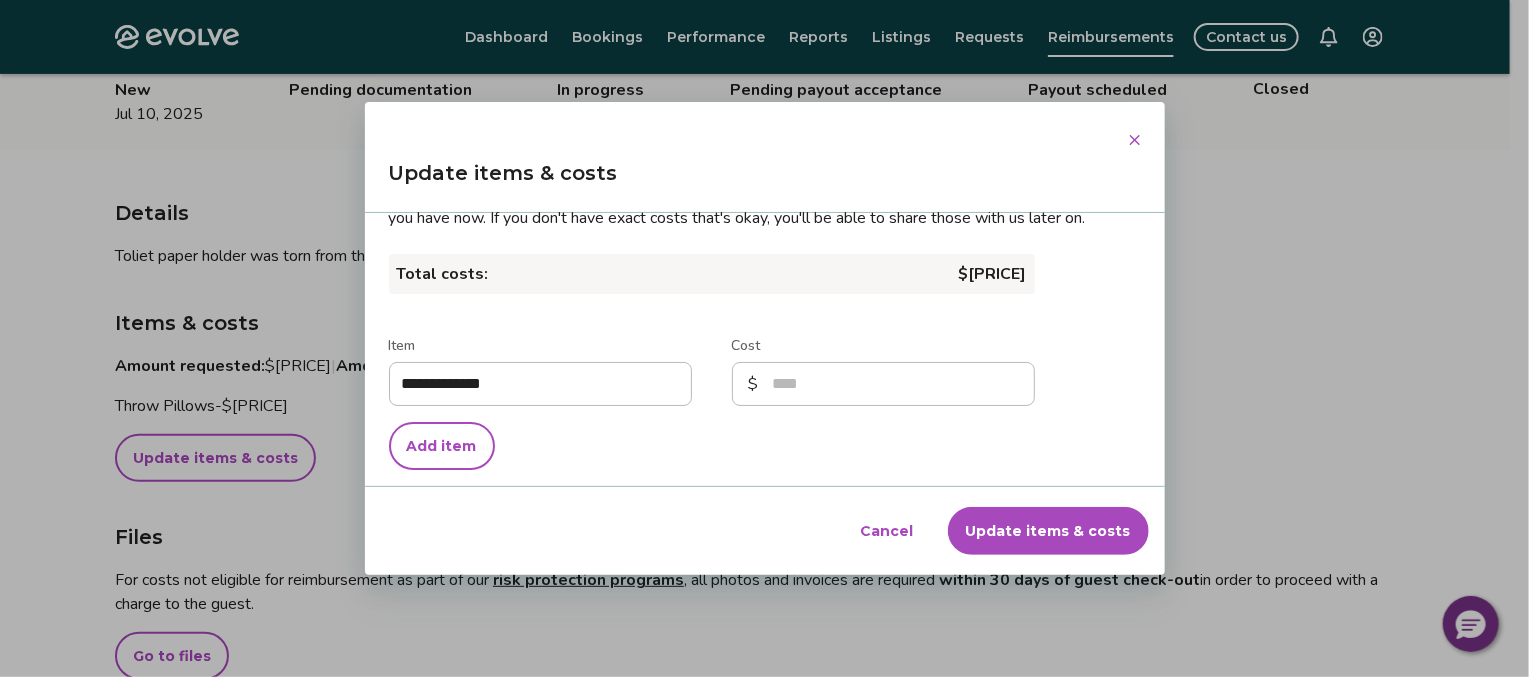 scroll, scrollTop: 83, scrollLeft: 0, axis: vertical 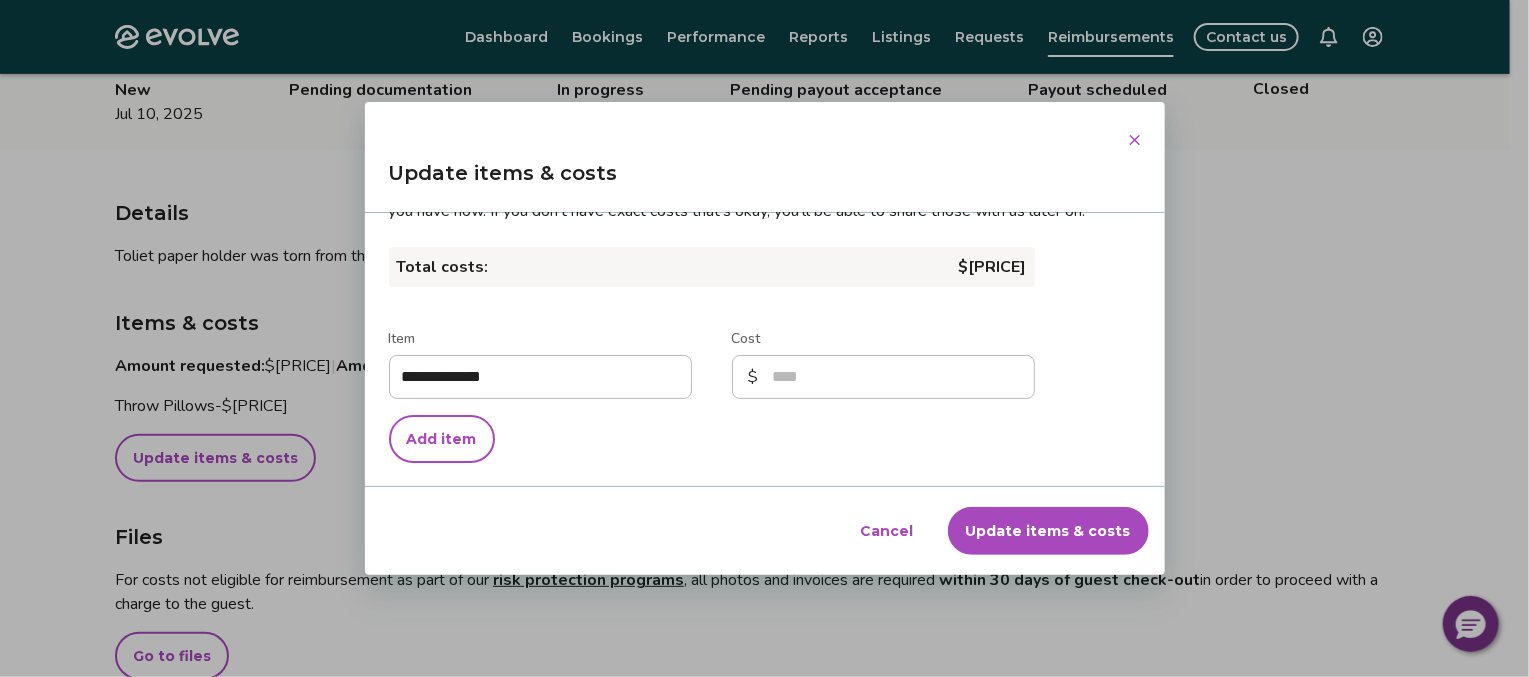 click on "Add item" at bounding box center [442, 439] 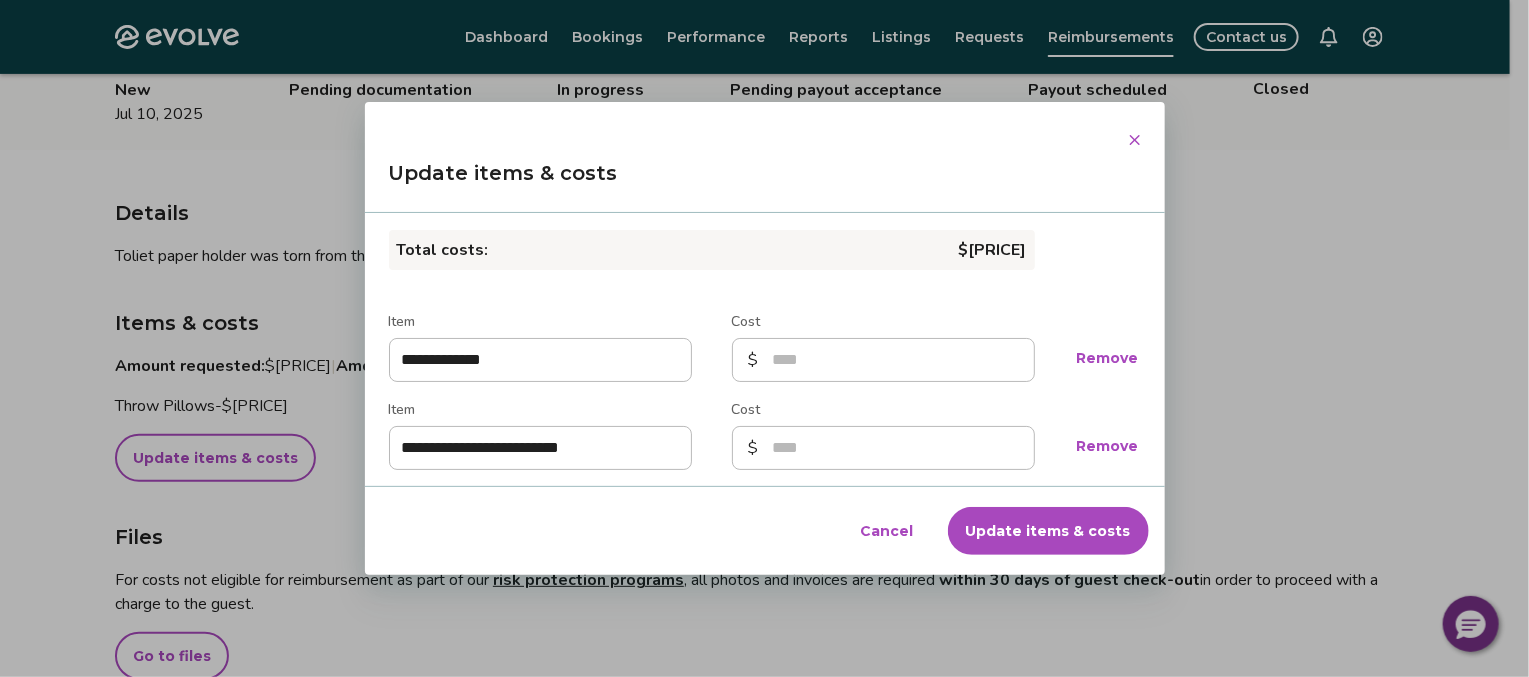 scroll, scrollTop: 46, scrollLeft: 0, axis: vertical 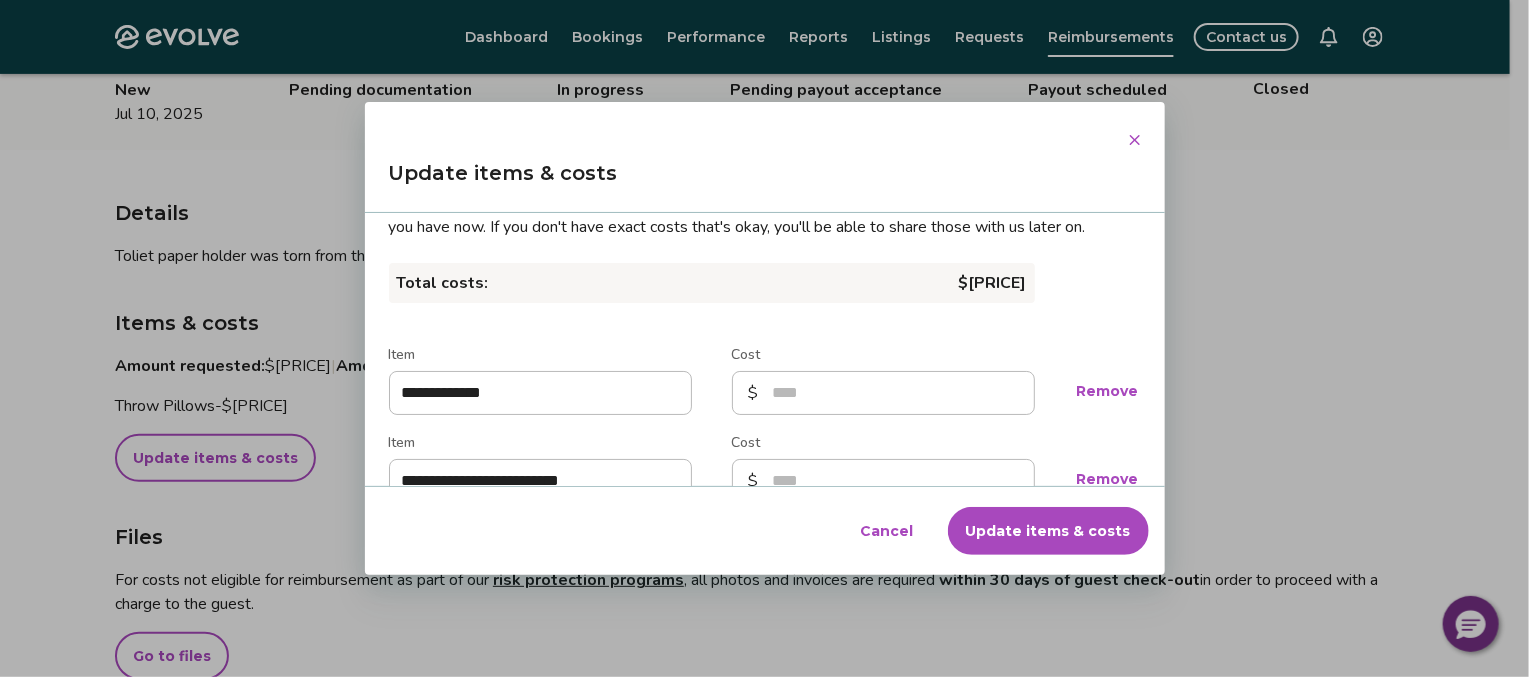 type on "**********" 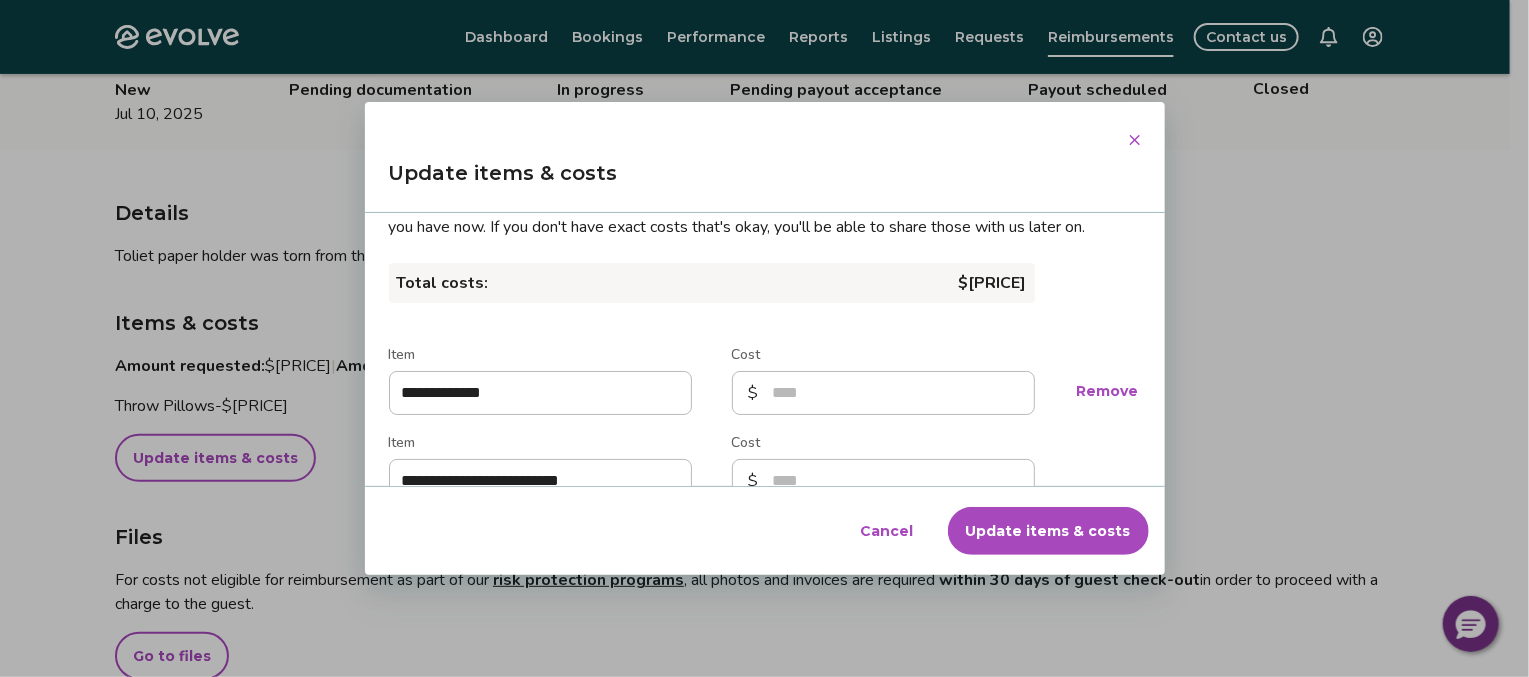 scroll, scrollTop: 195, scrollLeft: 0, axis: vertical 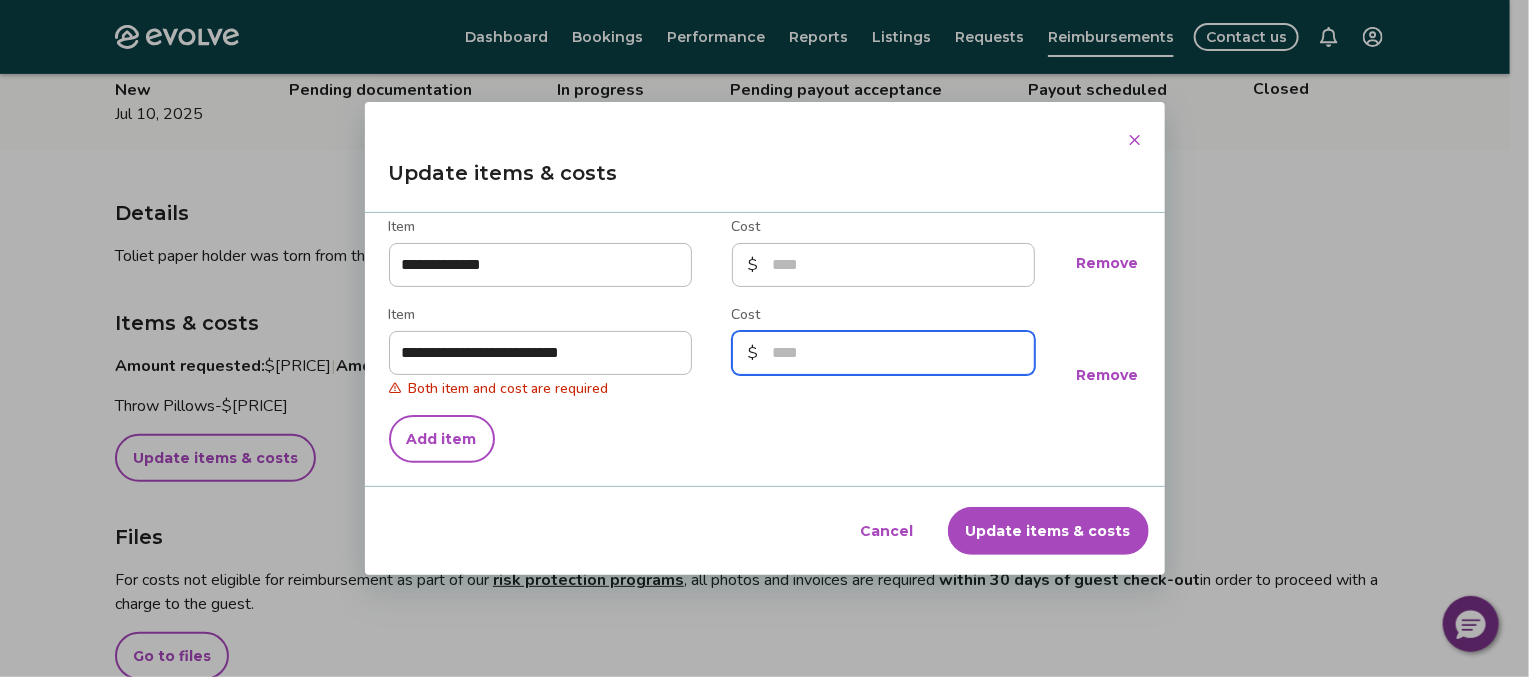 click on "Cost" at bounding box center (883, 353) 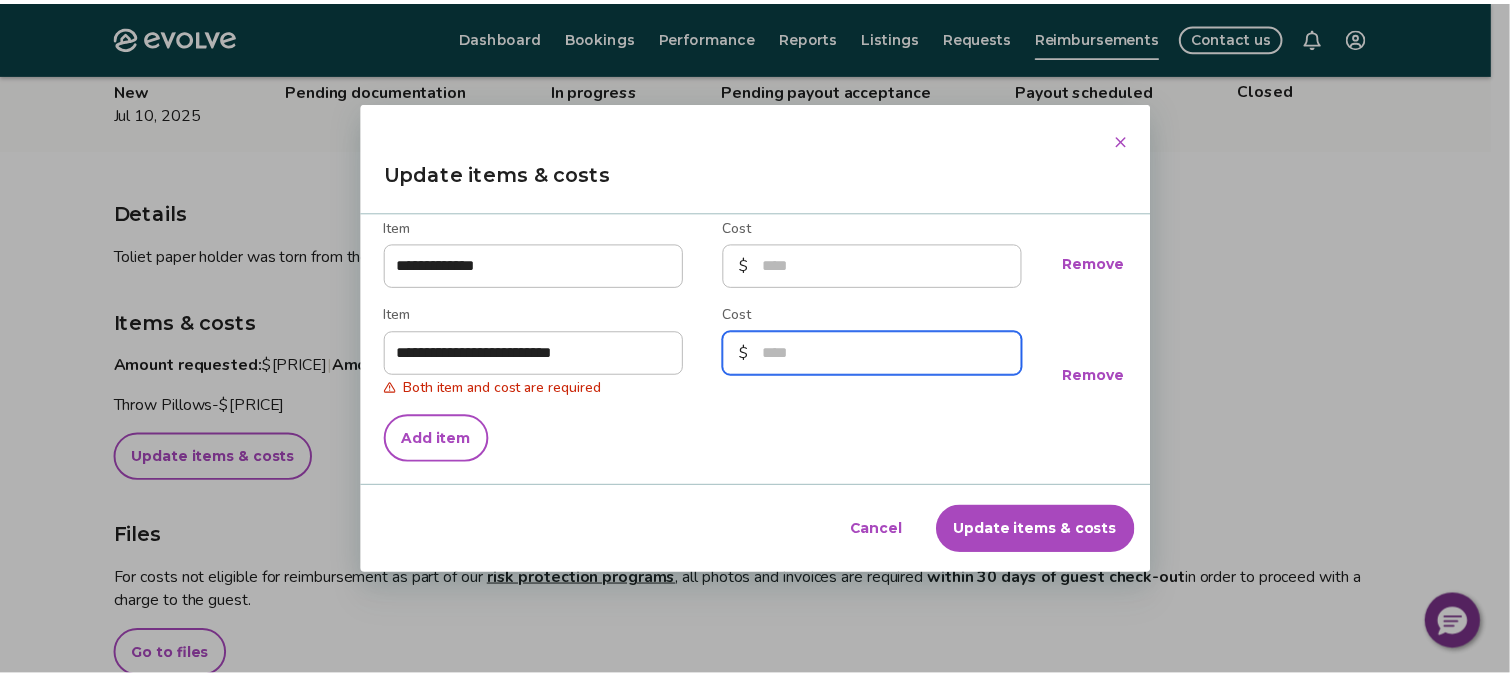scroll, scrollTop: 171, scrollLeft: 0, axis: vertical 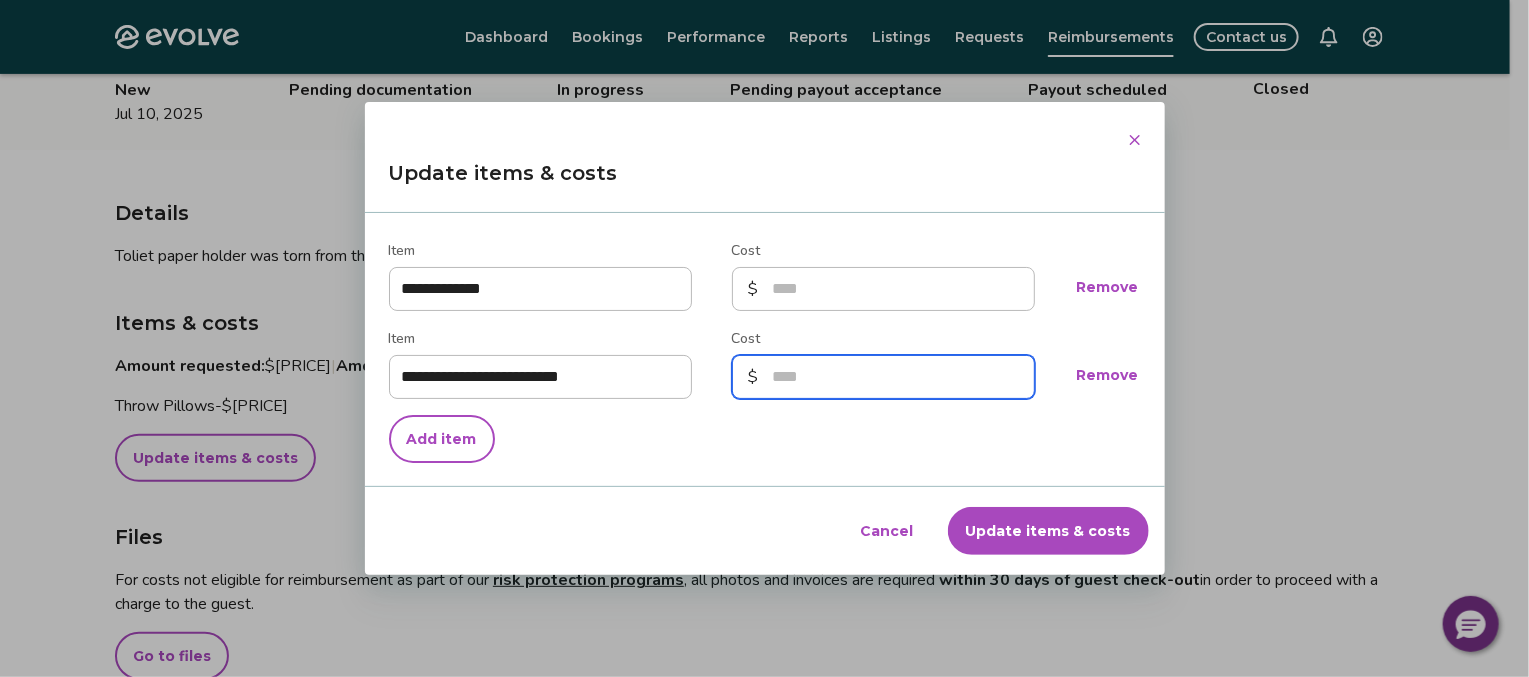 type on "******" 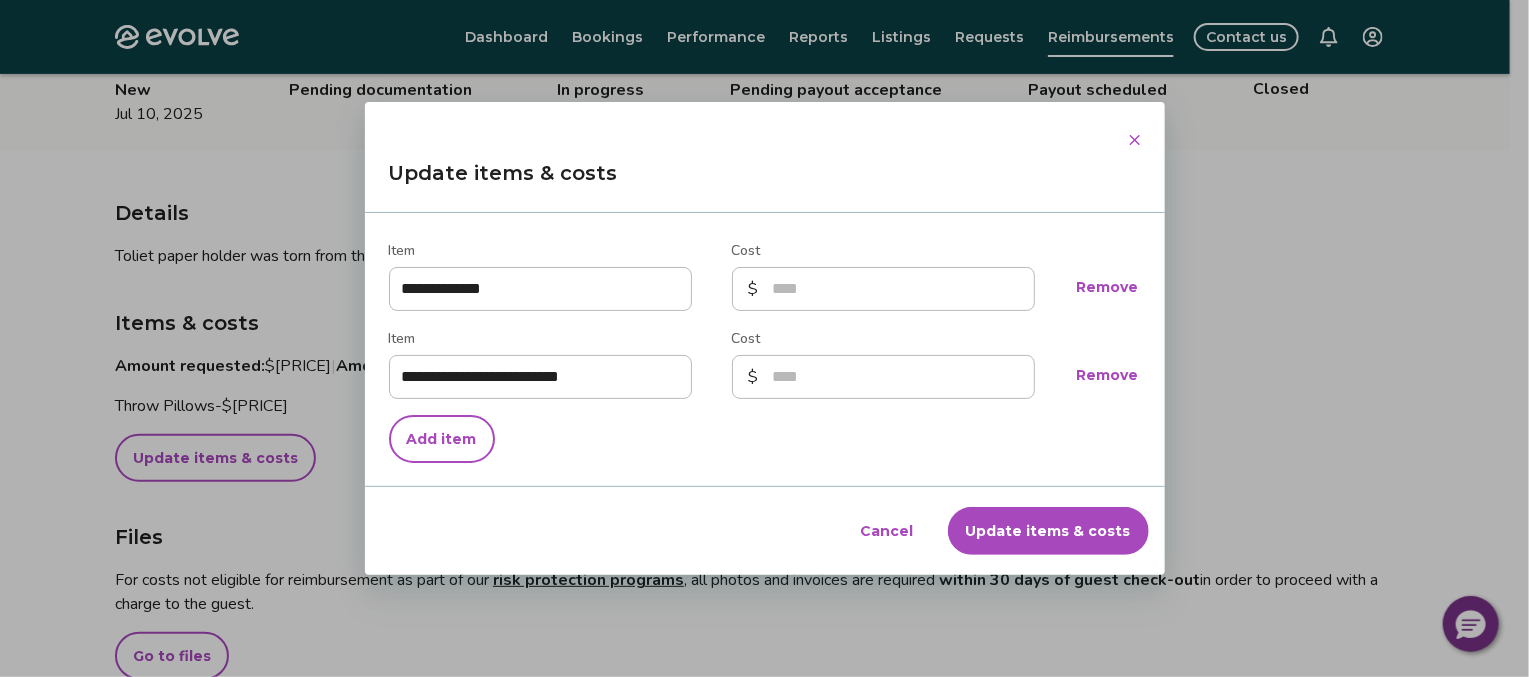 click on "Update items & costs" at bounding box center (1048, 531) 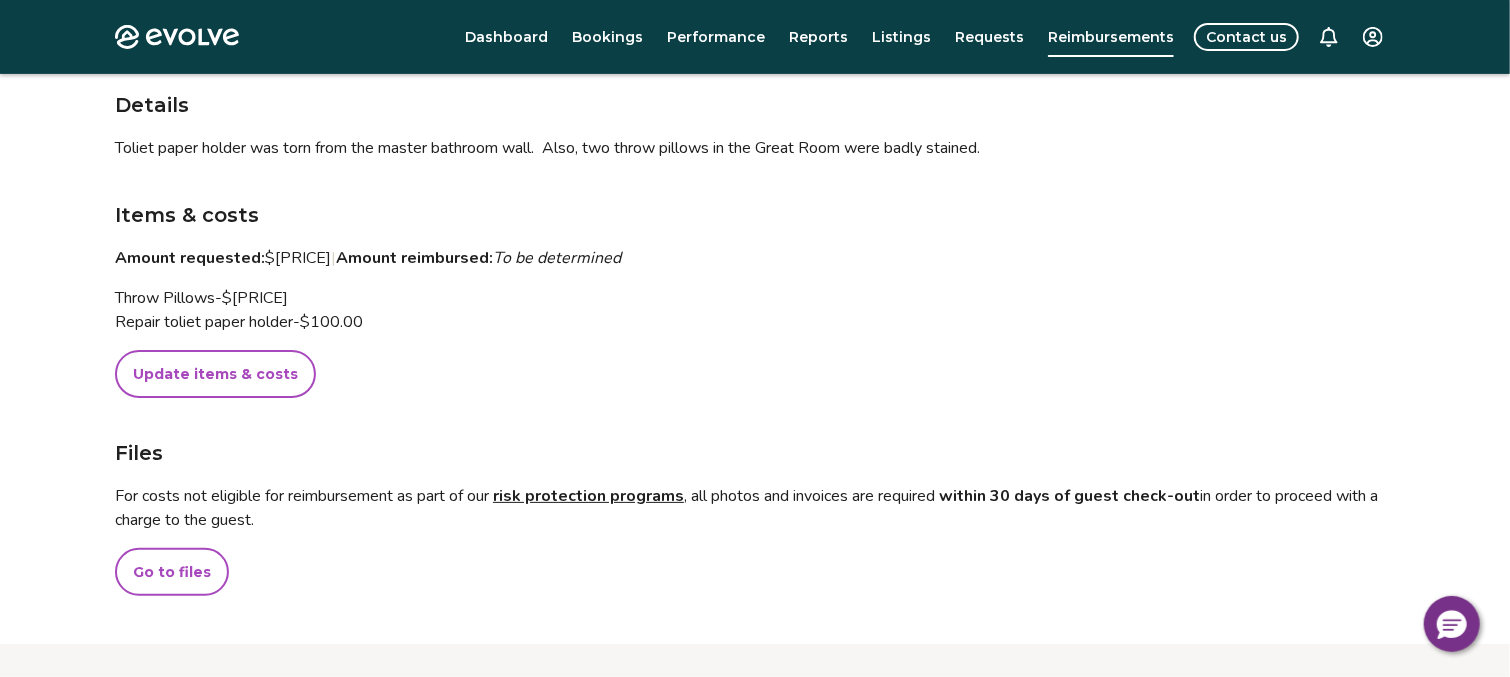 scroll, scrollTop: 499, scrollLeft: 0, axis: vertical 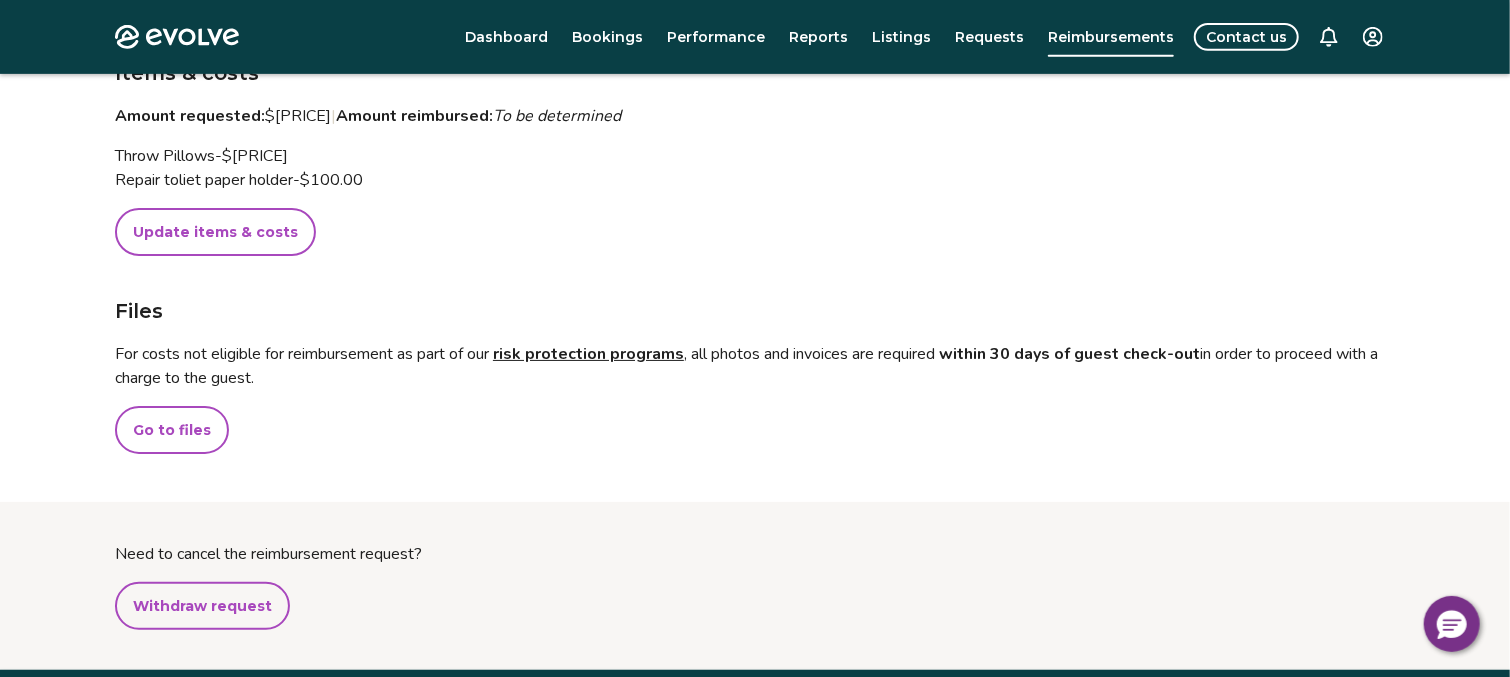 click on "Go to files" at bounding box center (172, 430) 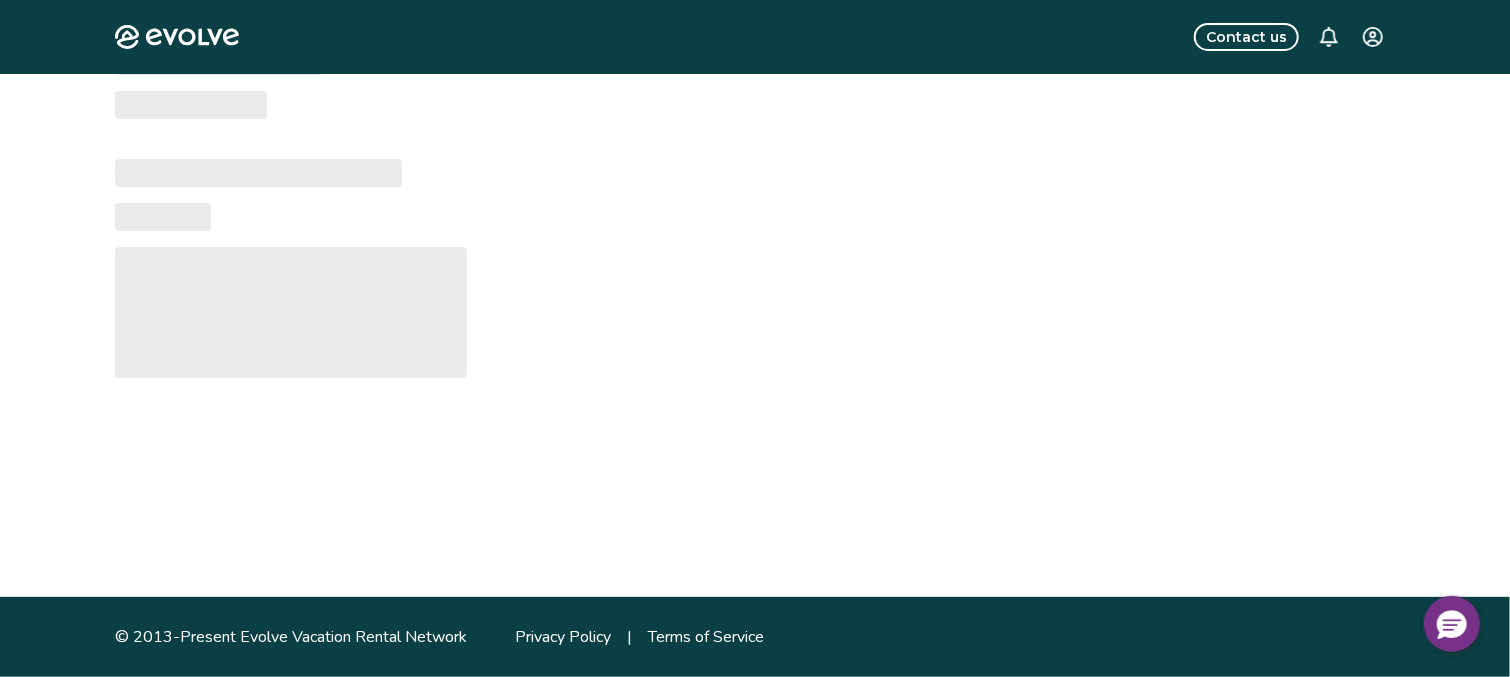 scroll, scrollTop: 0, scrollLeft: 0, axis: both 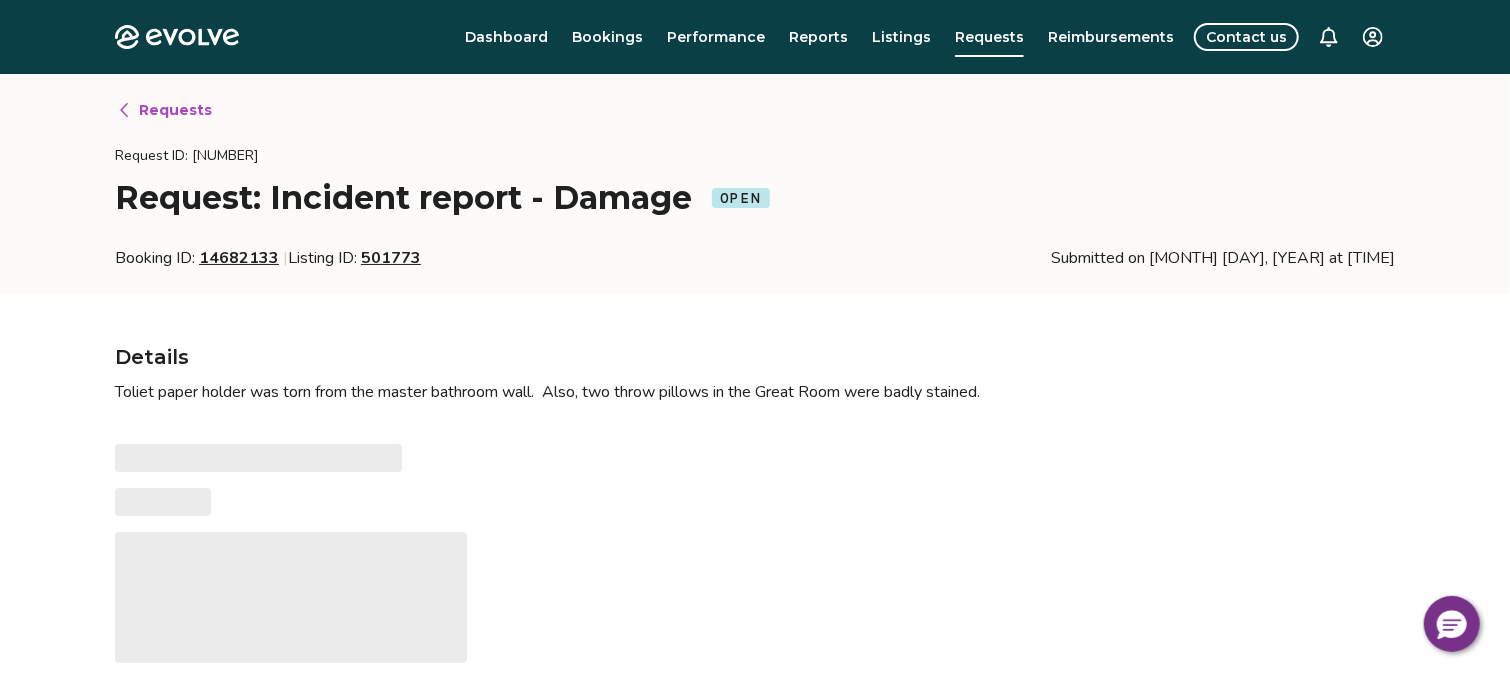 type on "*" 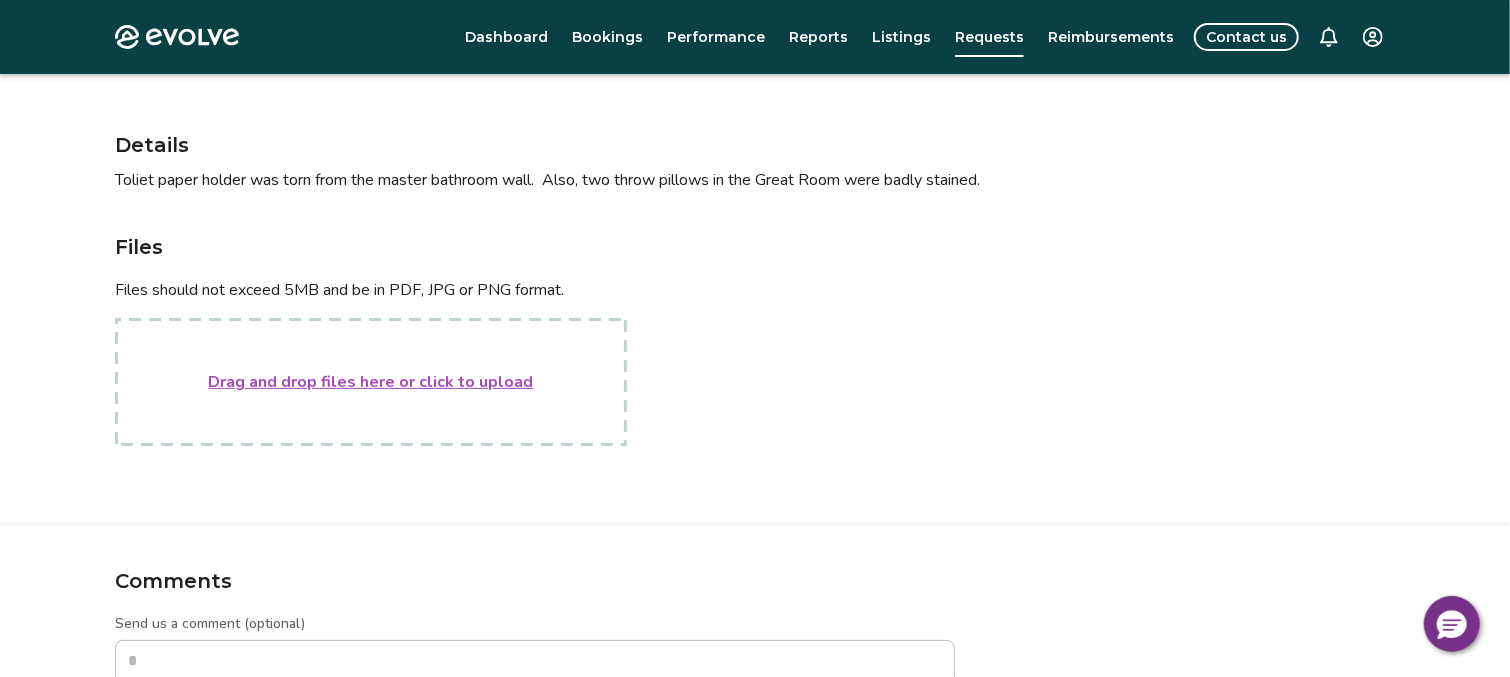 scroll, scrollTop: 249, scrollLeft: 0, axis: vertical 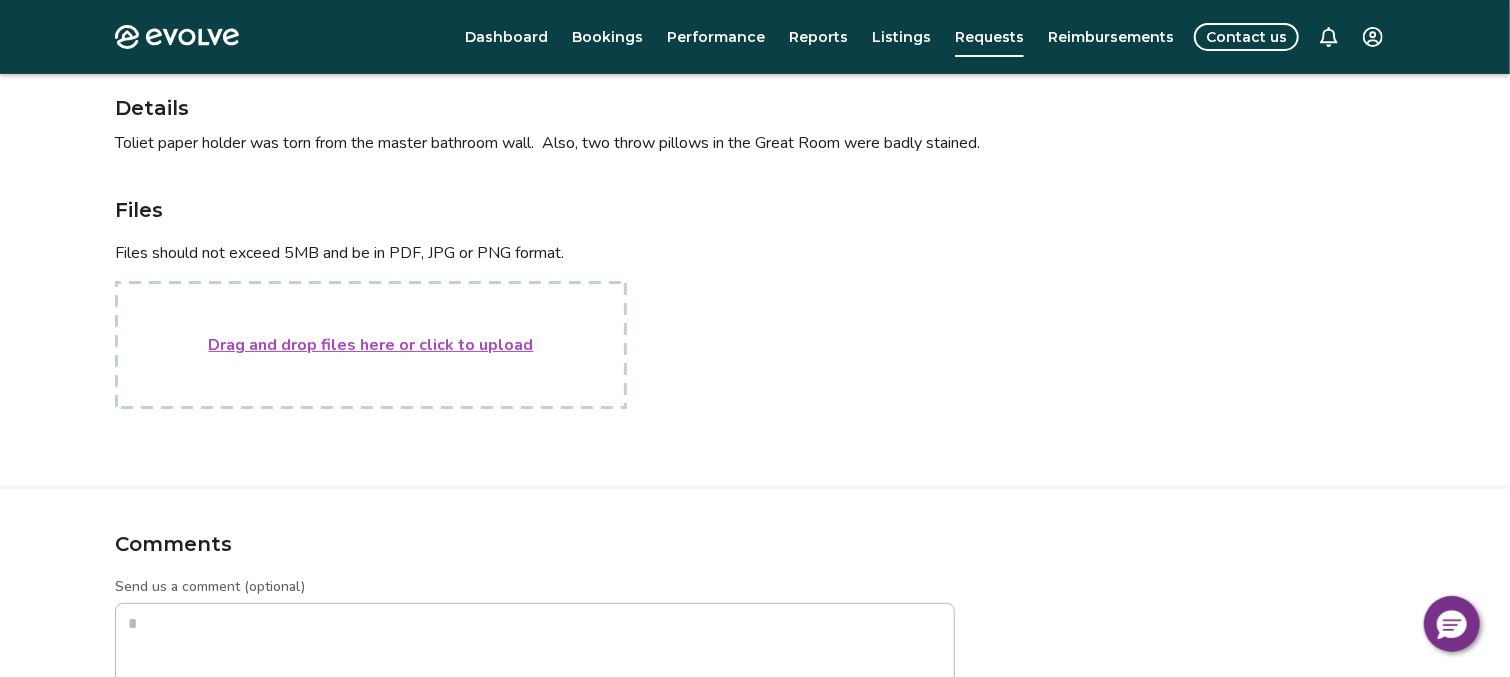 click on "Drag and drop files here or click to upload" at bounding box center (371, 345) 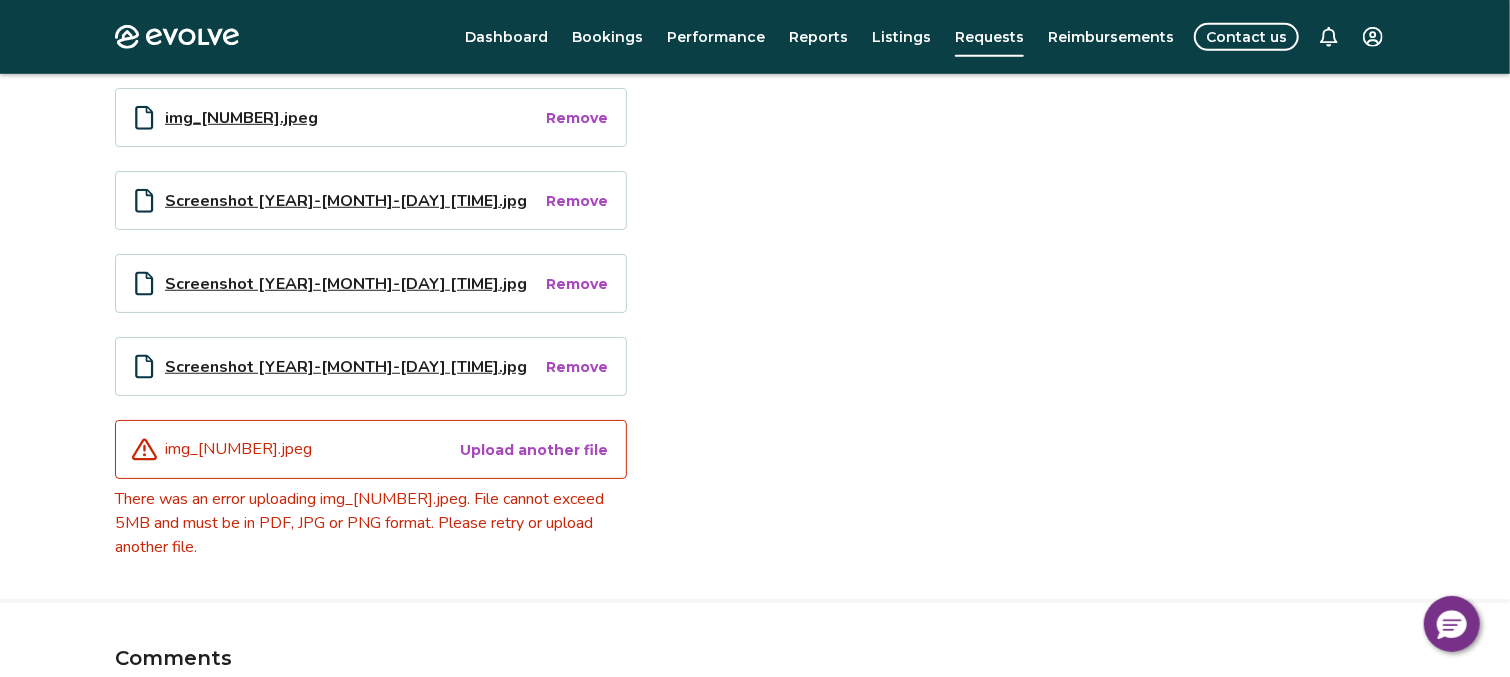 scroll, scrollTop: 750, scrollLeft: 0, axis: vertical 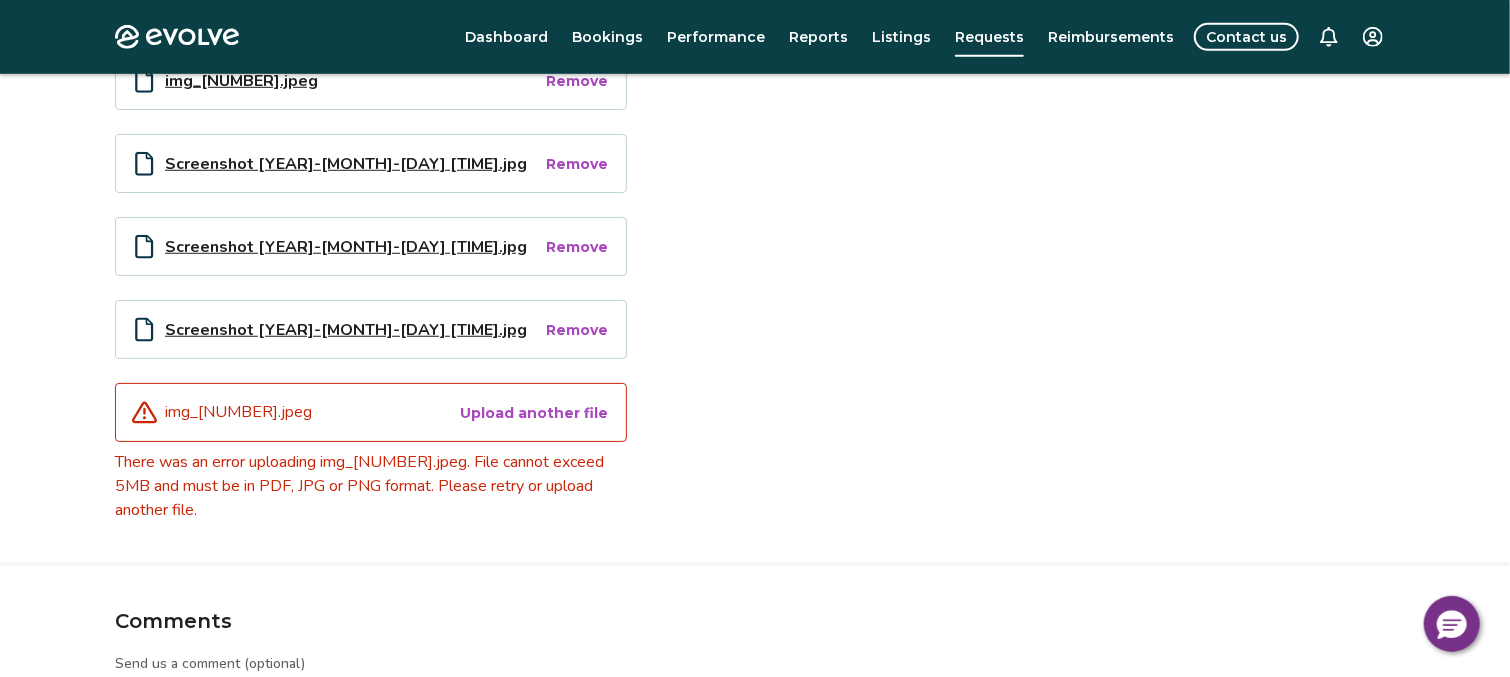 type on "*" 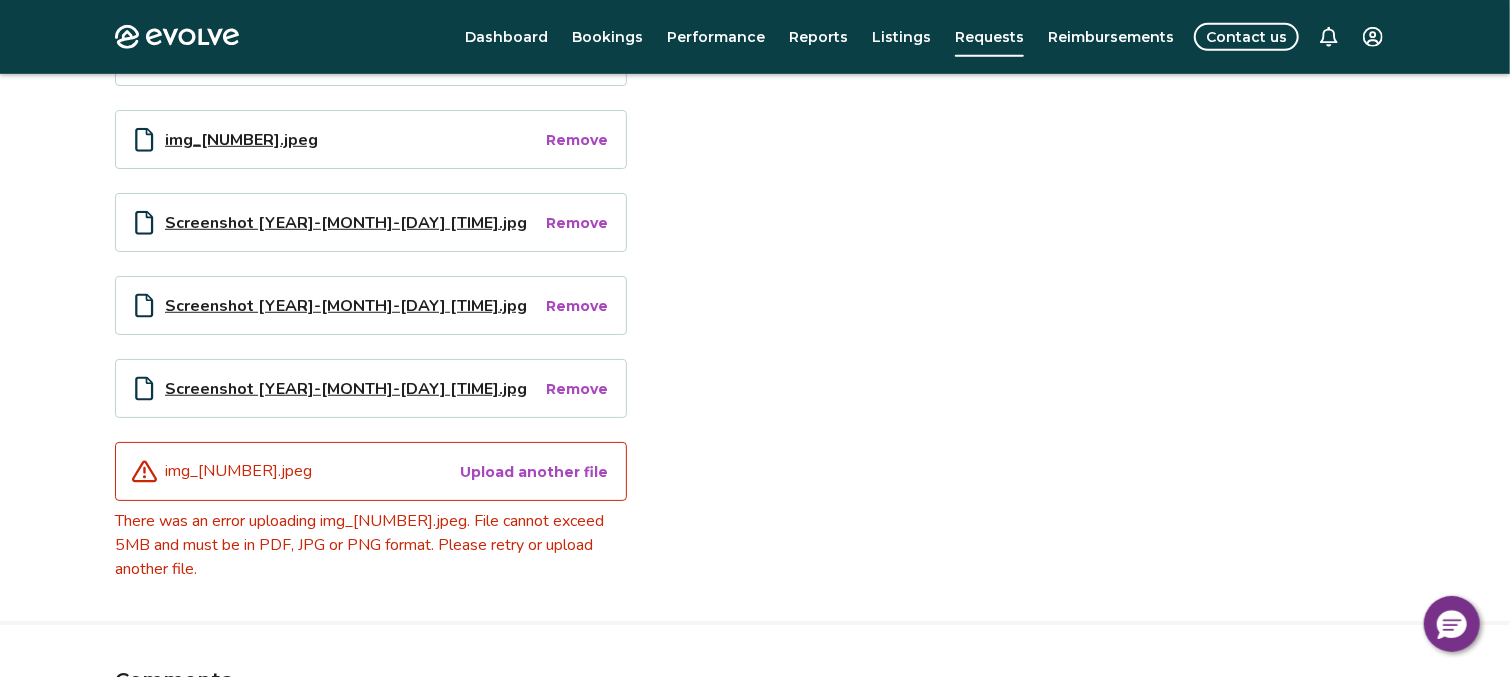 scroll, scrollTop: 750, scrollLeft: 0, axis: vertical 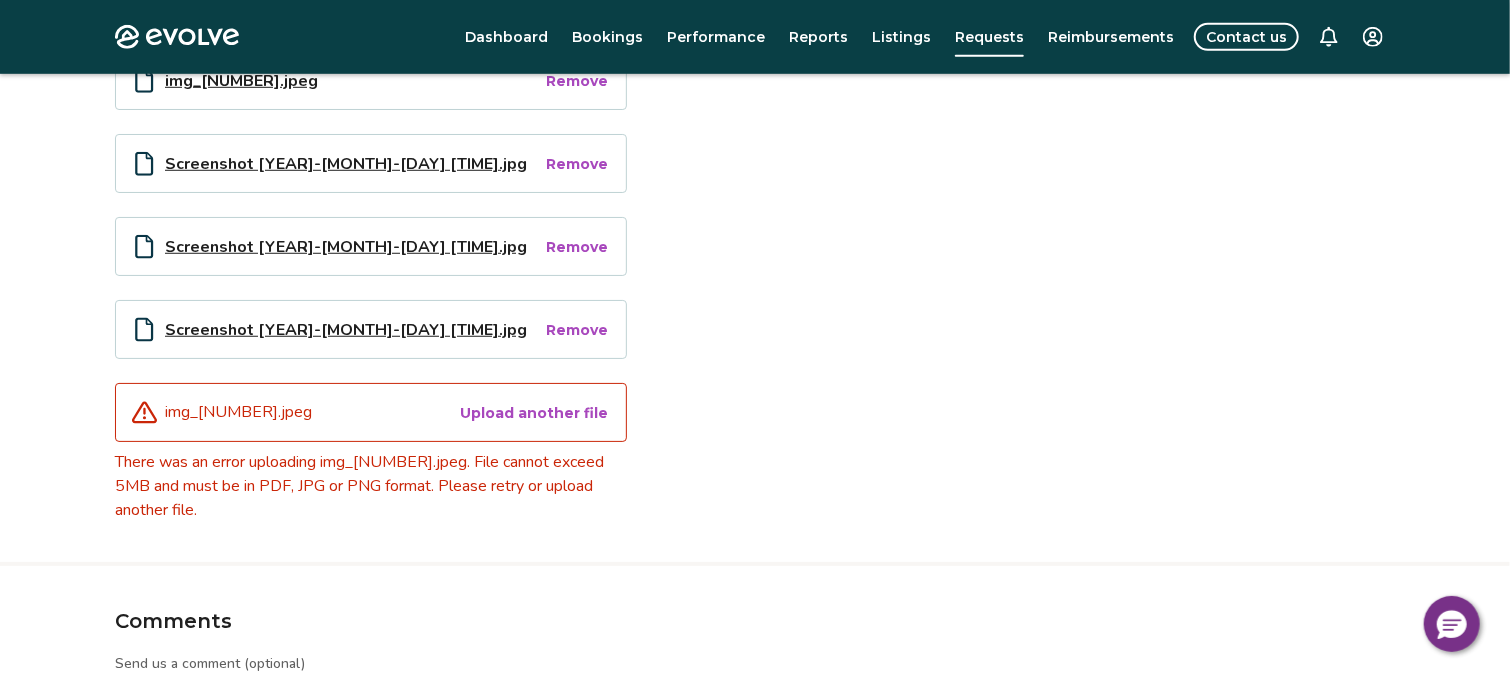 click on "Upload another file" at bounding box center (534, 413) 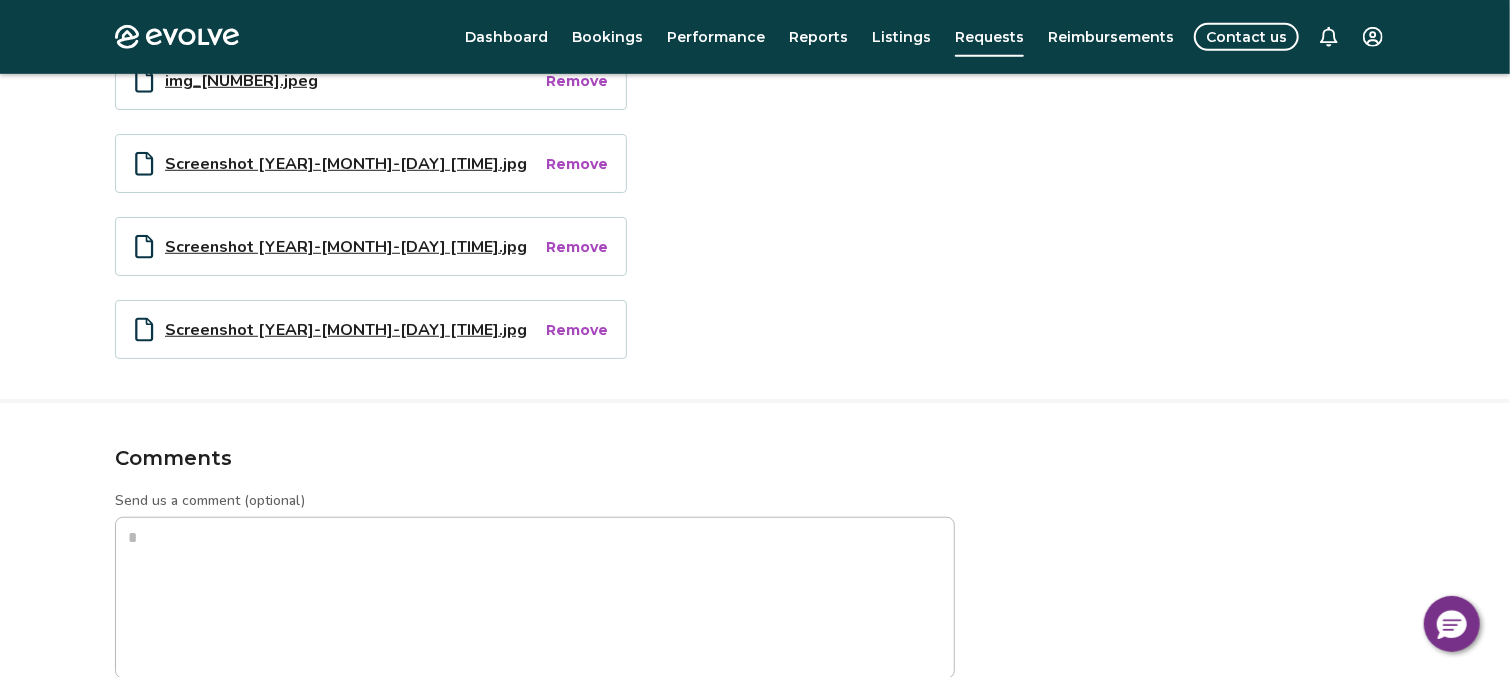 type on "**********" 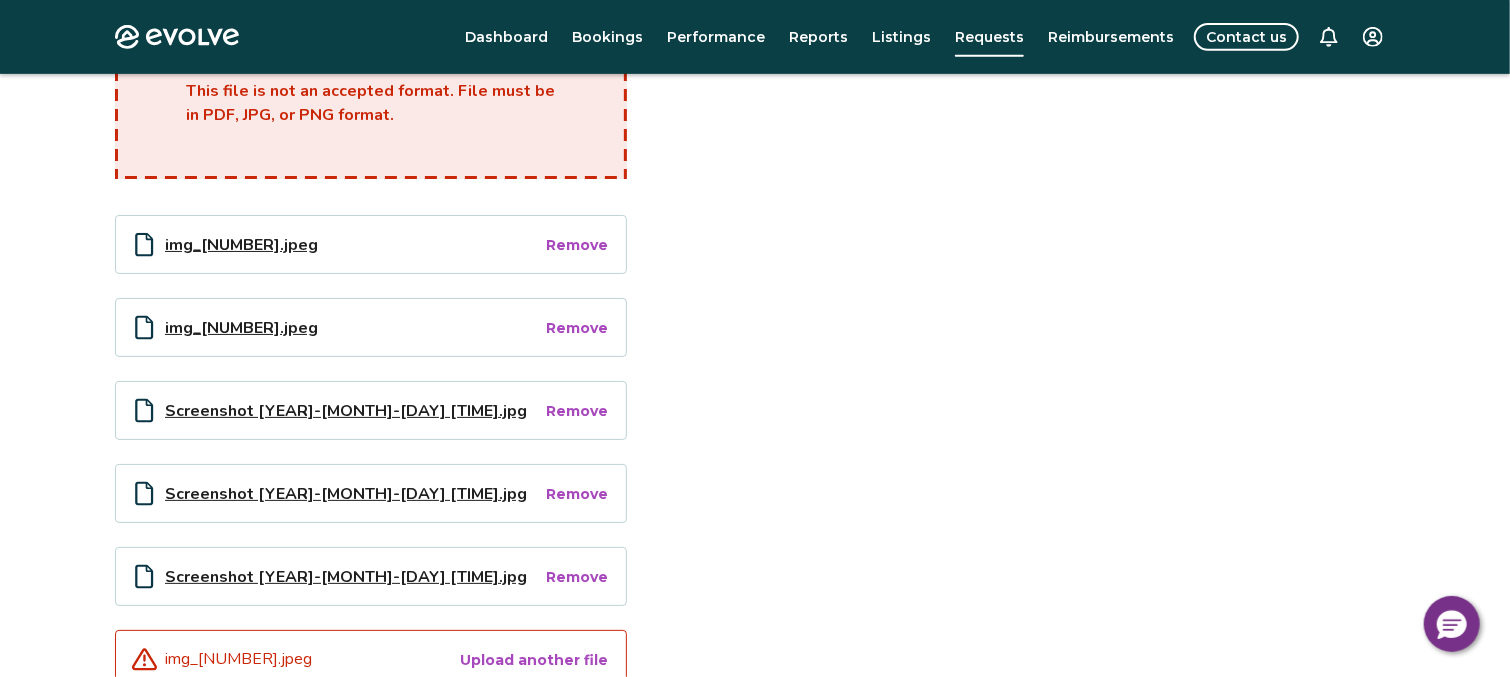 scroll, scrollTop: 499, scrollLeft: 0, axis: vertical 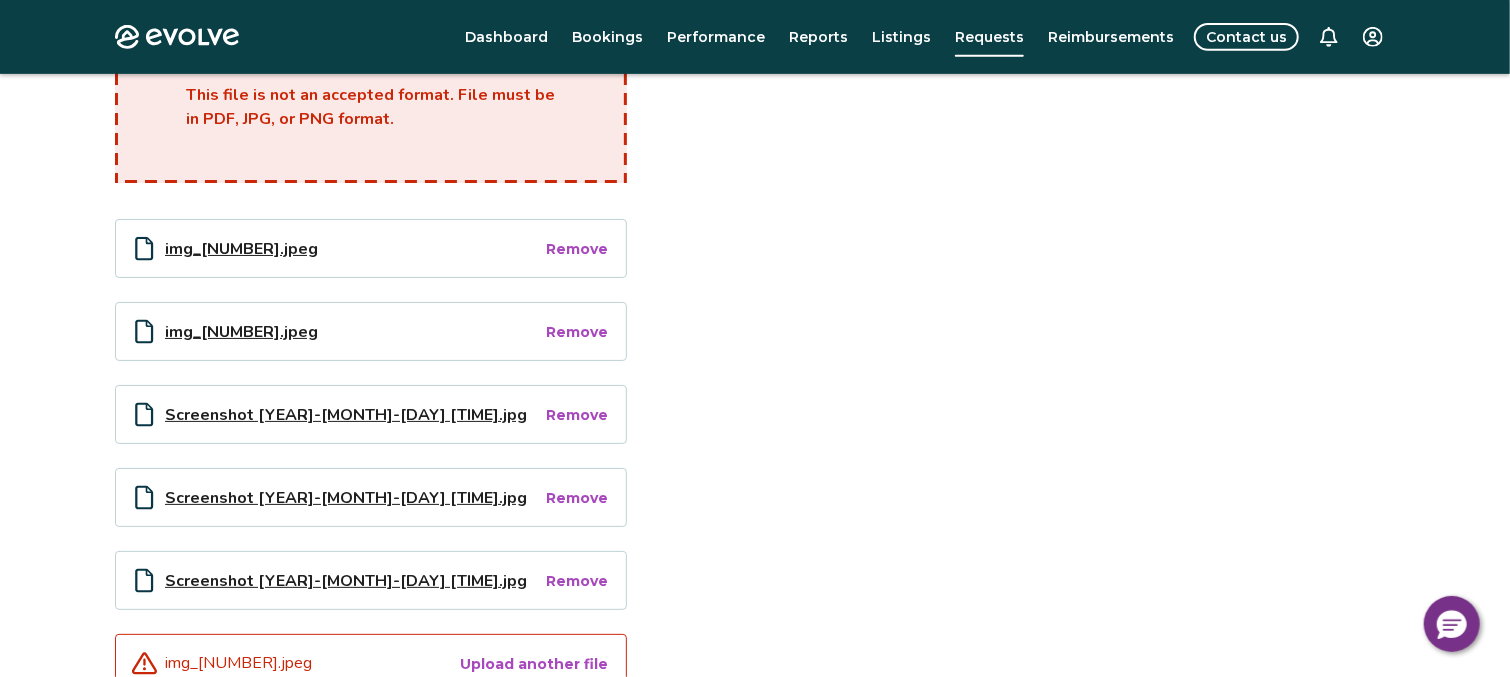 click on "img_[NUMBER].jpeg" at bounding box center (354, 331) 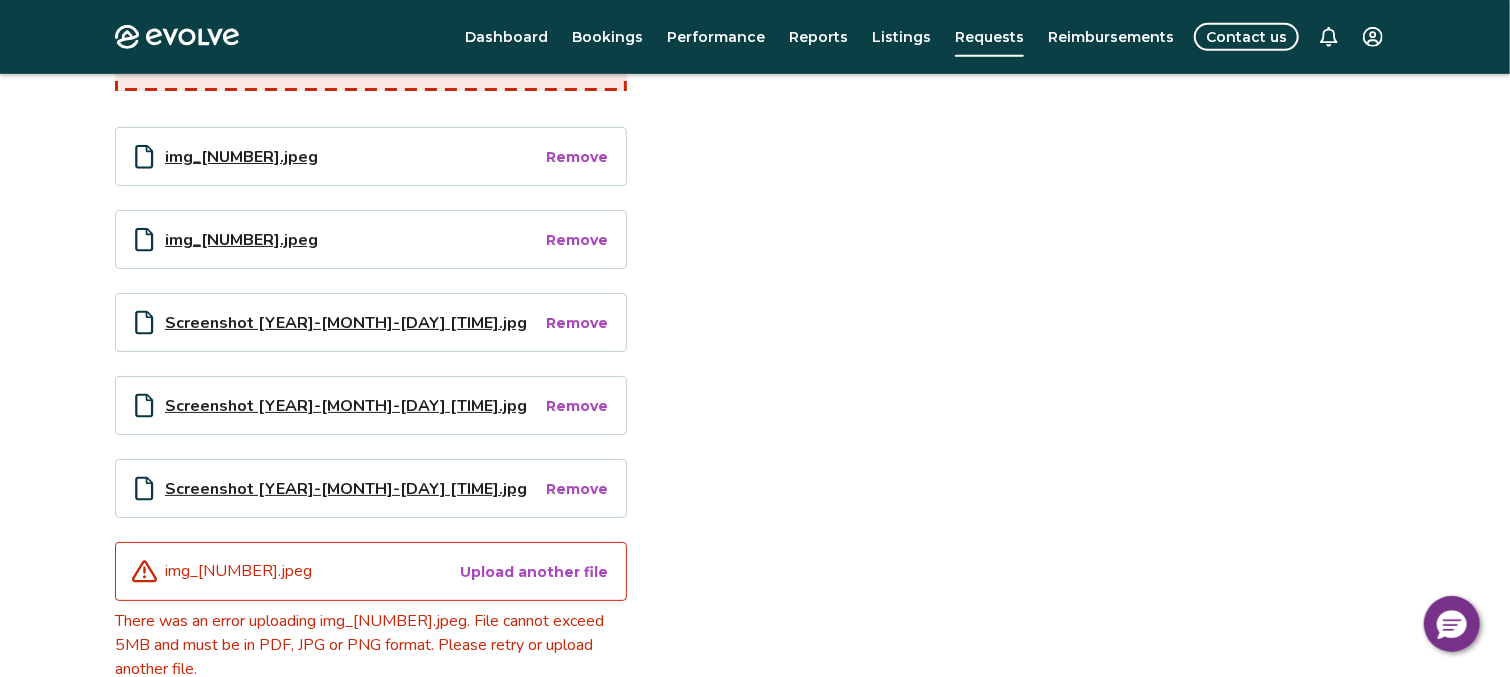 scroll, scrollTop: 625, scrollLeft: 0, axis: vertical 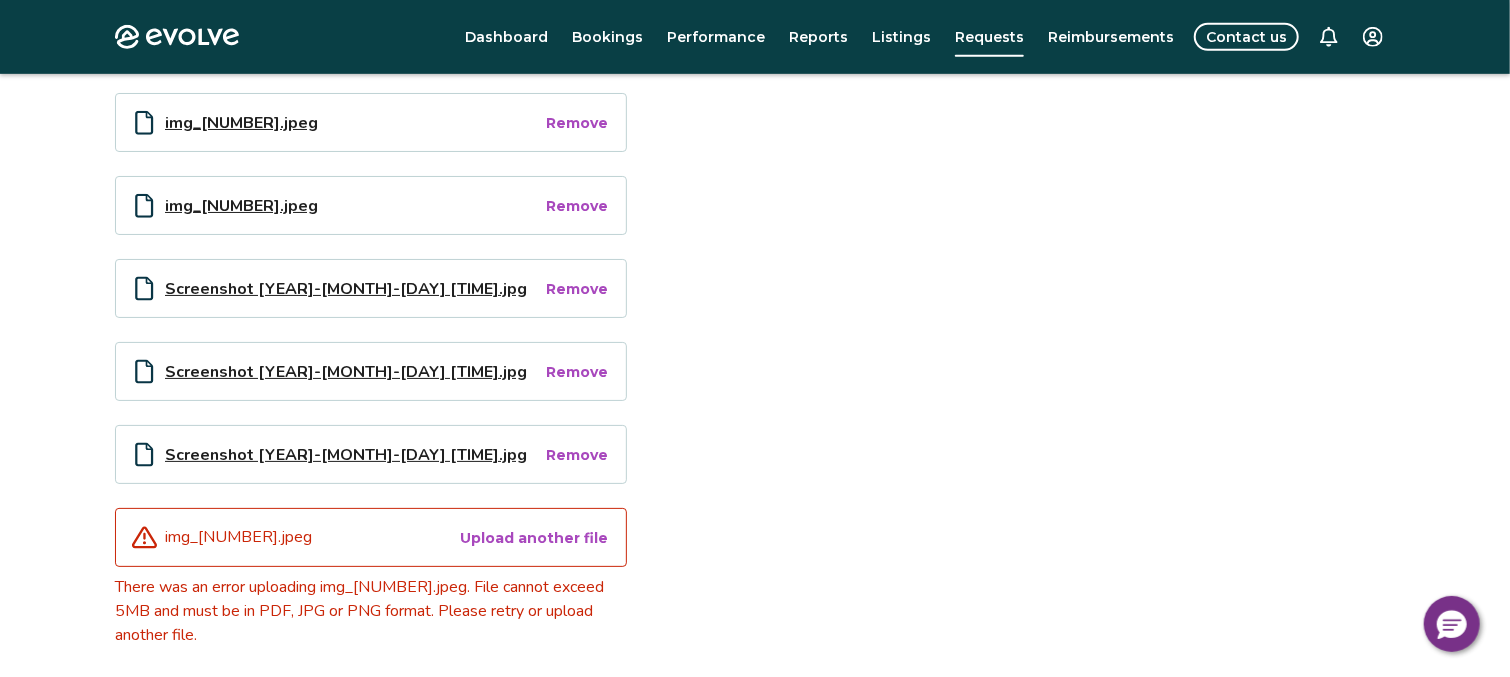 click on "Screenshot [YEAR]-[MONTH]-[DAY] [TIME].jpg" at bounding box center (354, 288) 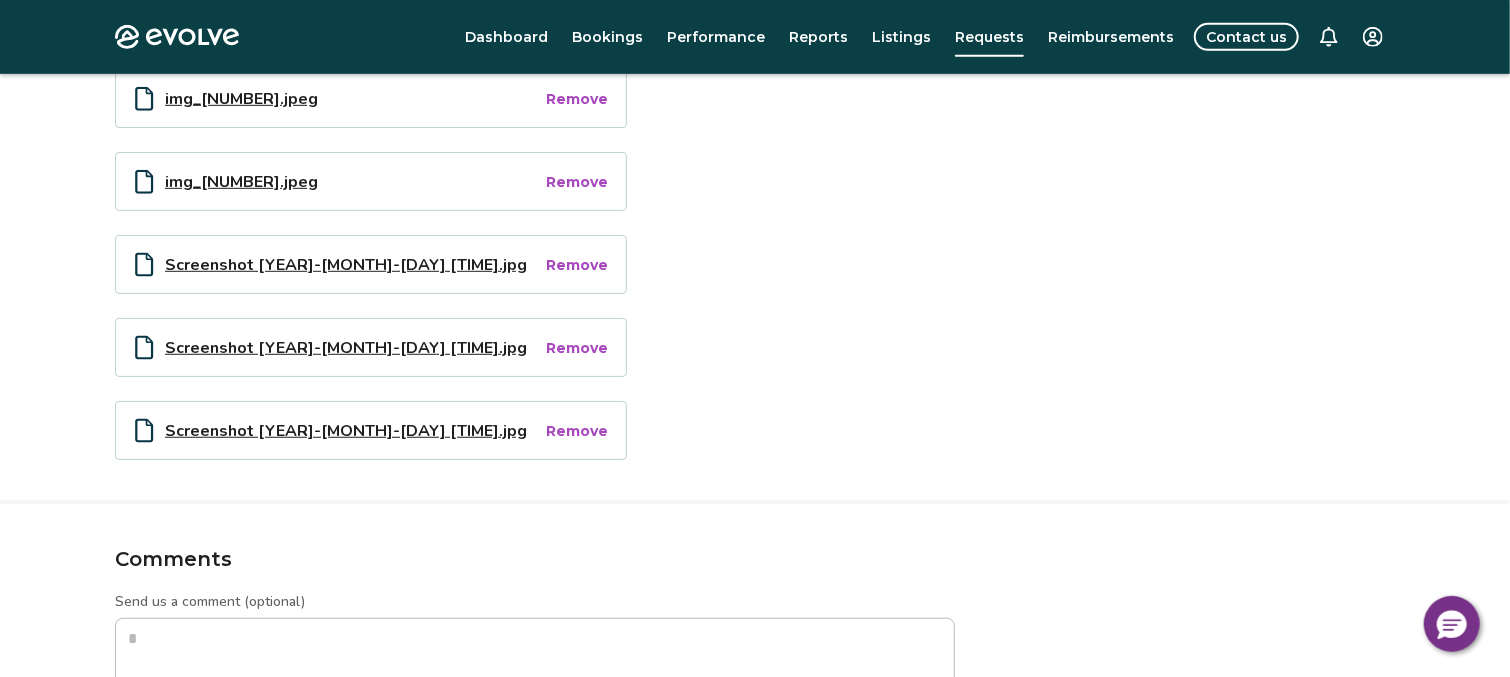 type on "**********" 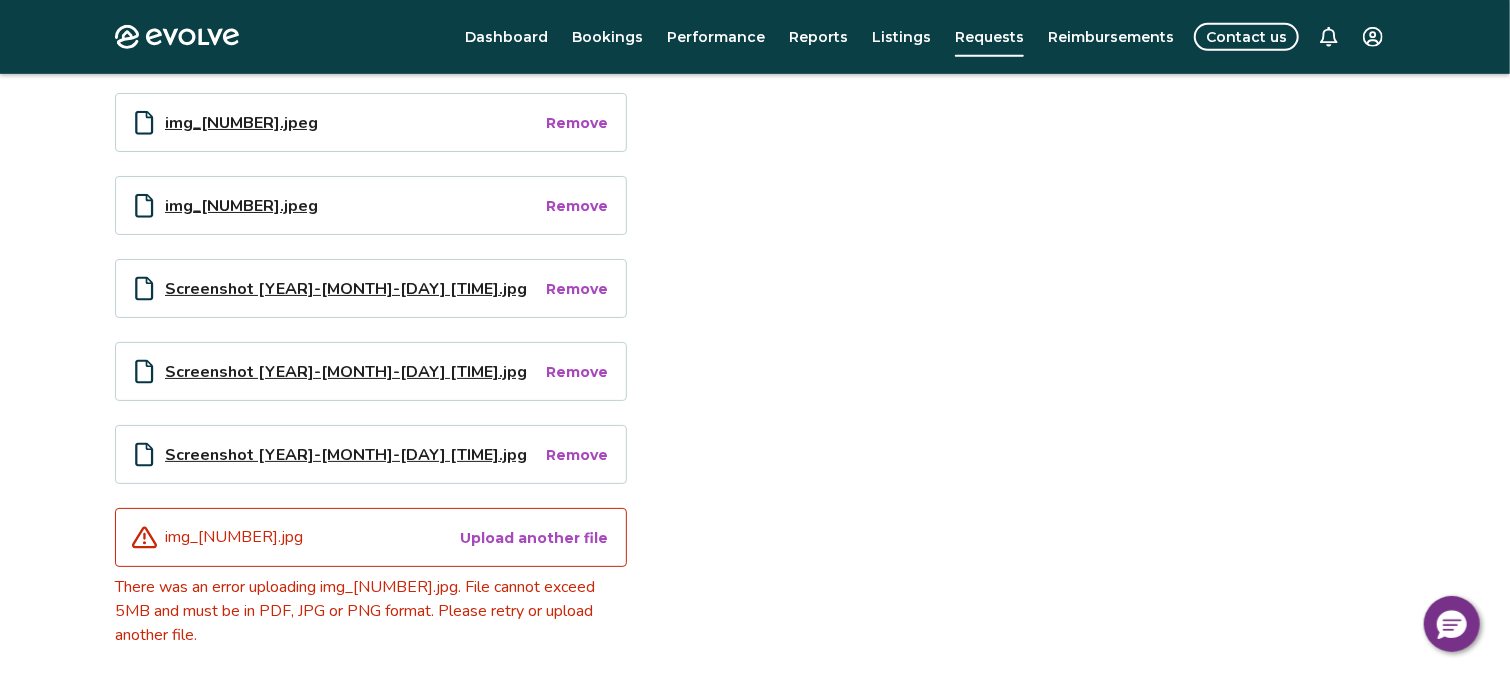 scroll, scrollTop: 750, scrollLeft: 0, axis: vertical 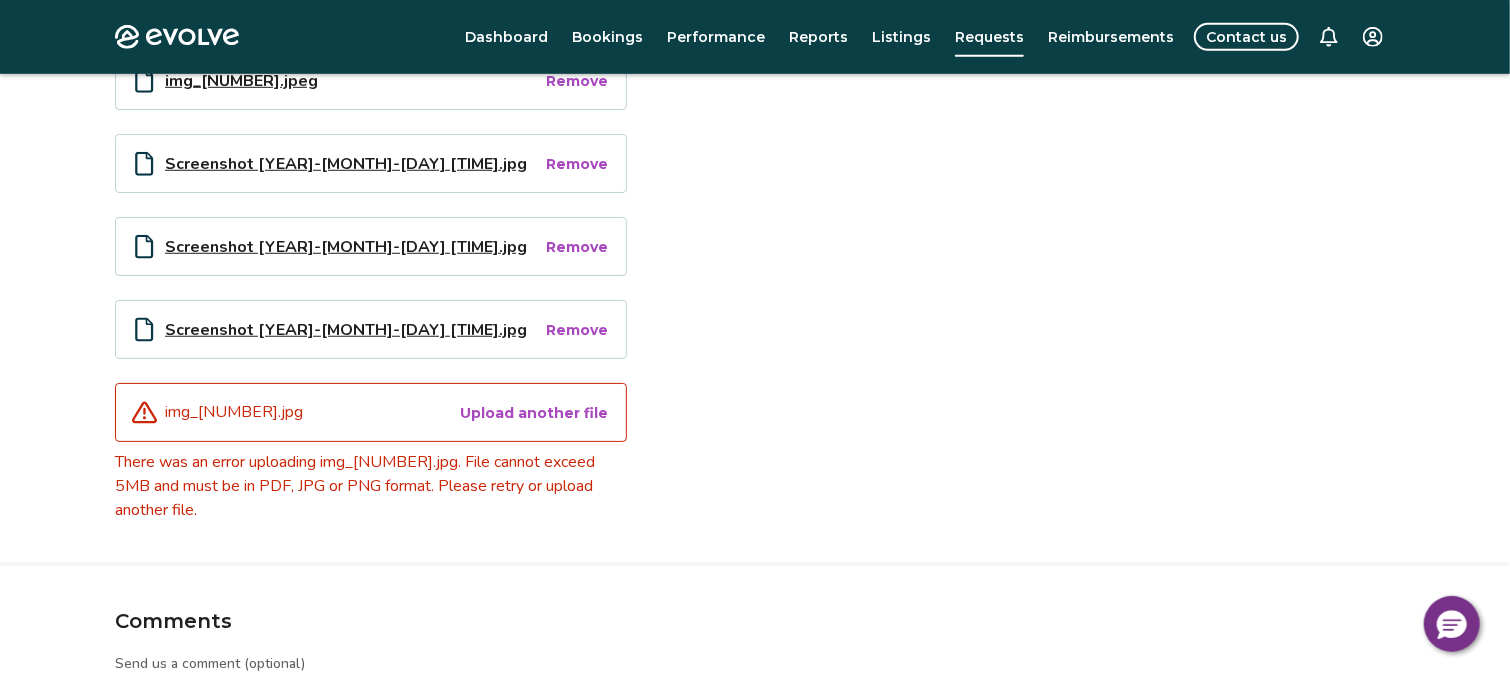 type on "*" 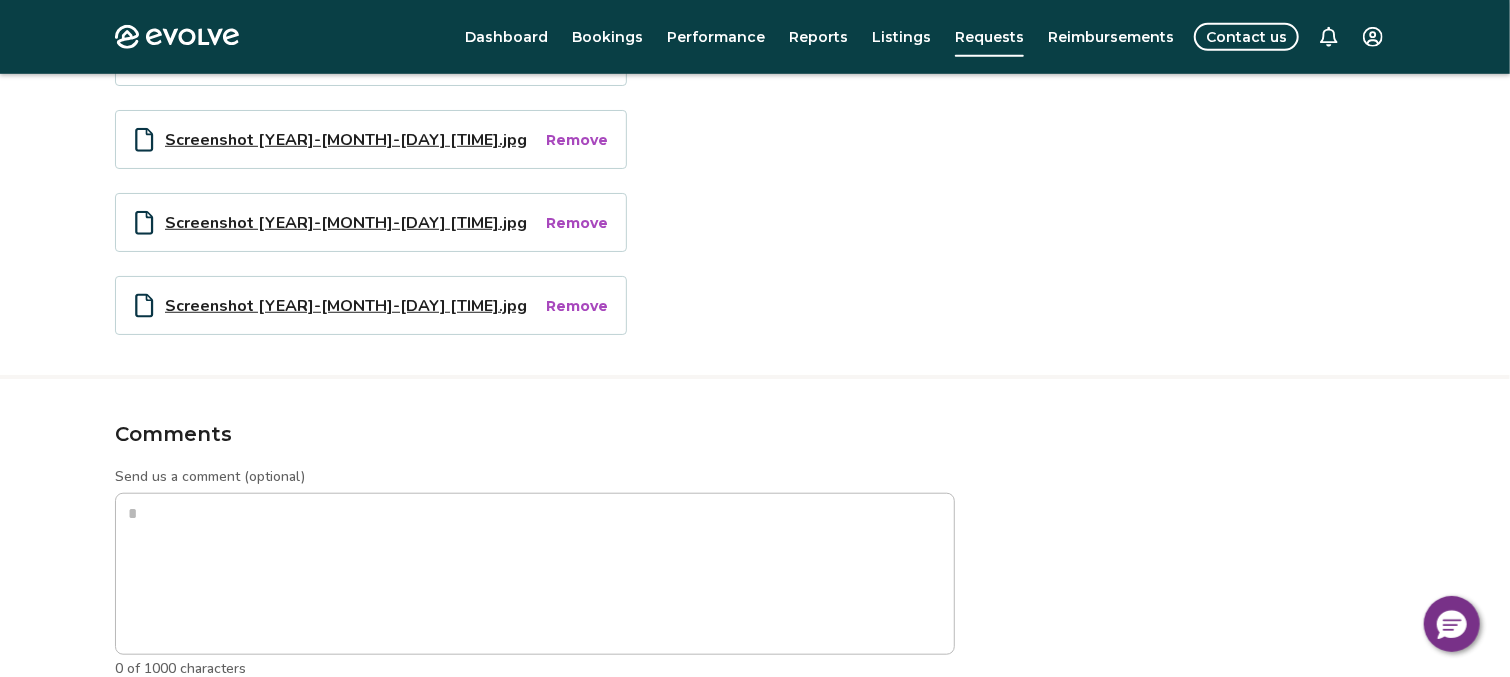 scroll, scrollTop: 726, scrollLeft: 0, axis: vertical 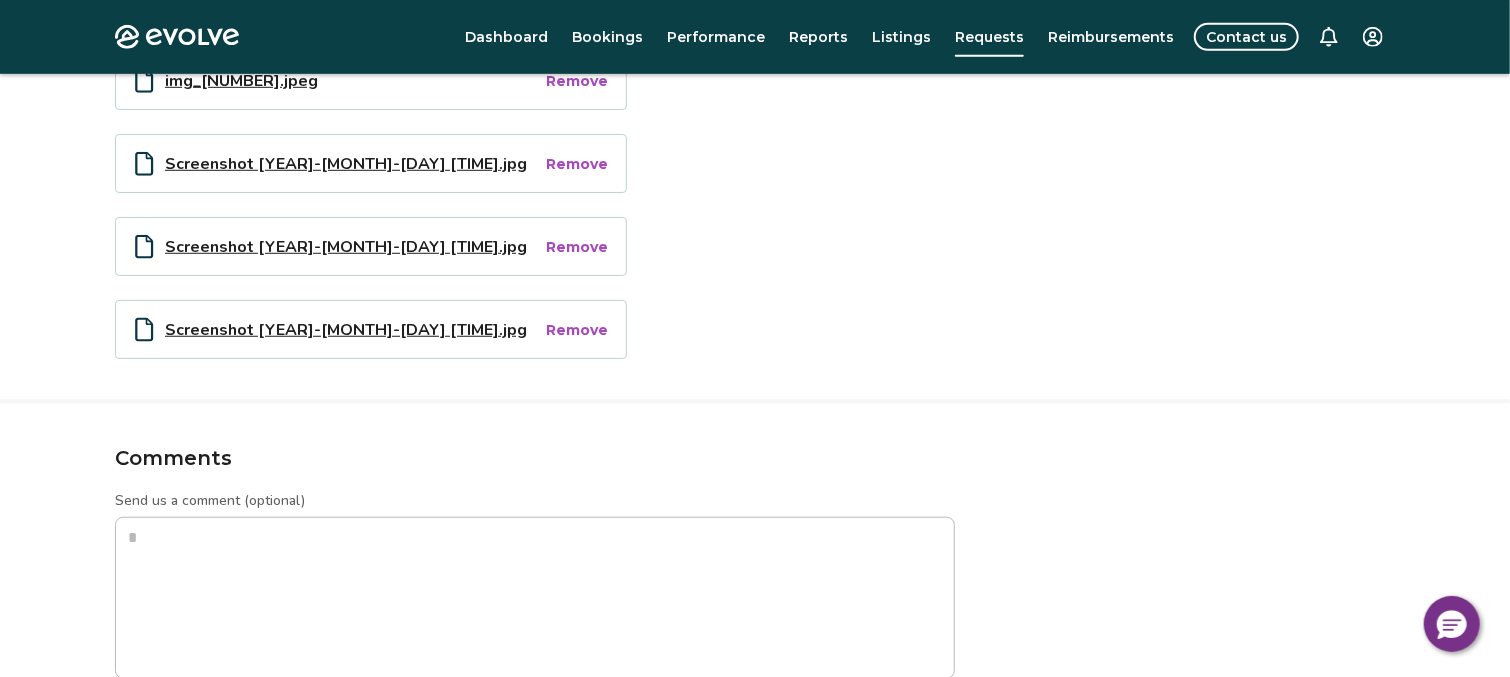 type on "**********" 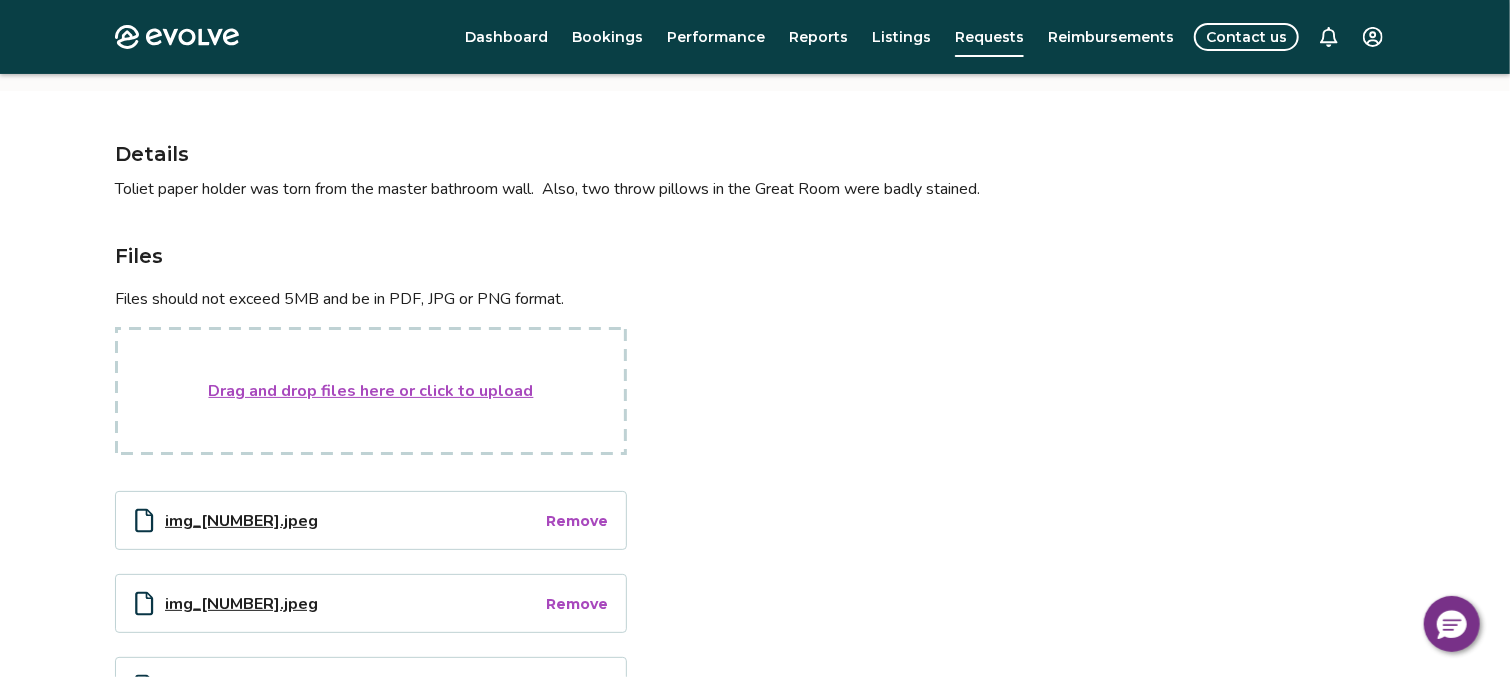 scroll, scrollTop: 0, scrollLeft: 0, axis: both 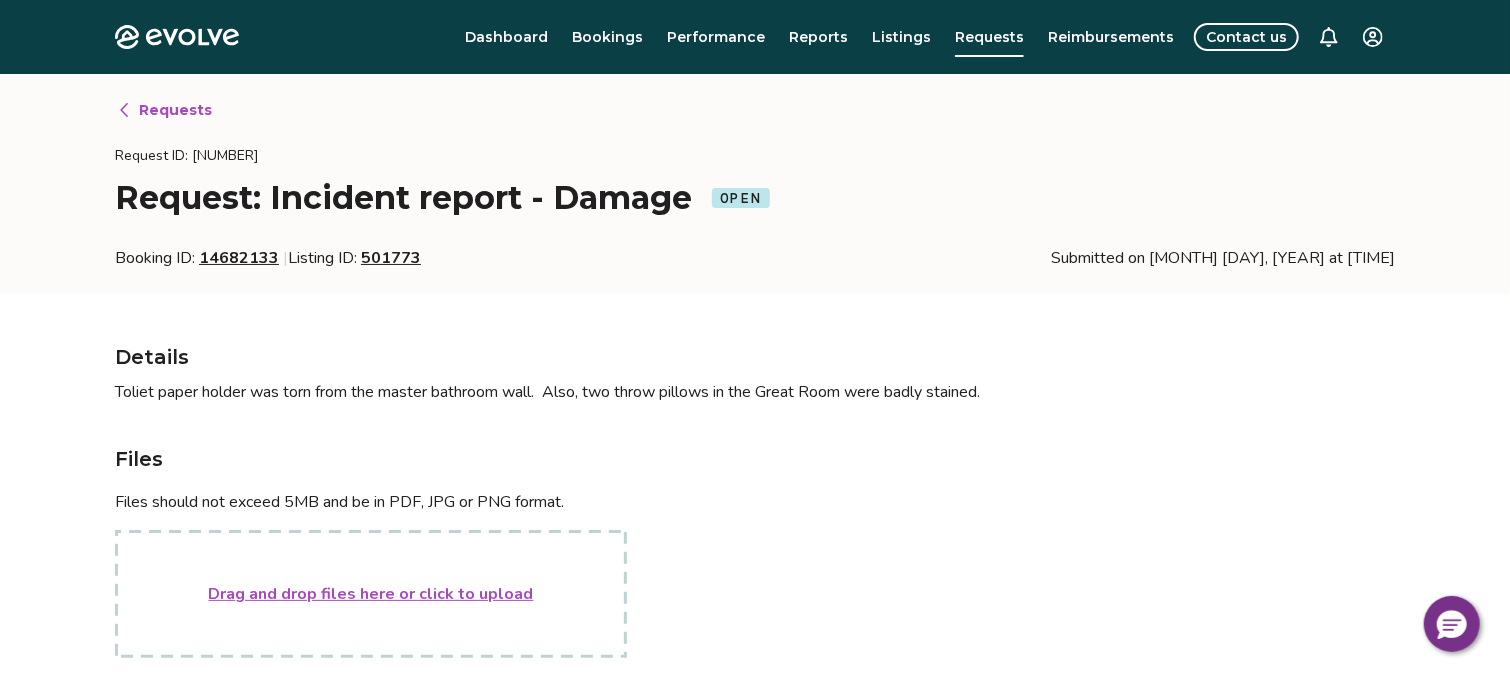 click on "Requests" at bounding box center [175, 110] 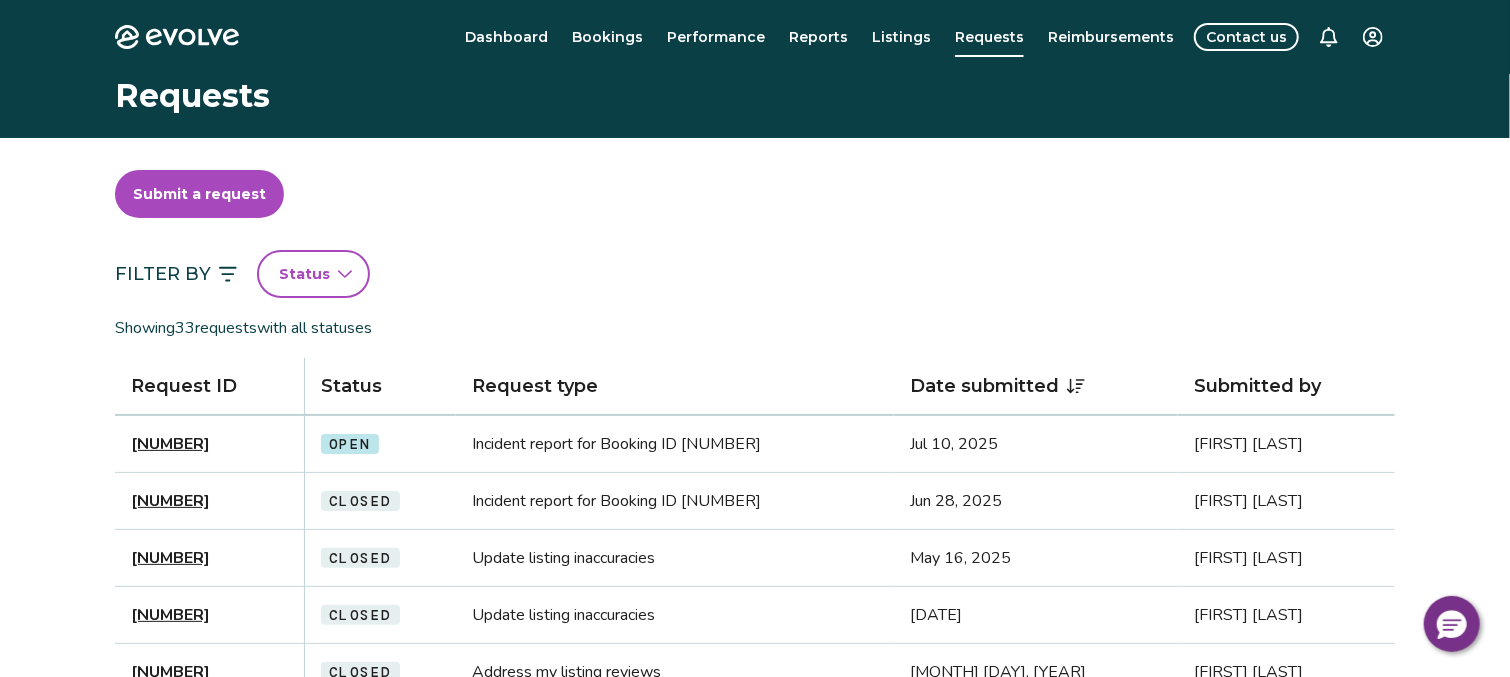 click on "[NUMBER]" at bounding box center (170, 444) 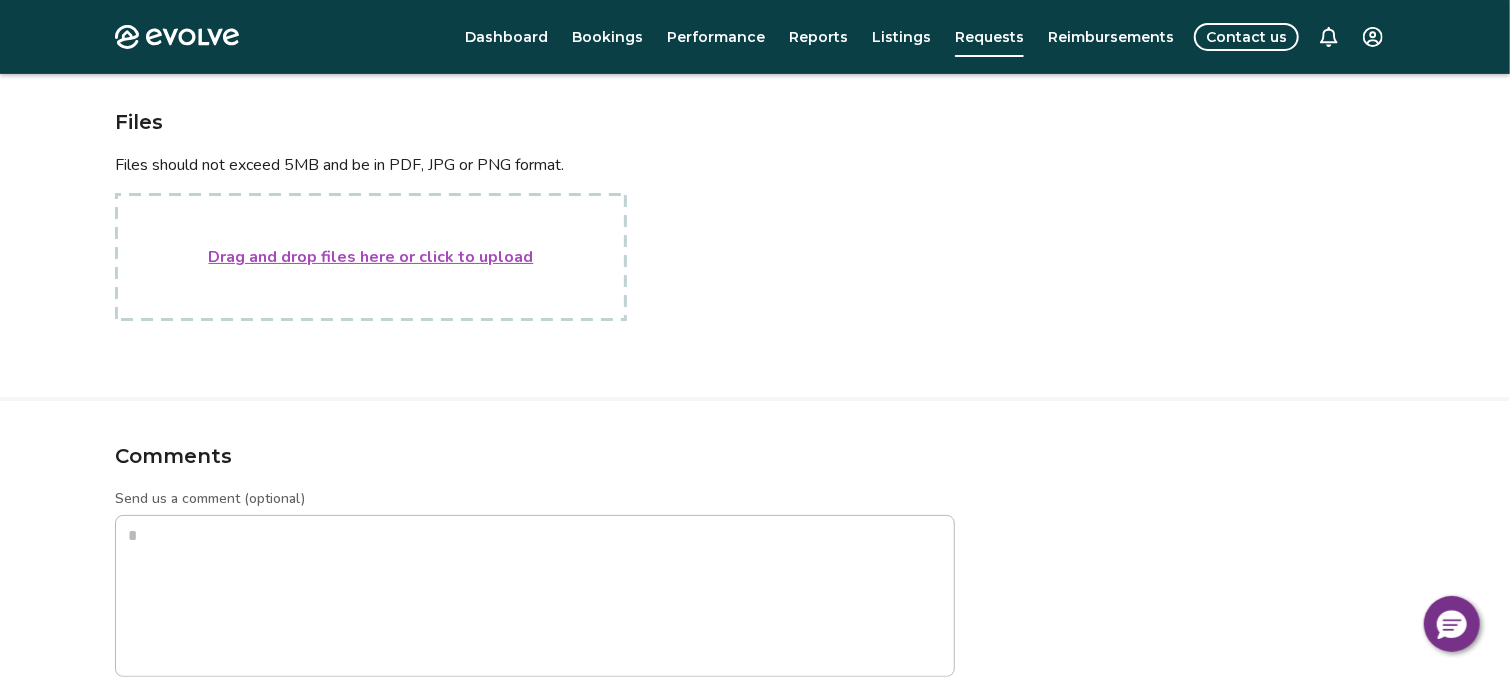 scroll, scrollTop: 247, scrollLeft: 0, axis: vertical 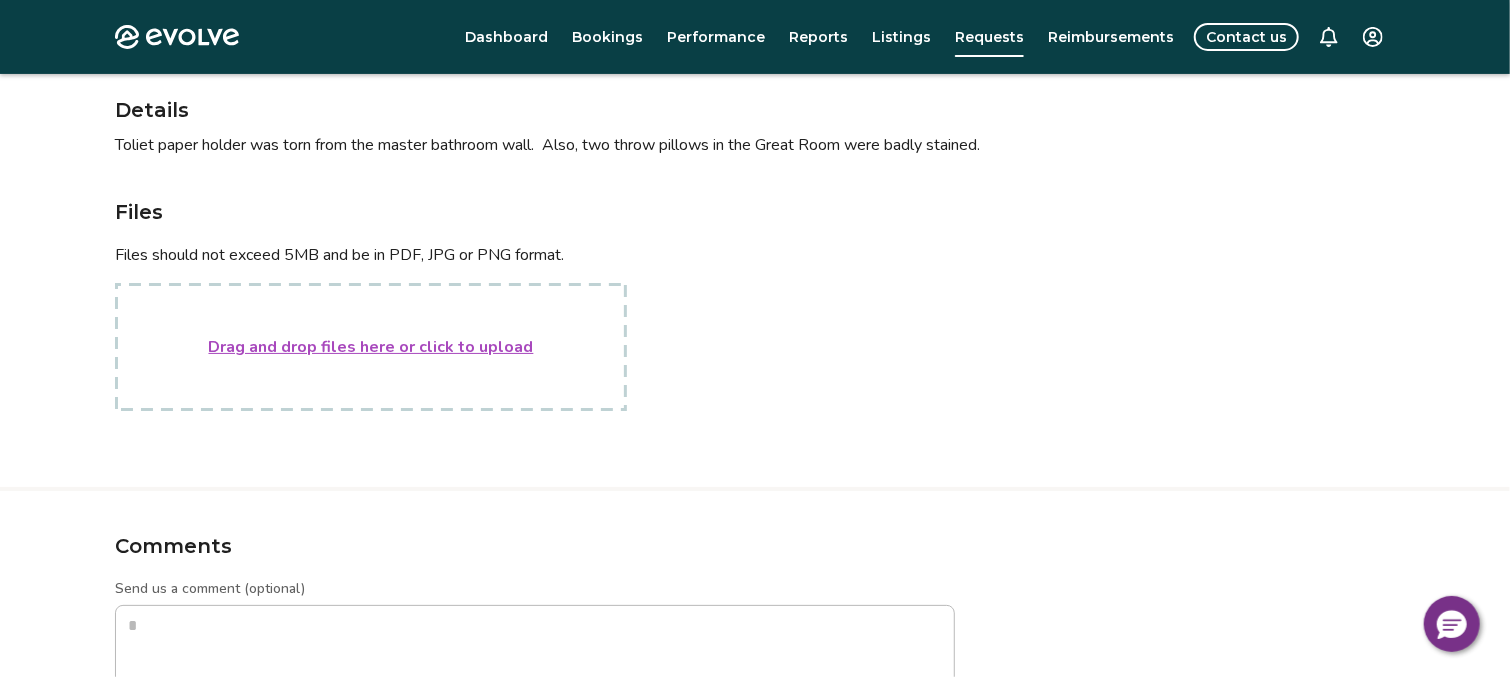 click on "Drag and drop files here or click to upload" at bounding box center (371, 347) 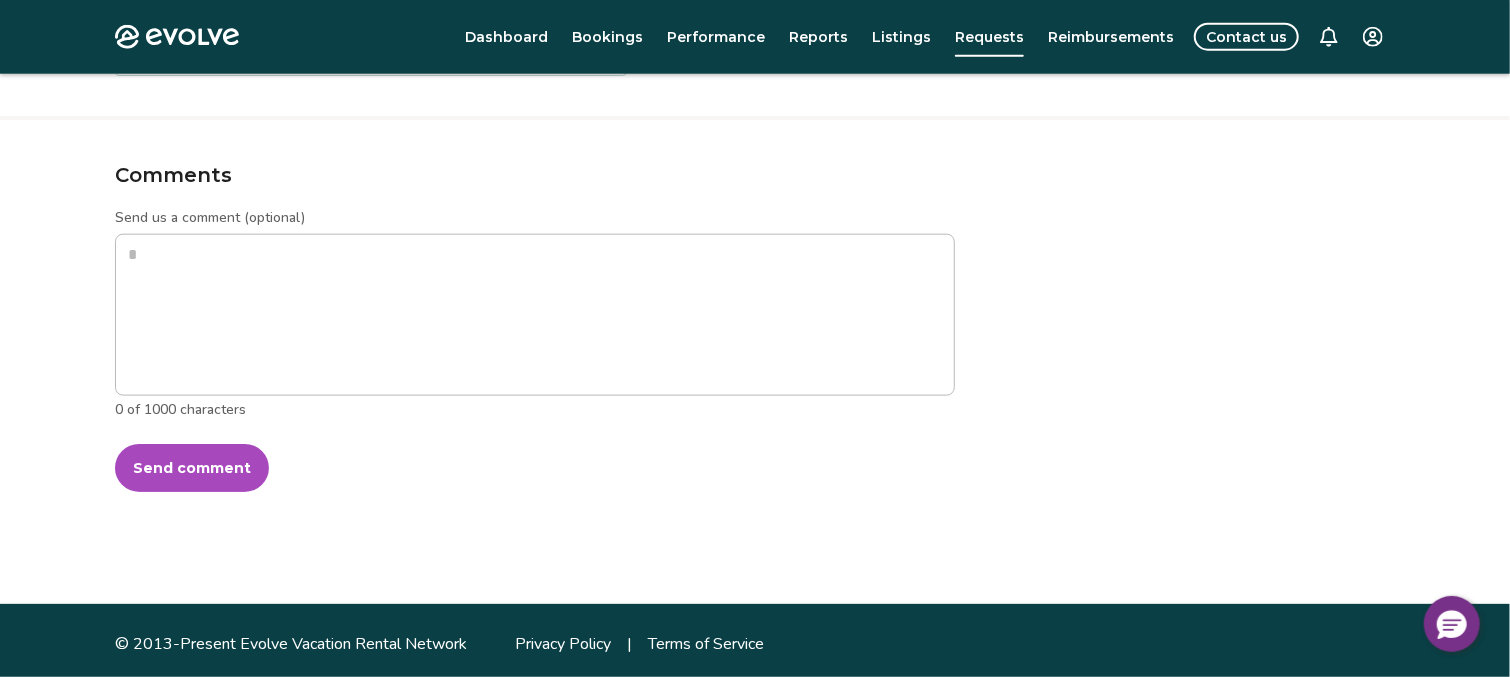 scroll, scrollTop: 1133, scrollLeft: 0, axis: vertical 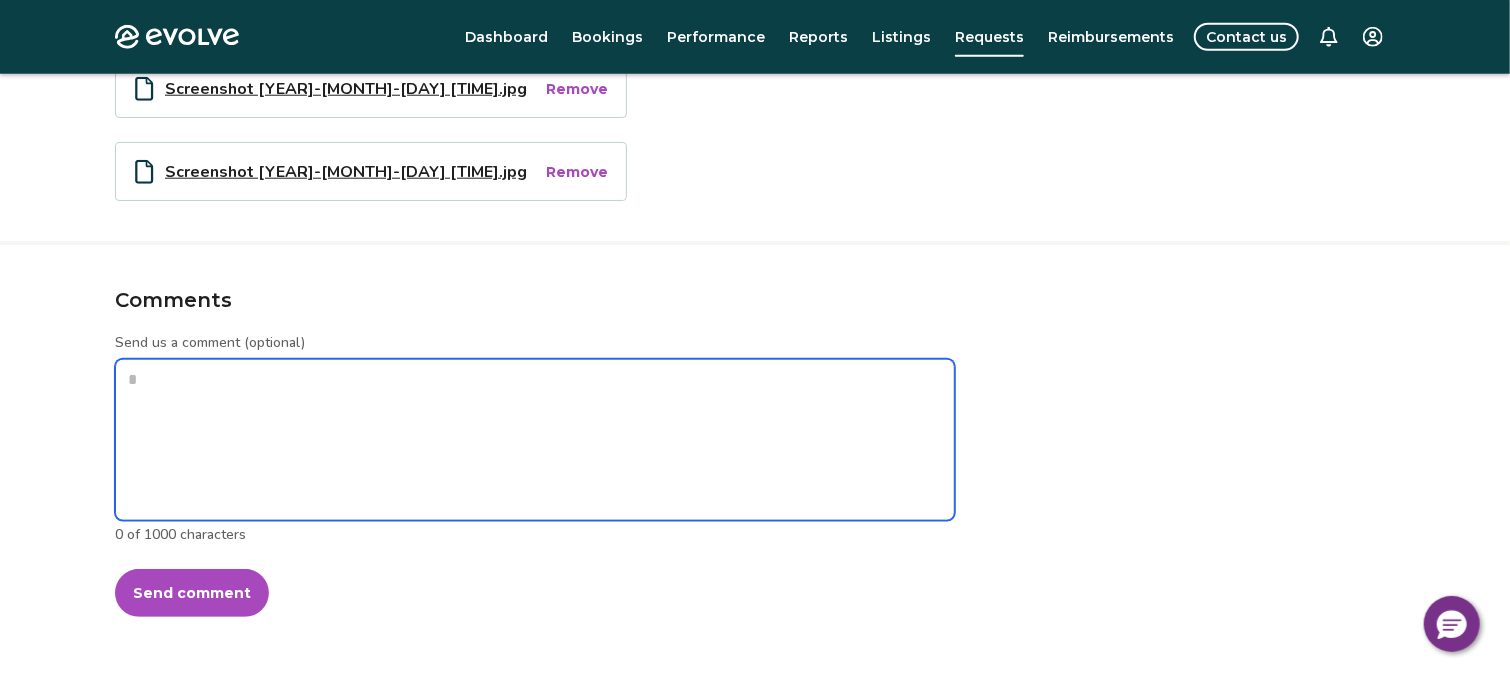 click on "Send us a comment (optional)" at bounding box center [535, 440] 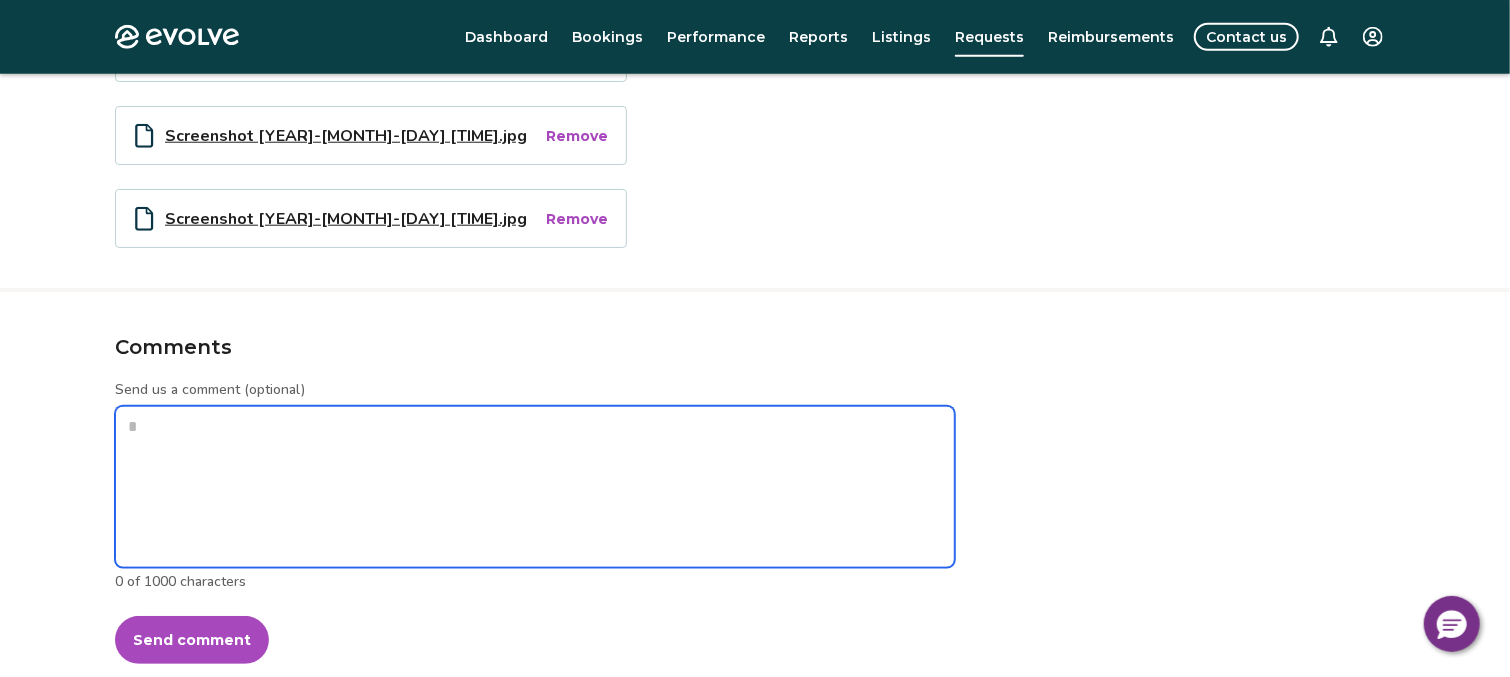 scroll, scrollTop: 1125, scrollLeft: 0, axis: vertical 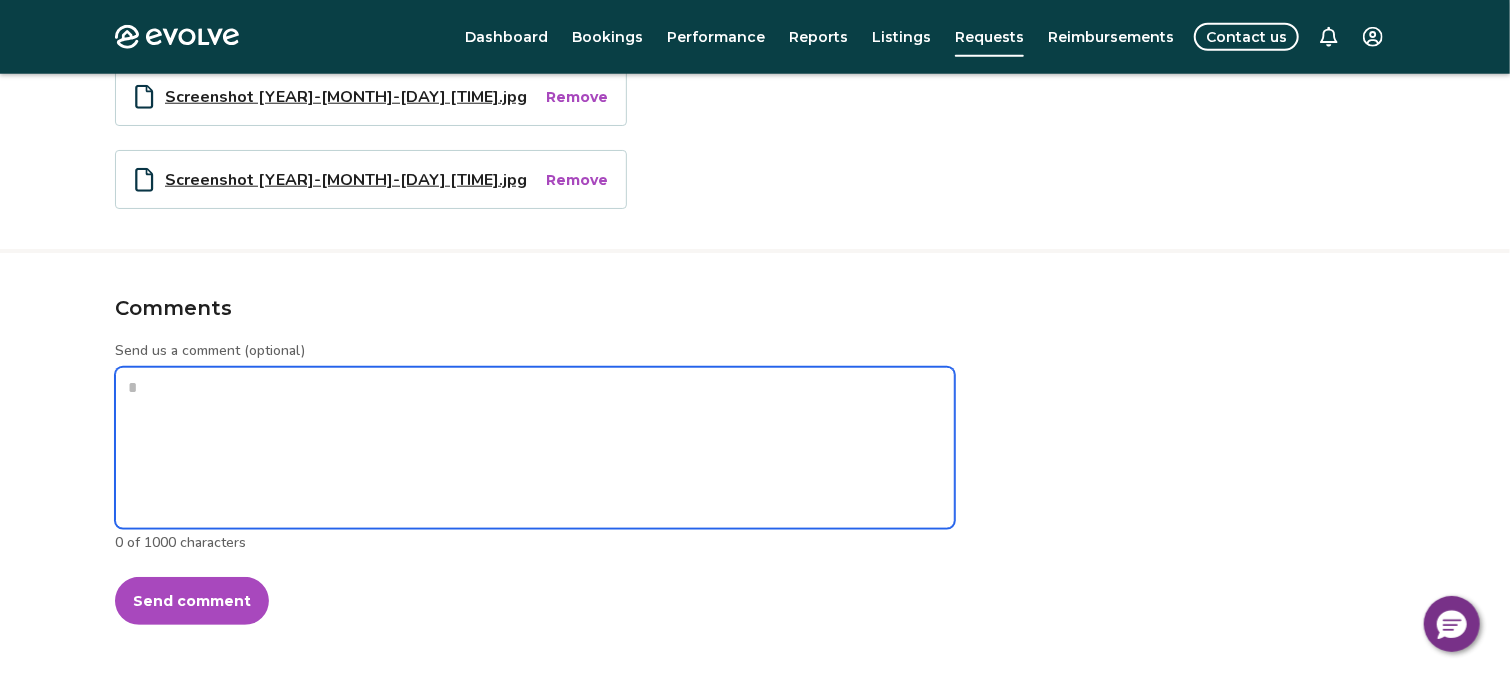 click on "Send us a comment (optional)" at bounding box center [535, 448] 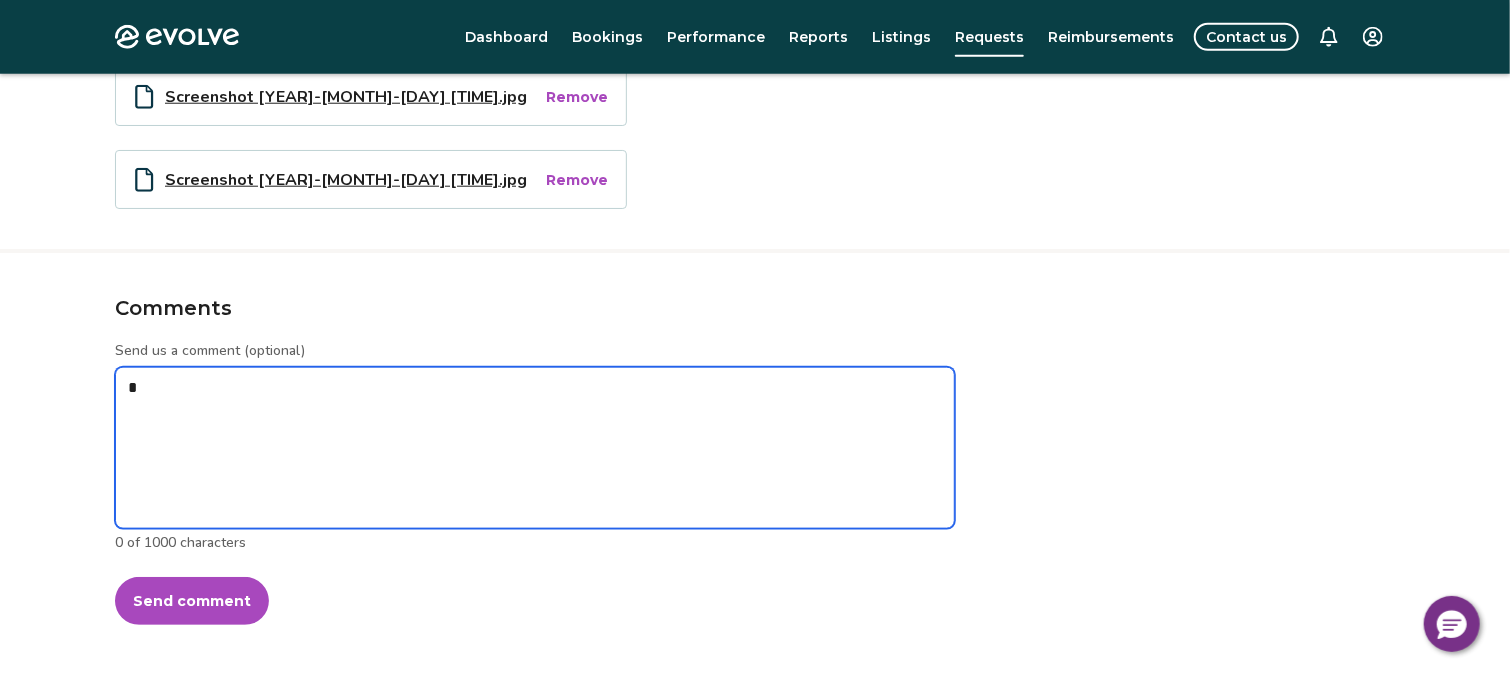 type on "*" 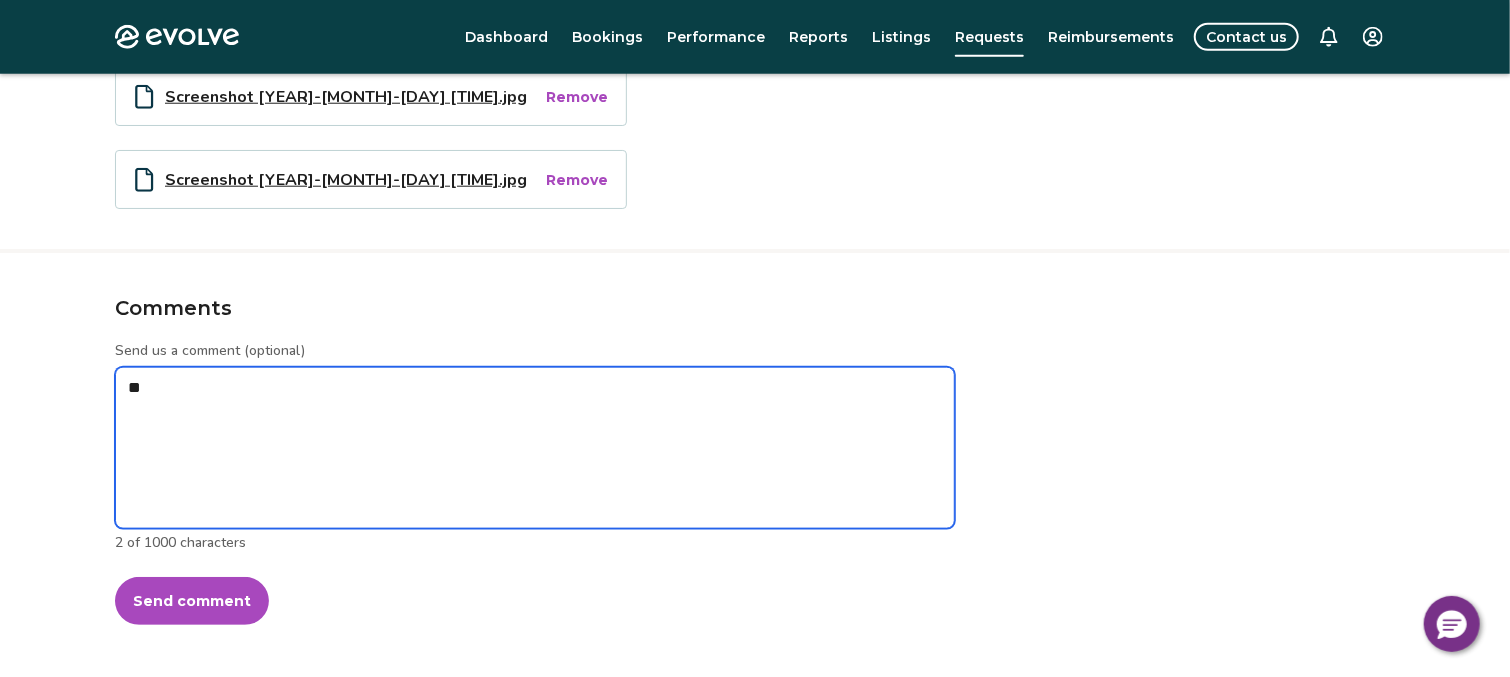 type on "*" 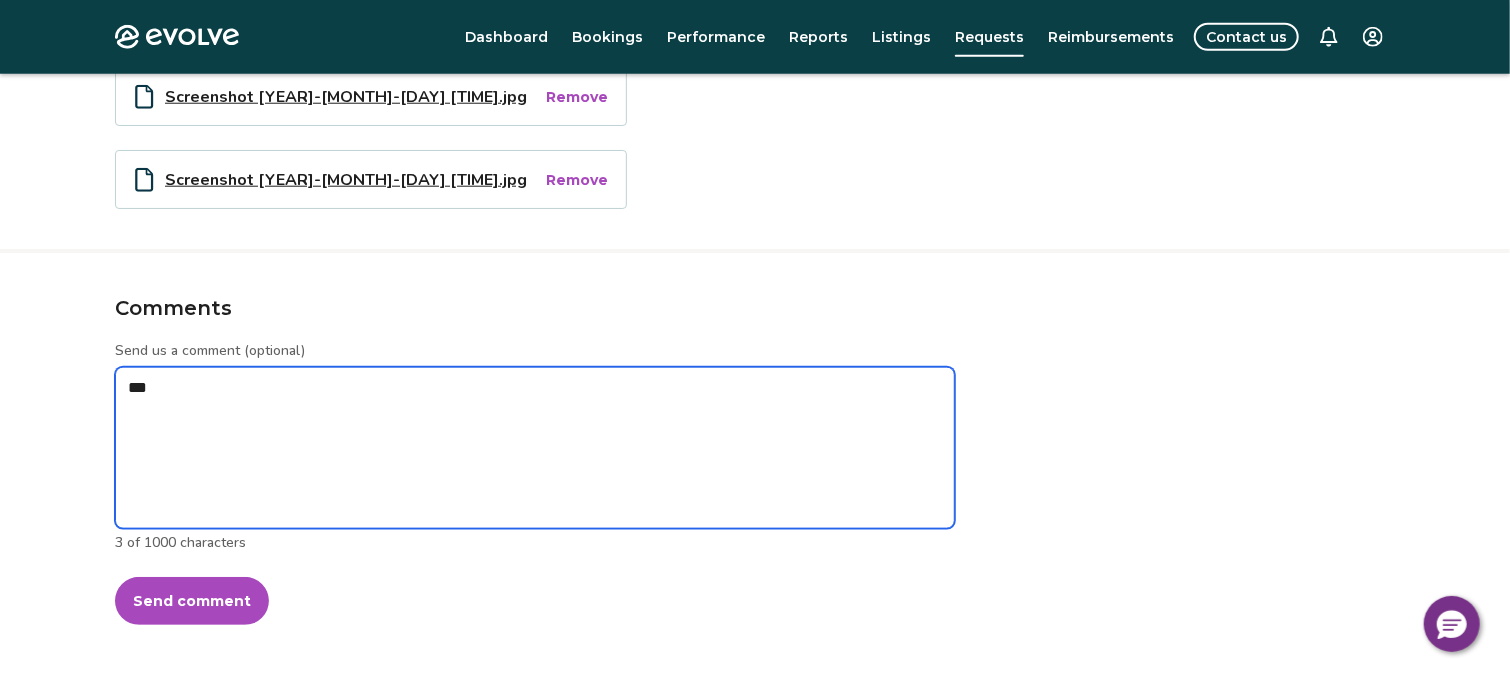 type on "*" 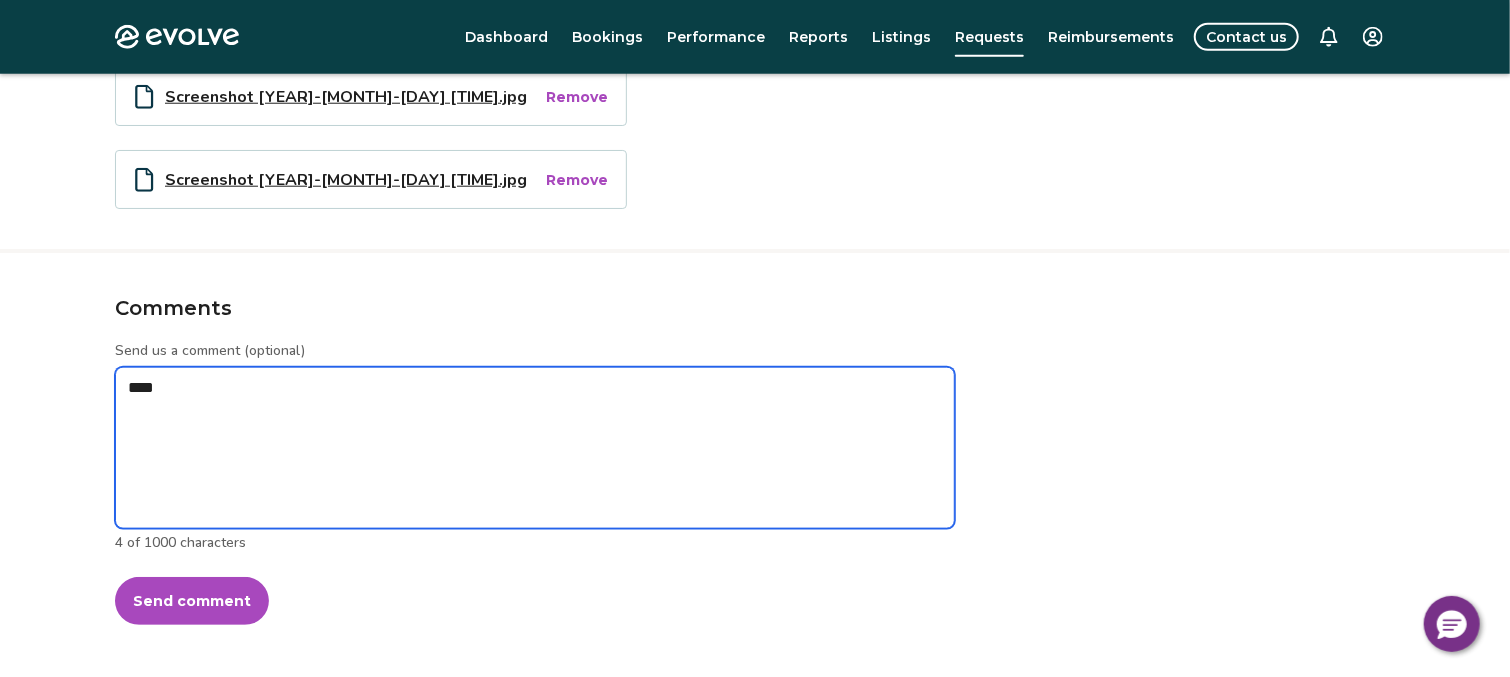 type on "*" 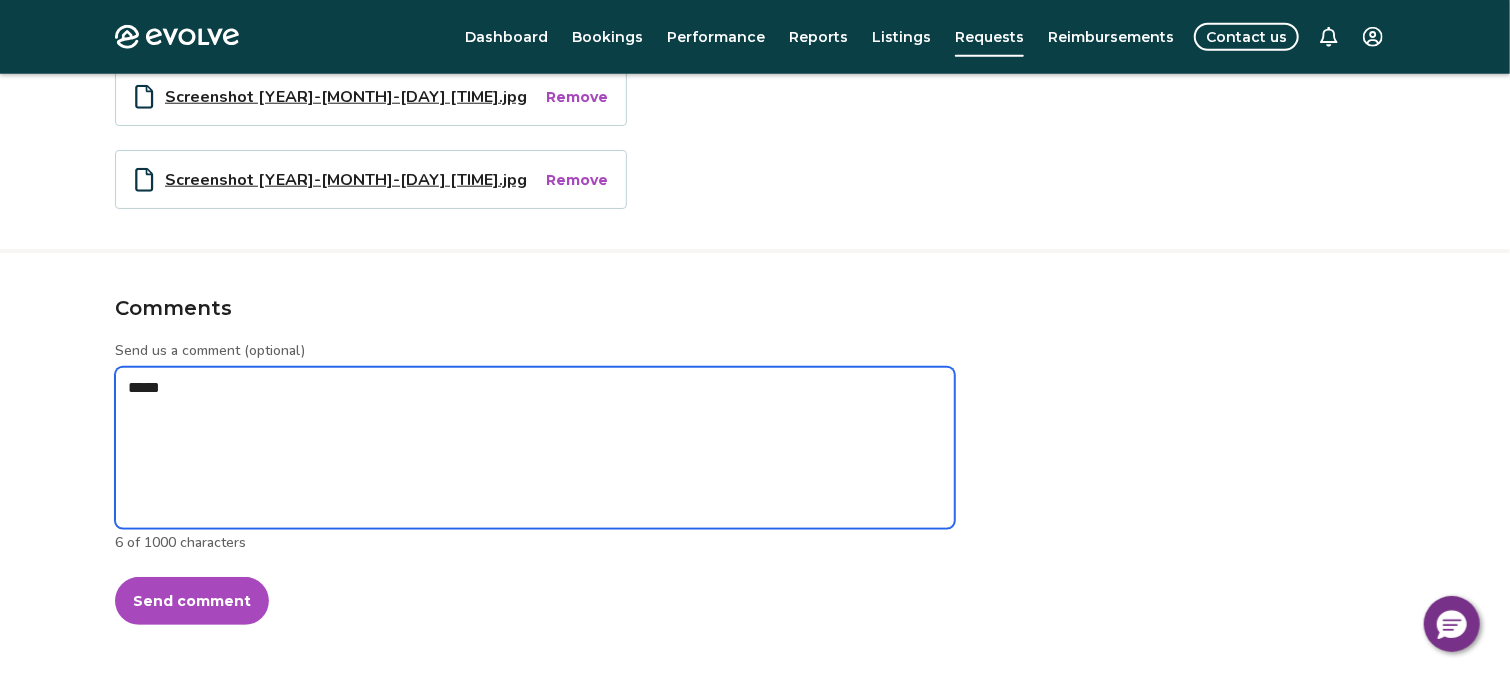 type on "*" 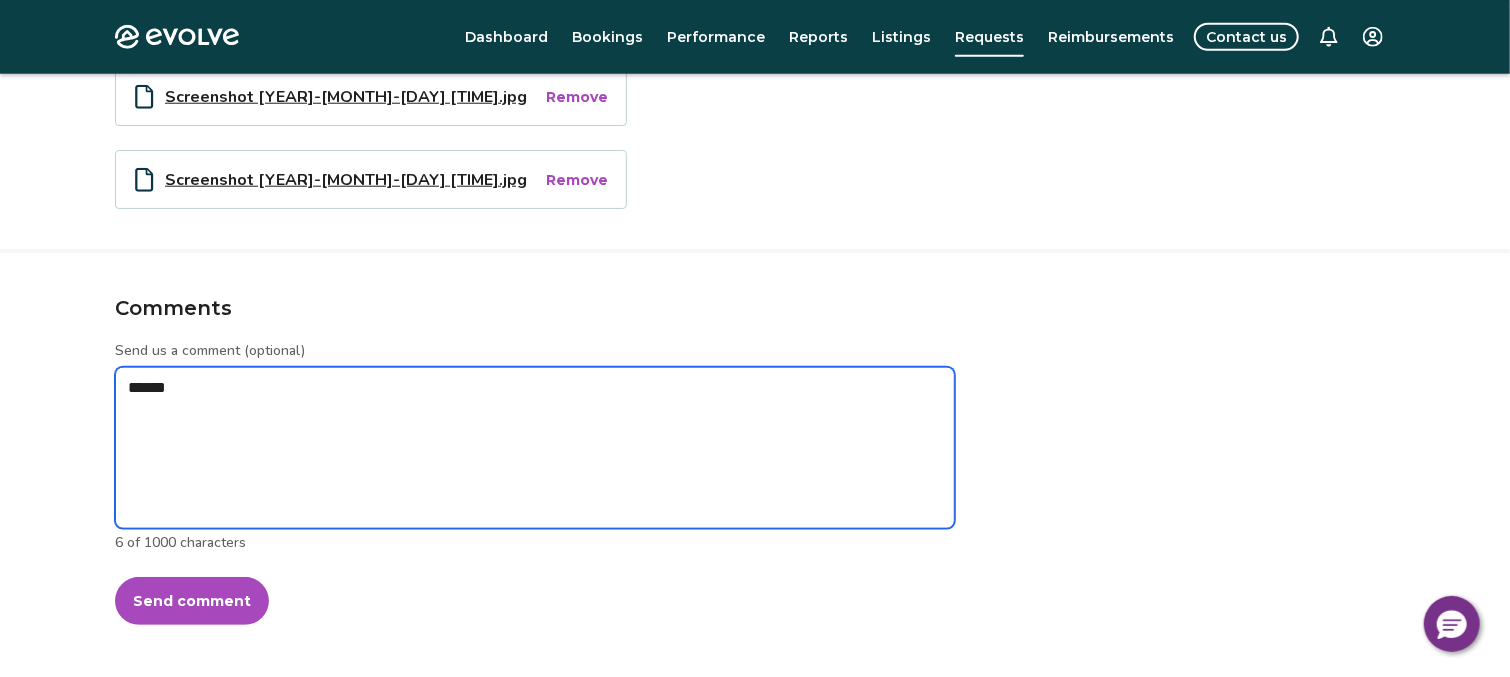 type on "*" 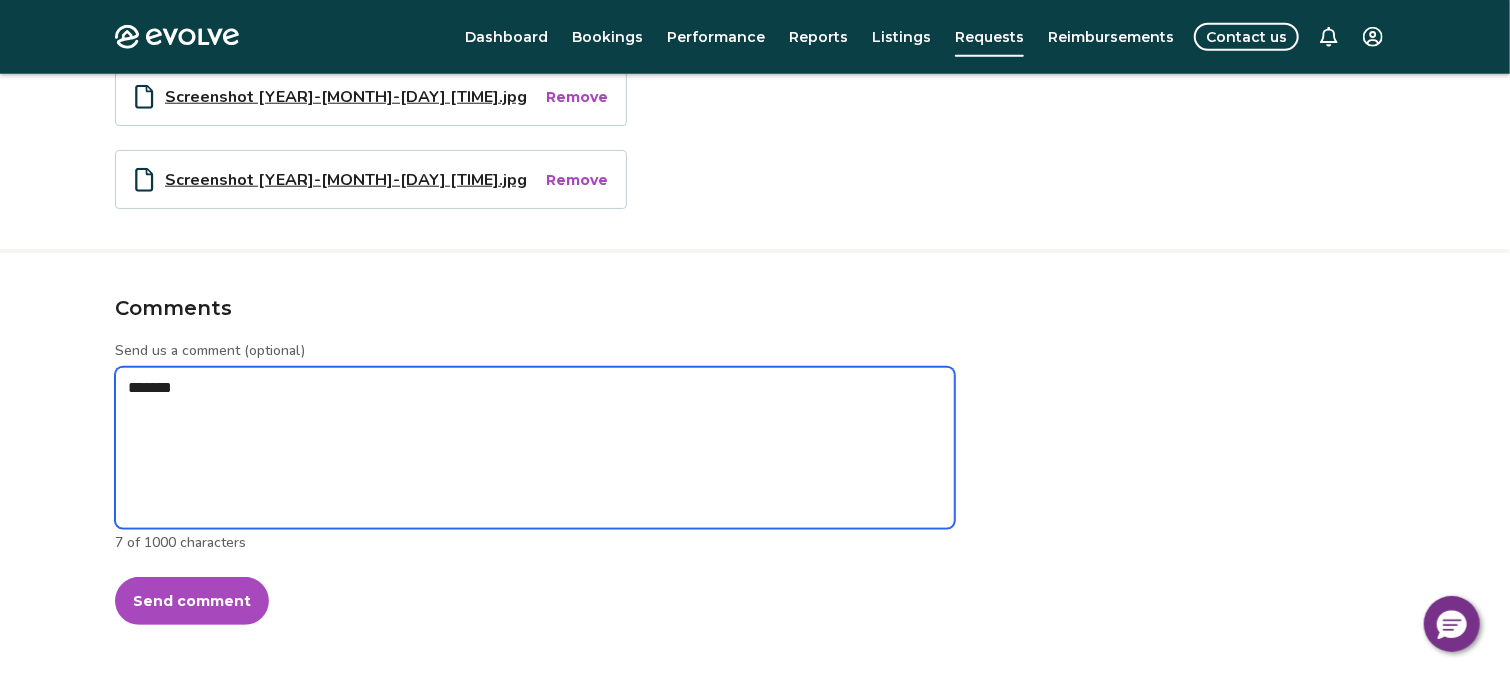 type on "*" 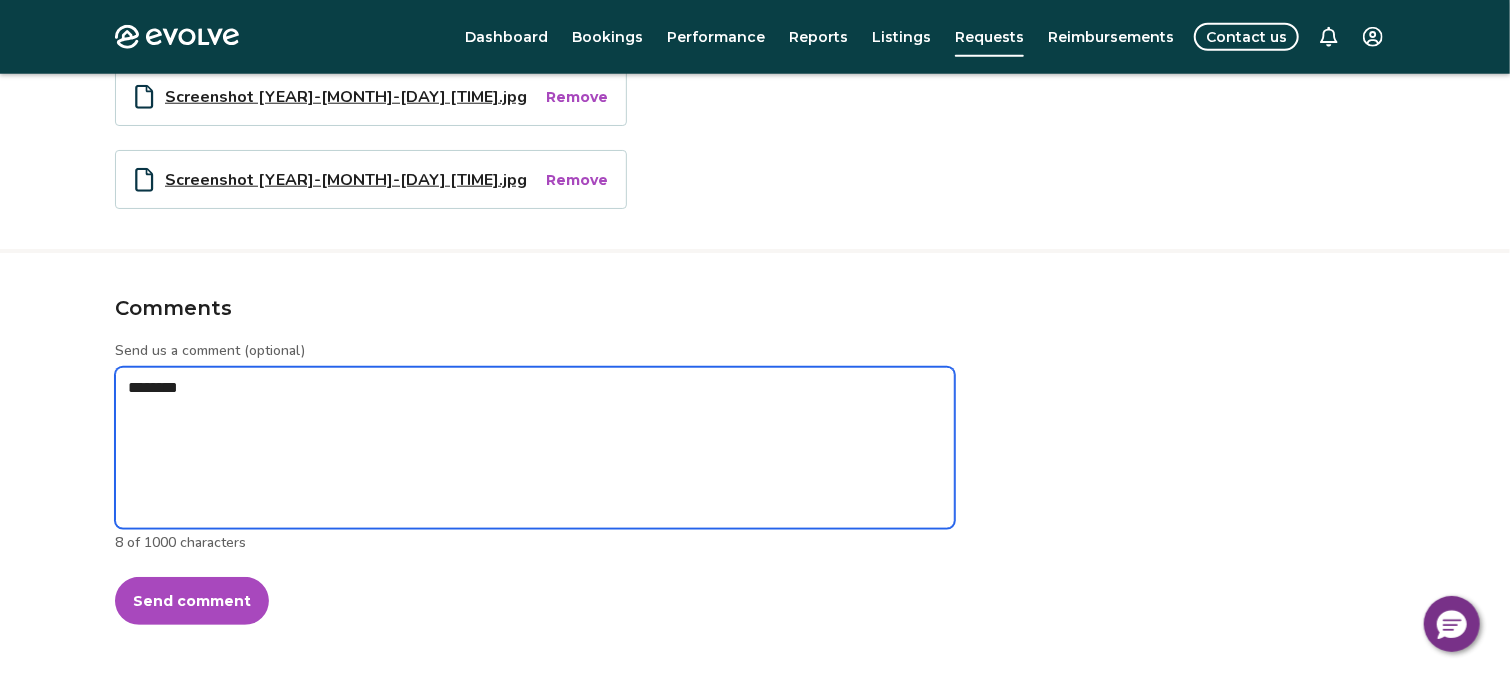 type on "*" 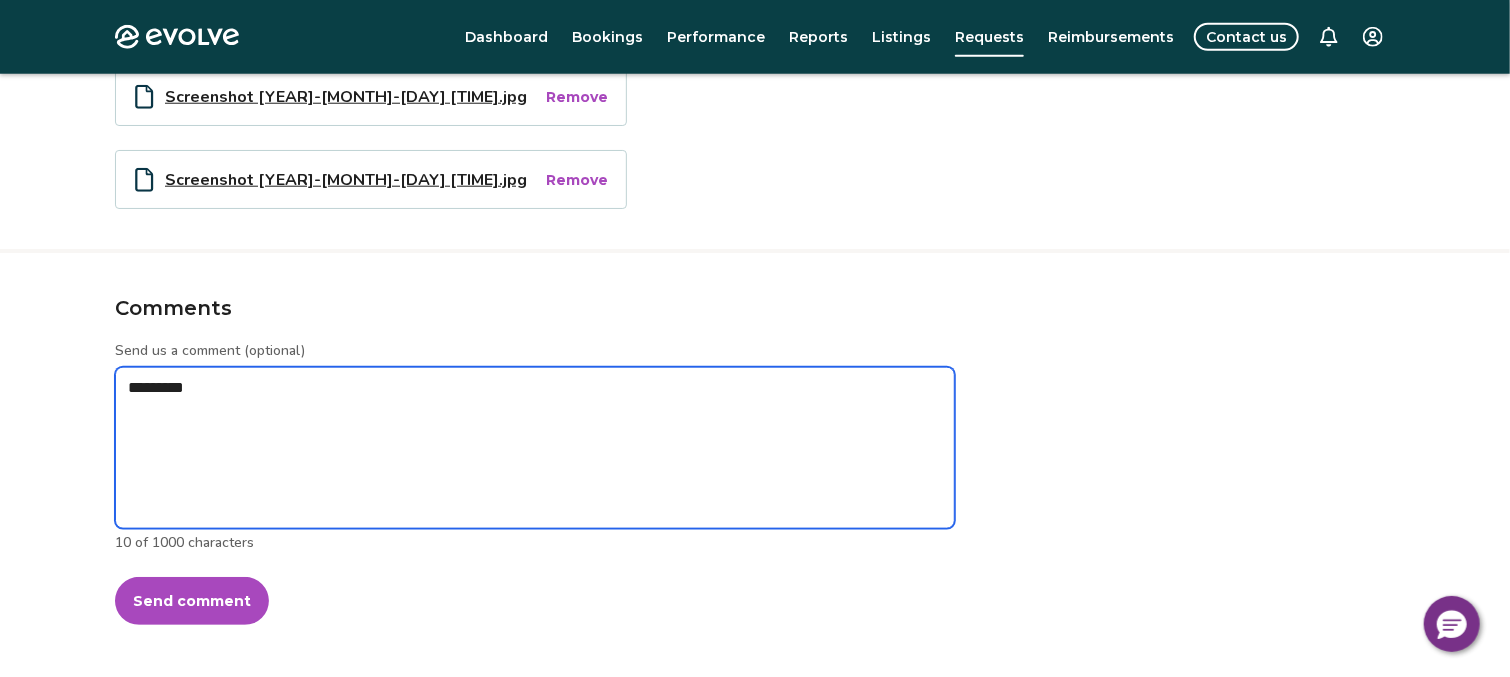 type on "*" 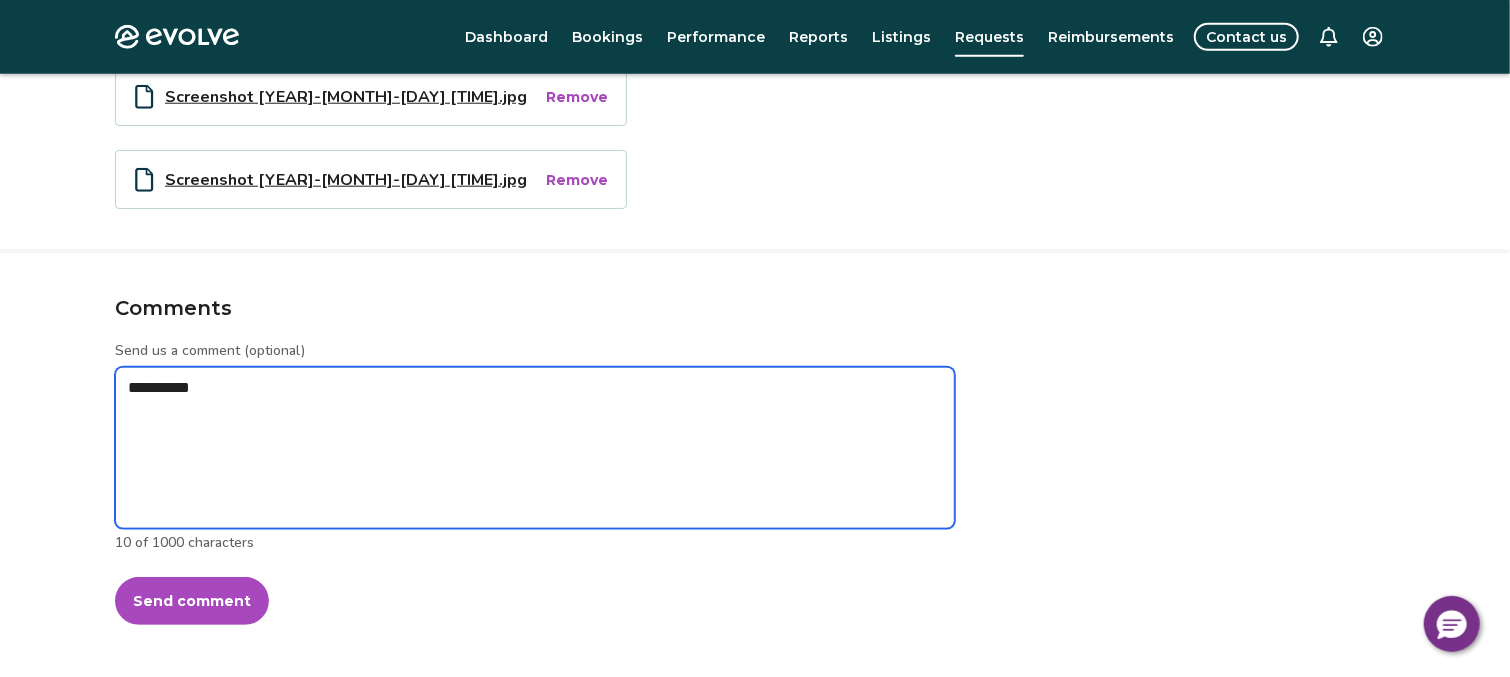 type on "*" 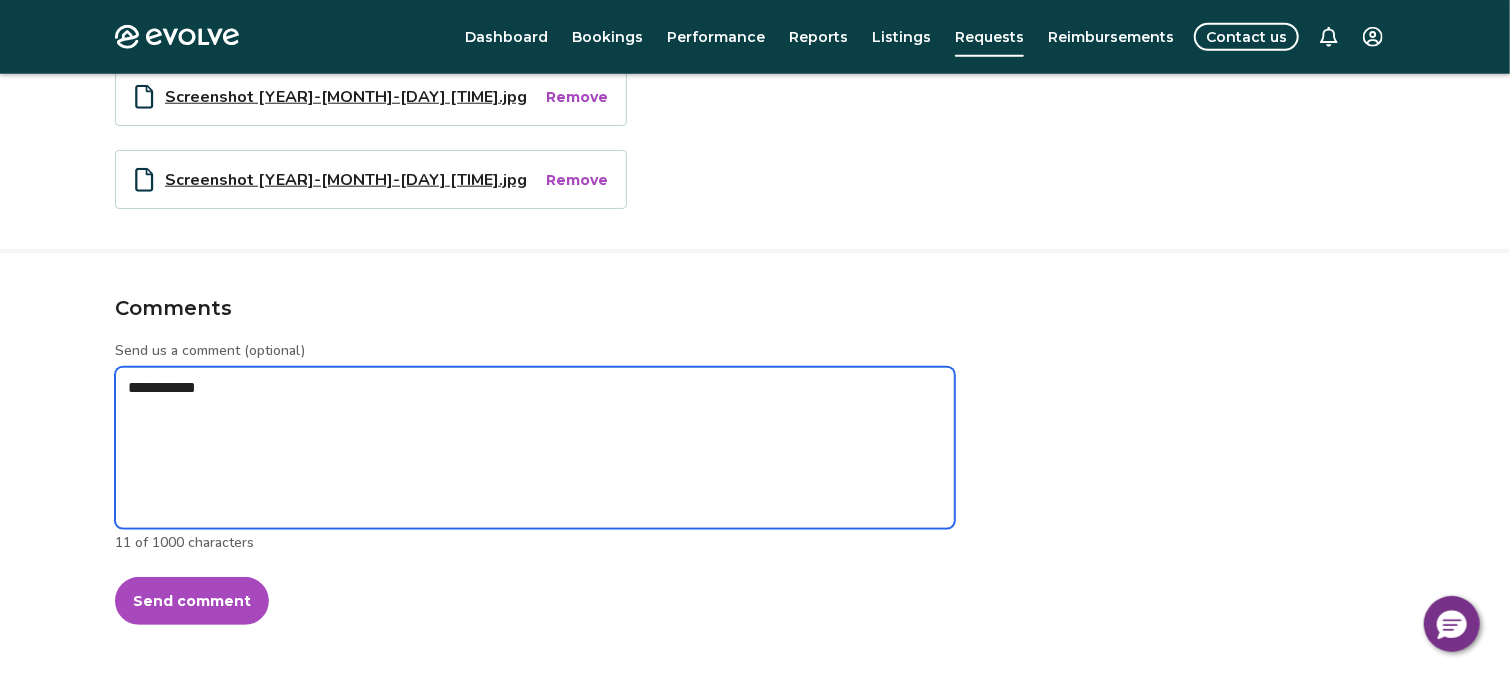 type on "*" 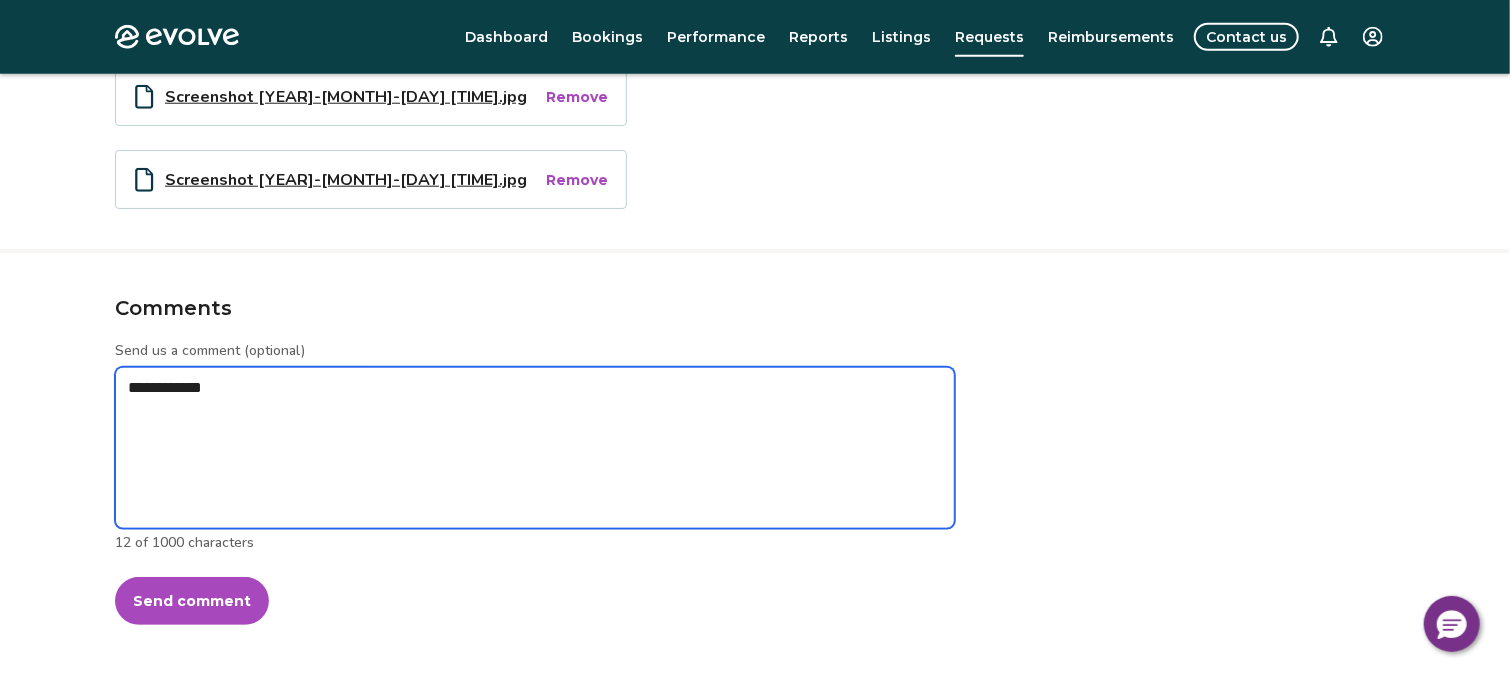 type on "*" 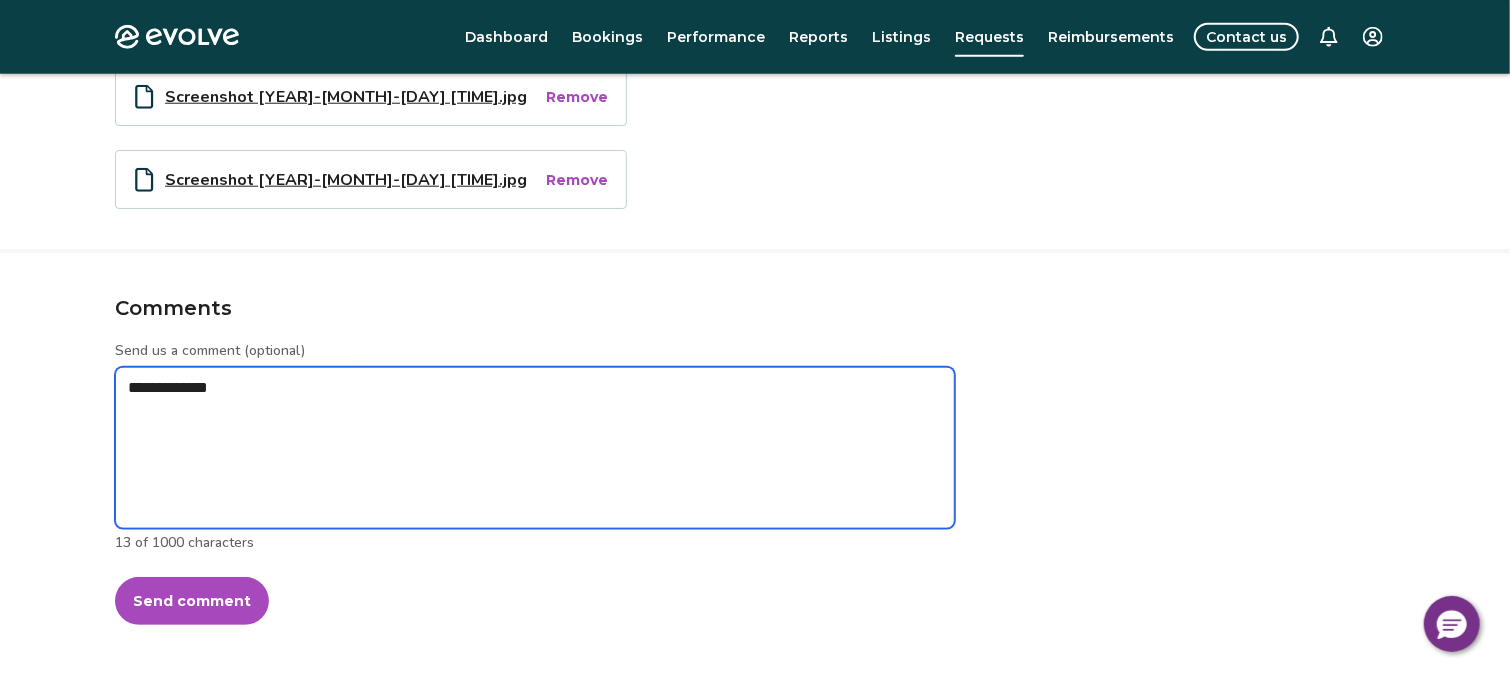 type on "*" 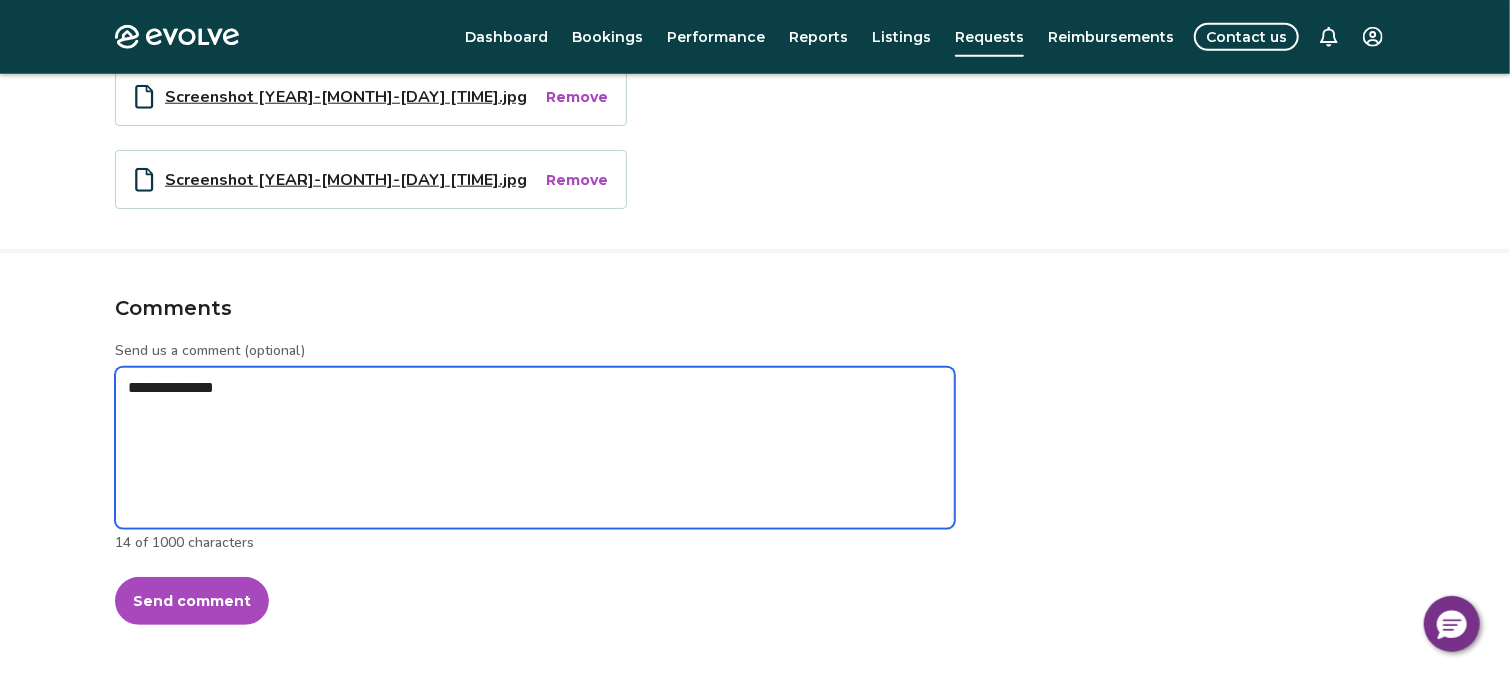 type on "*" 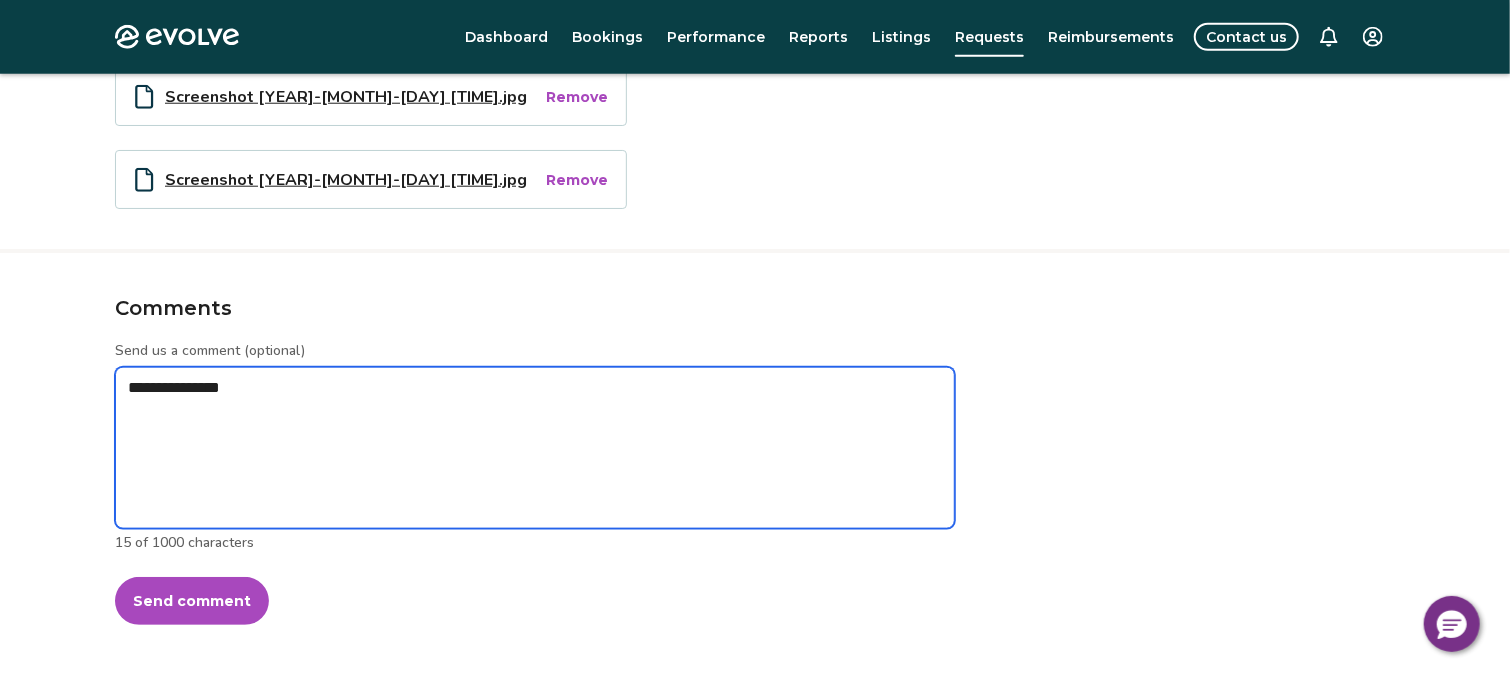type on "*" 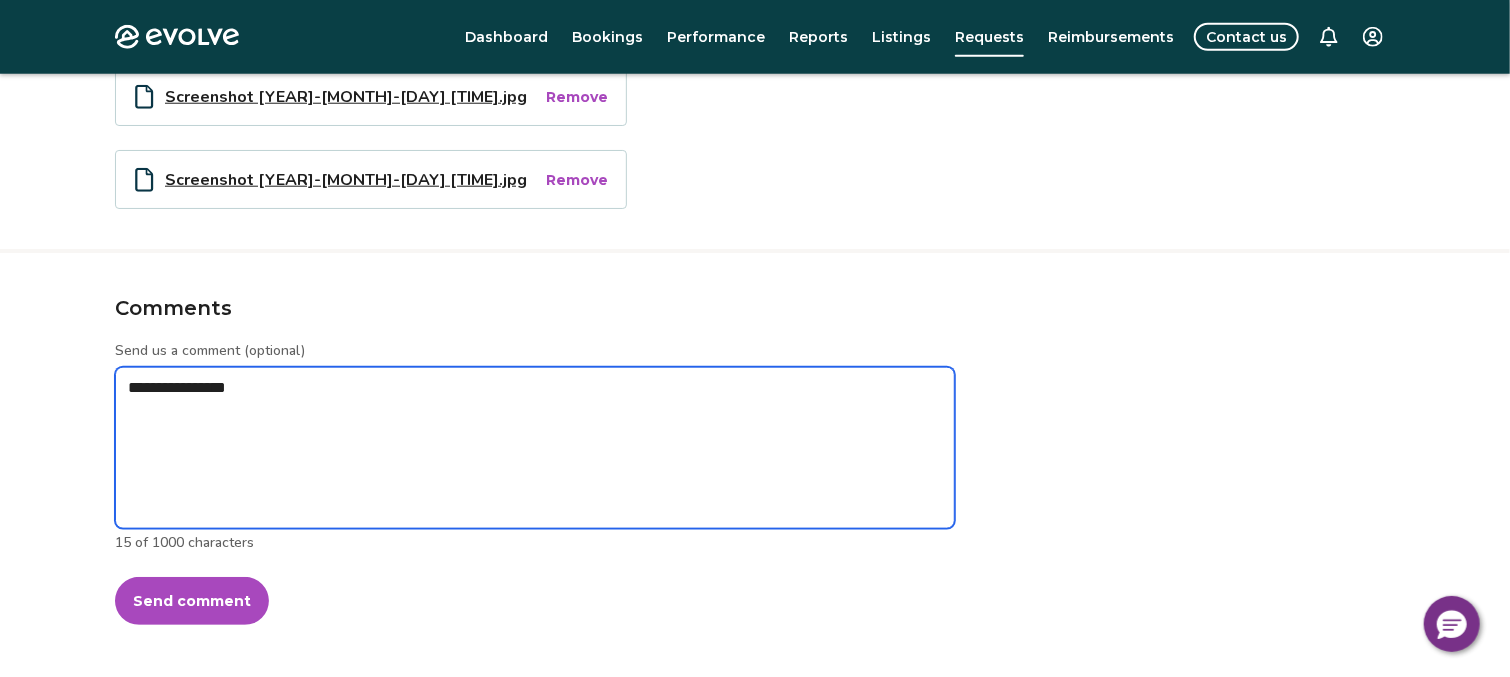 type on "*" 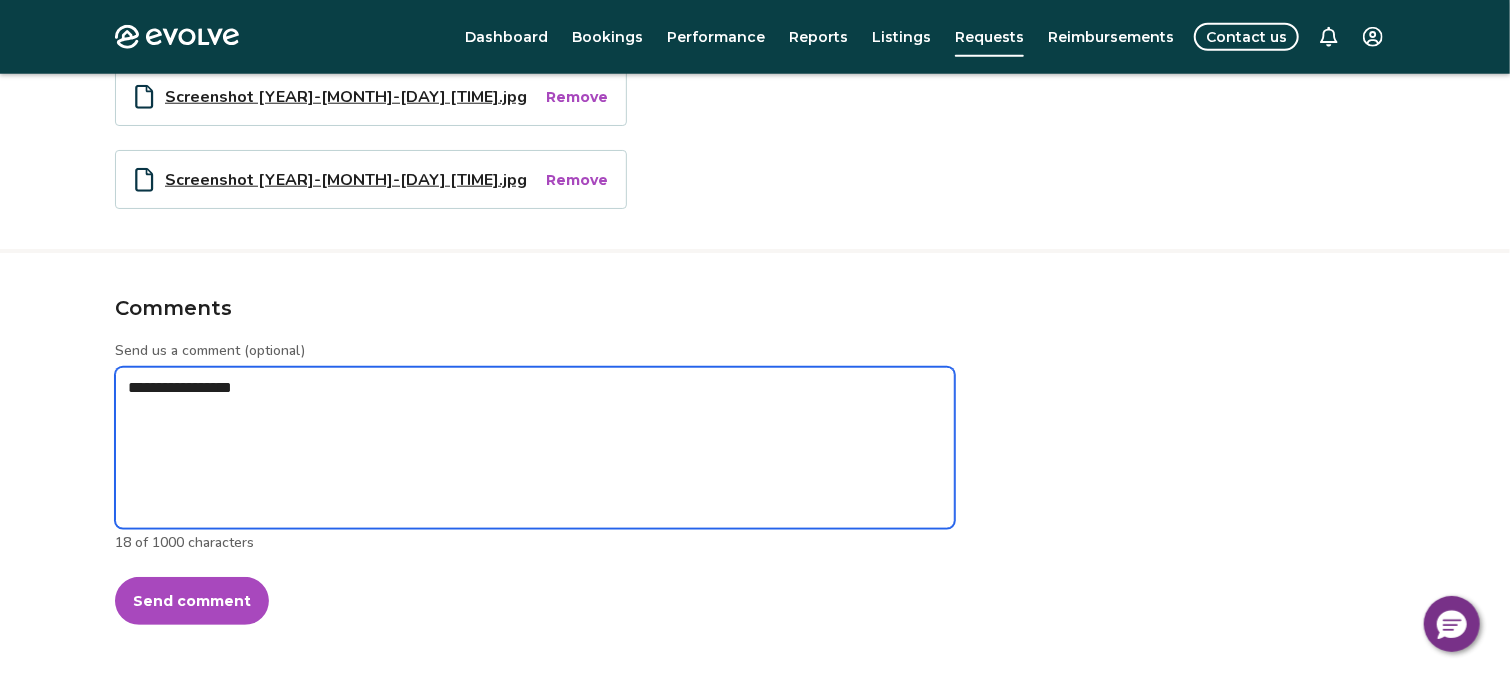 type on "*" 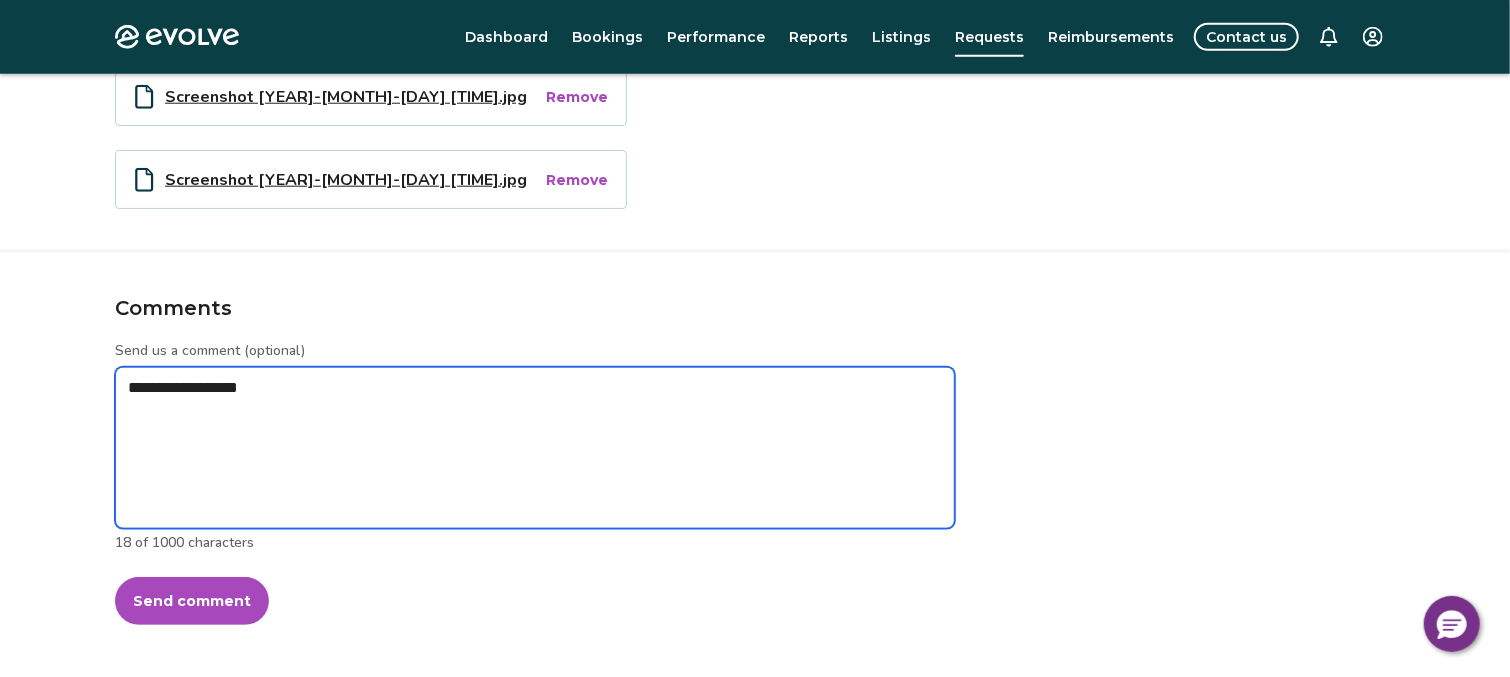 type on "*" 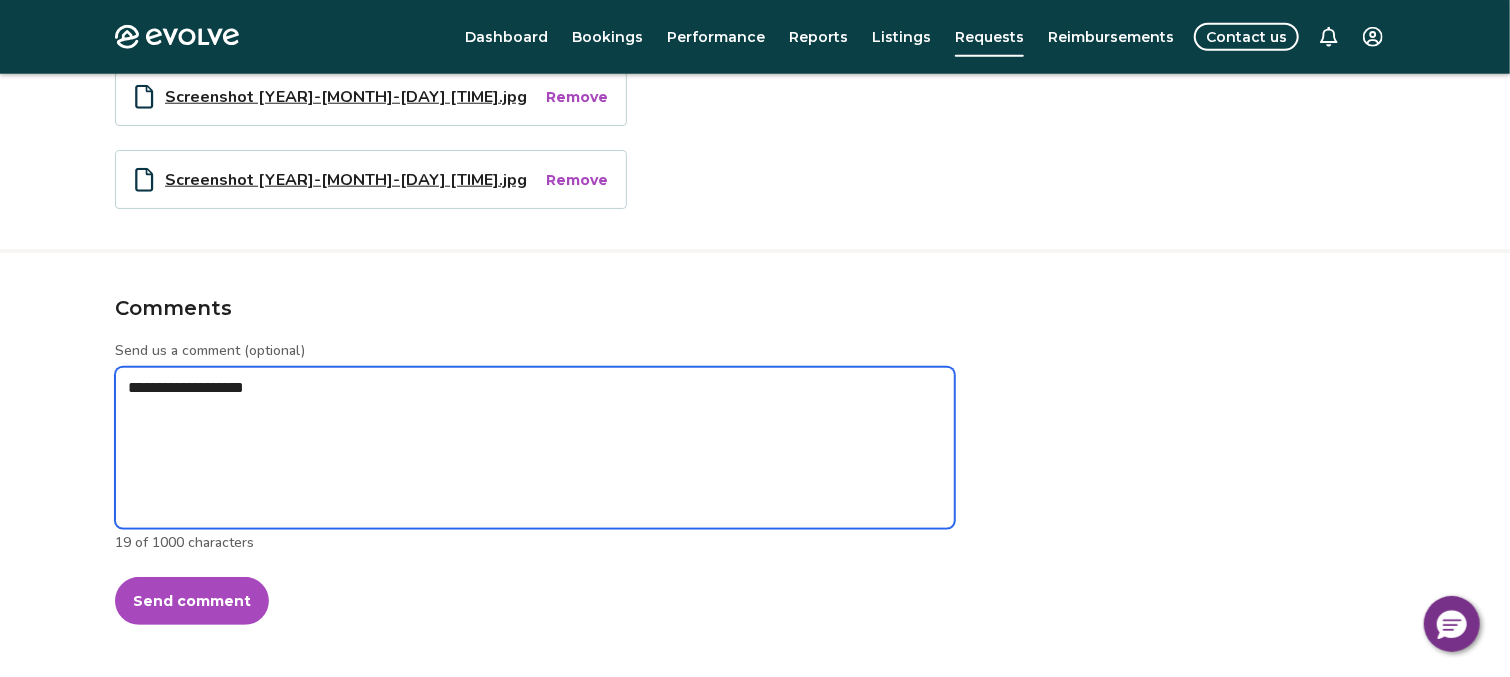 type on "*" 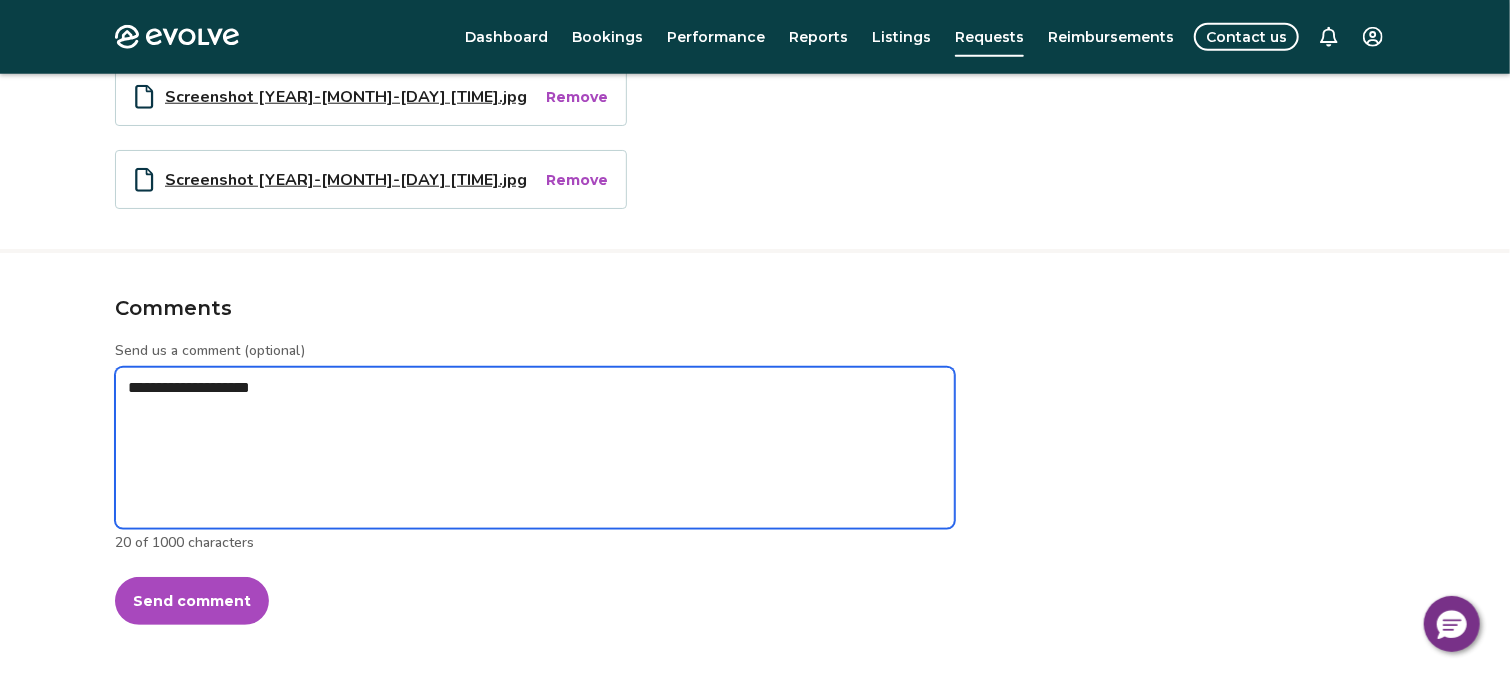 type on "*" 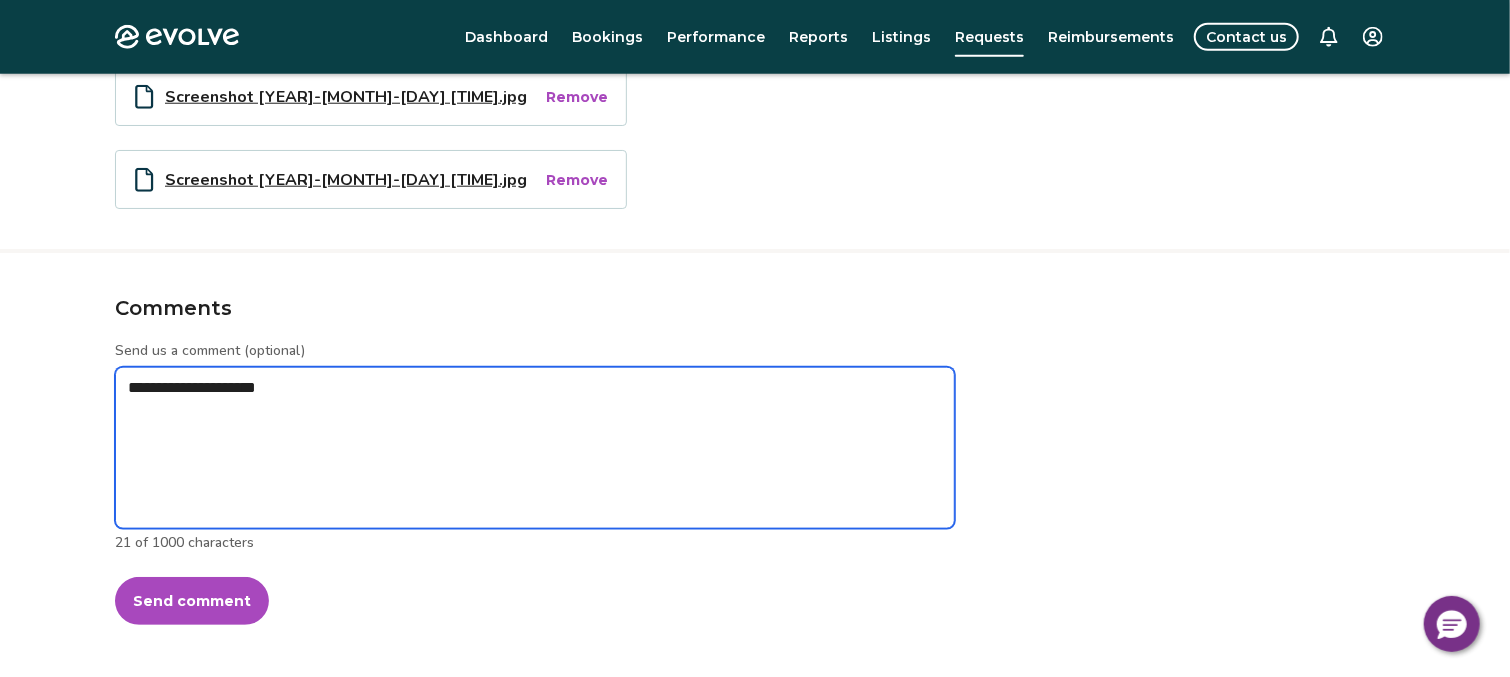 type on "*" 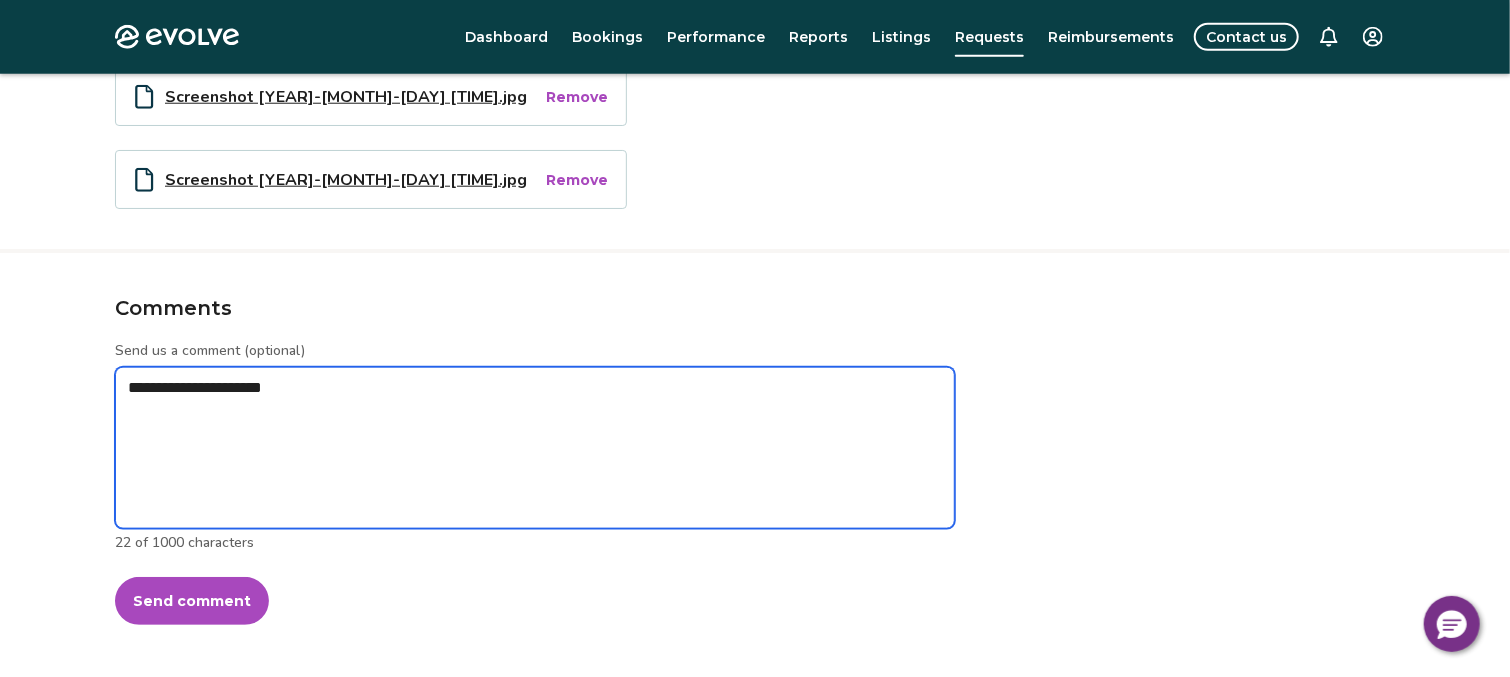 type on "**********" 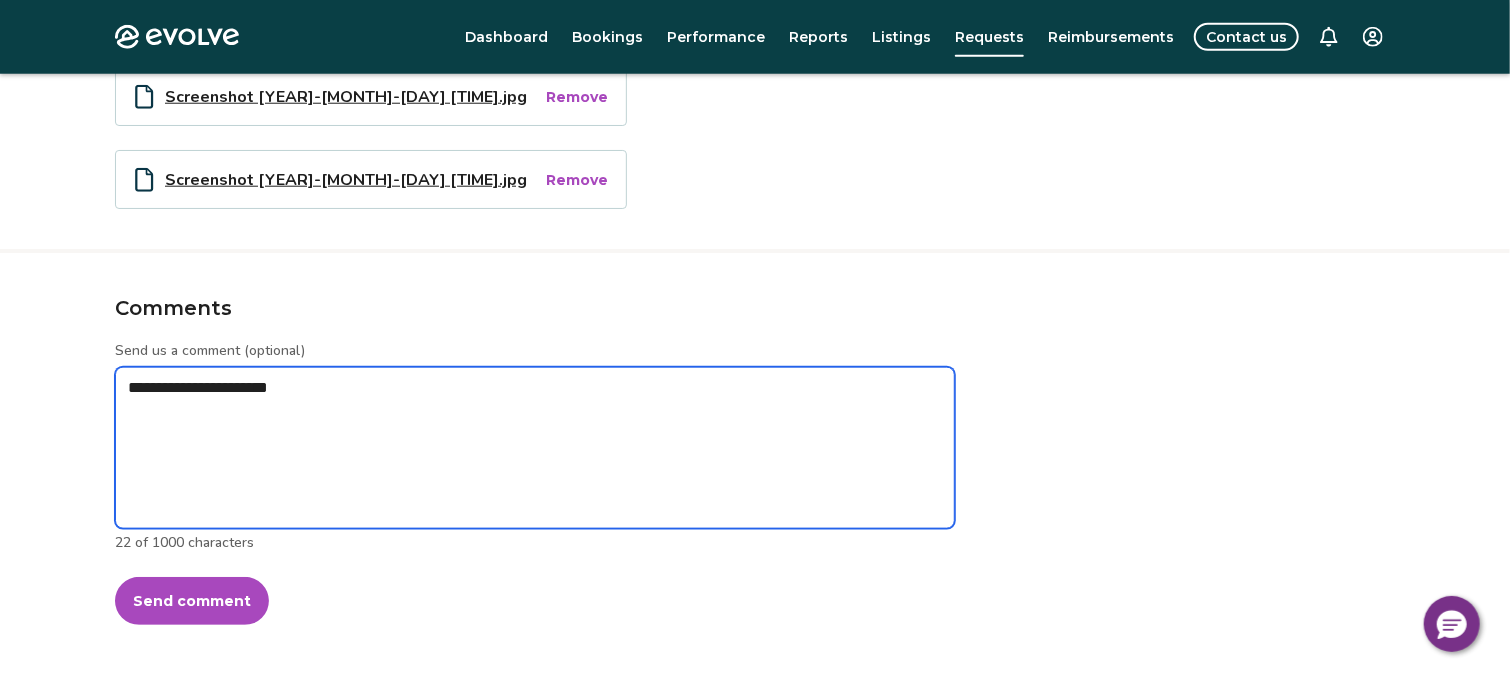 type on "*" 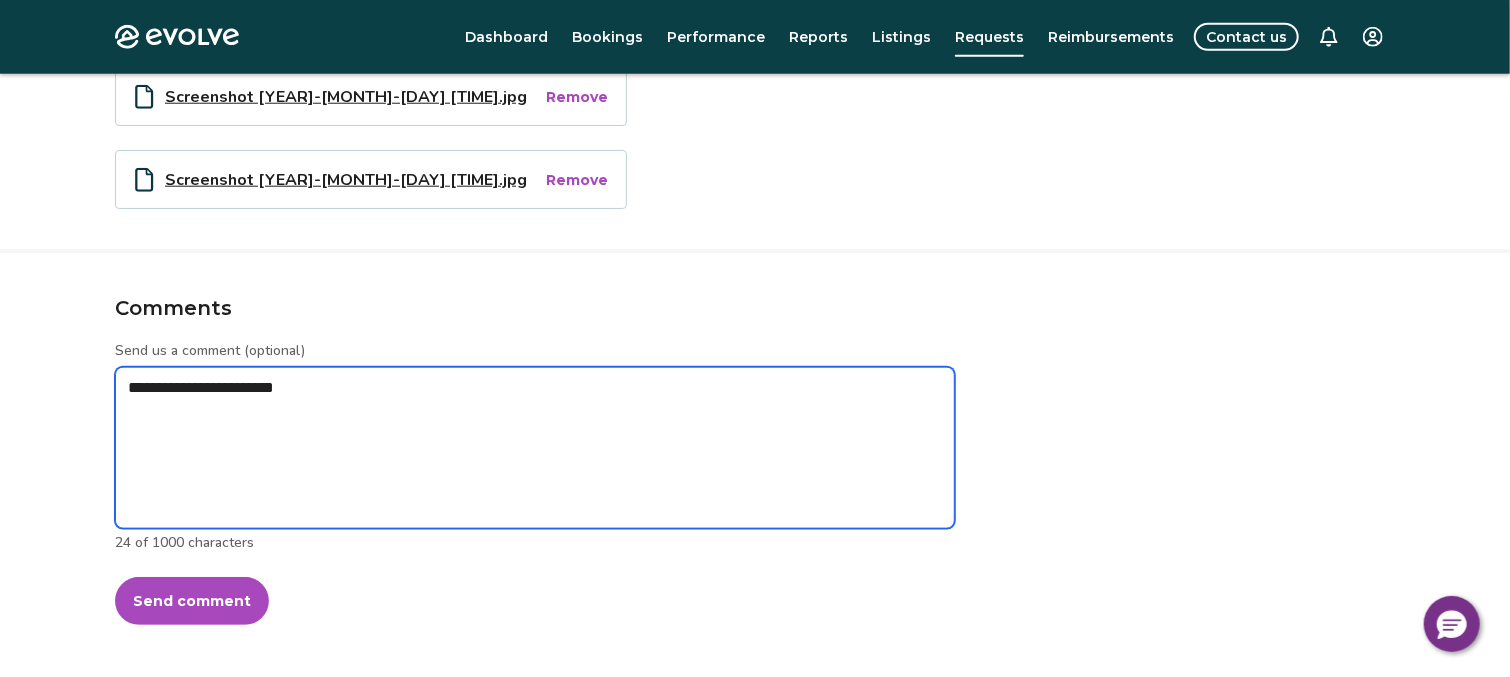 type on "*" 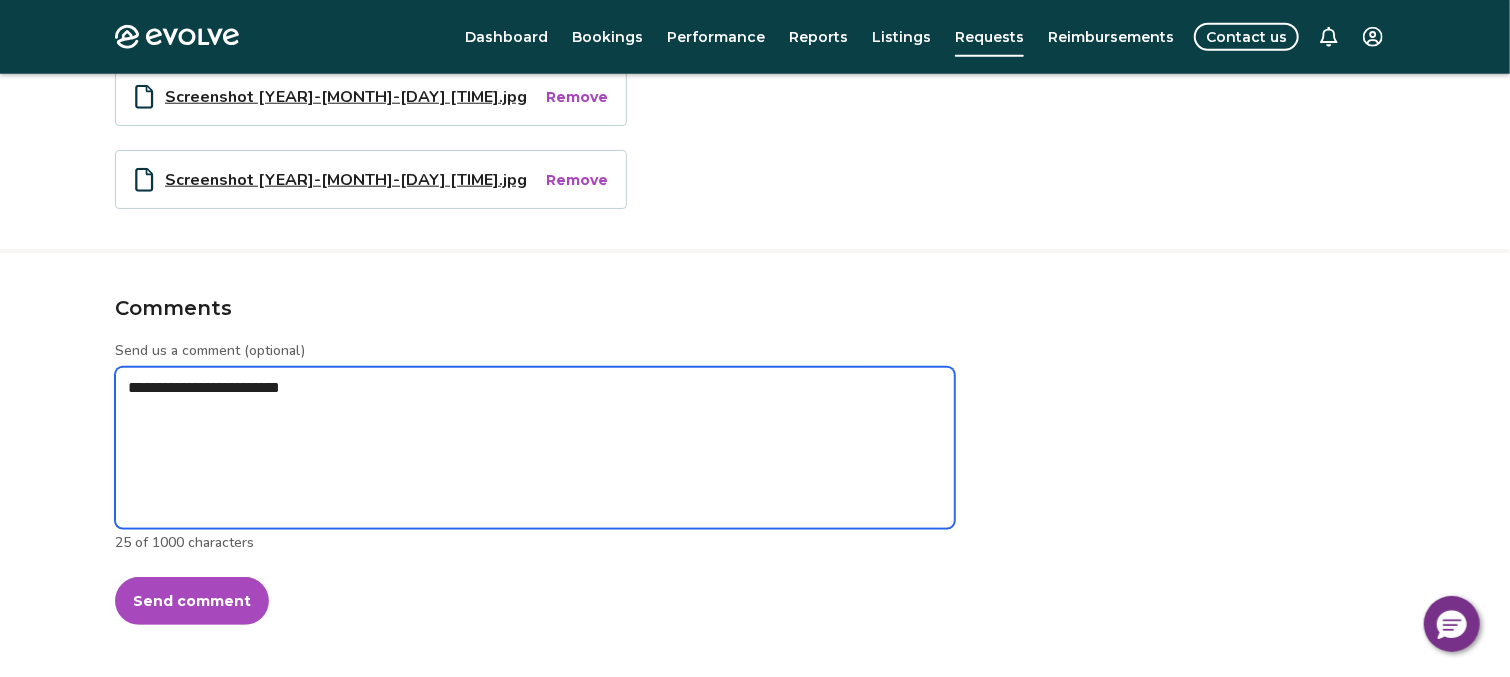 type on "*" 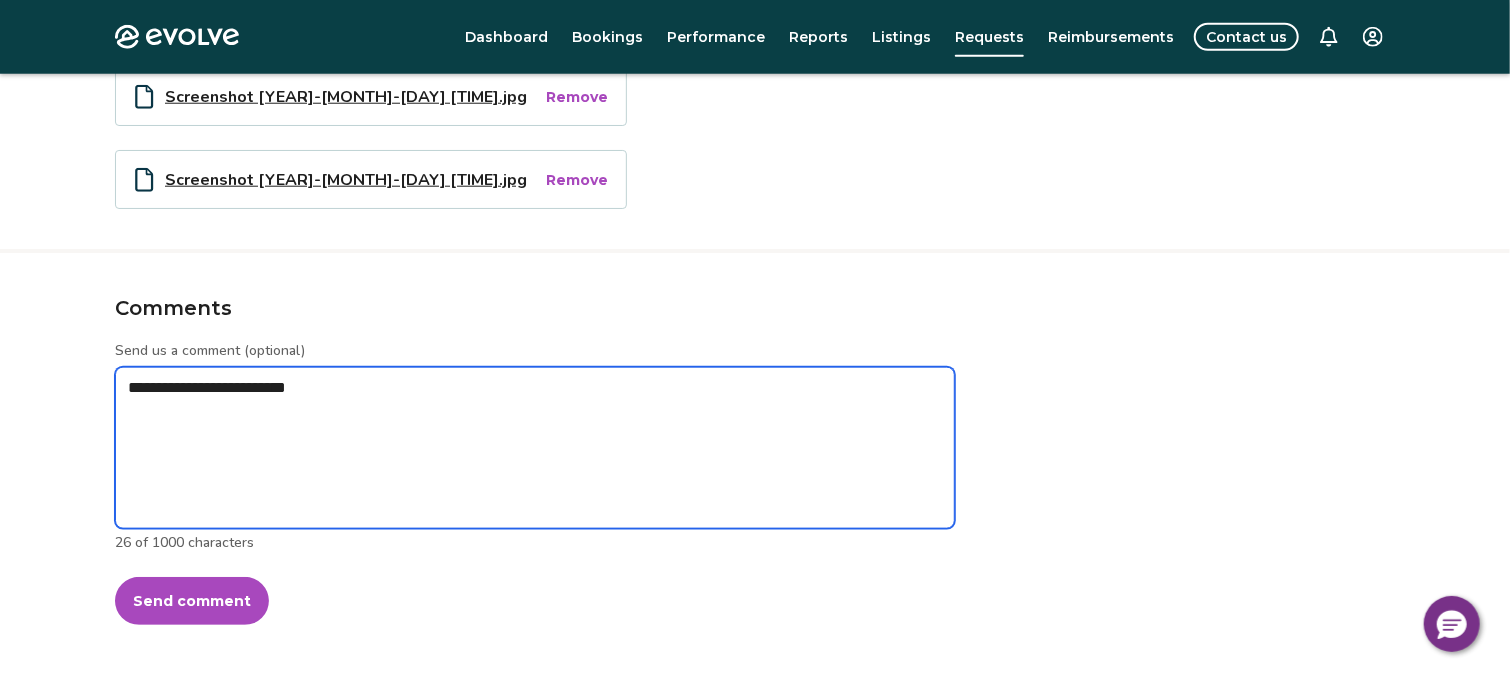type on "*" 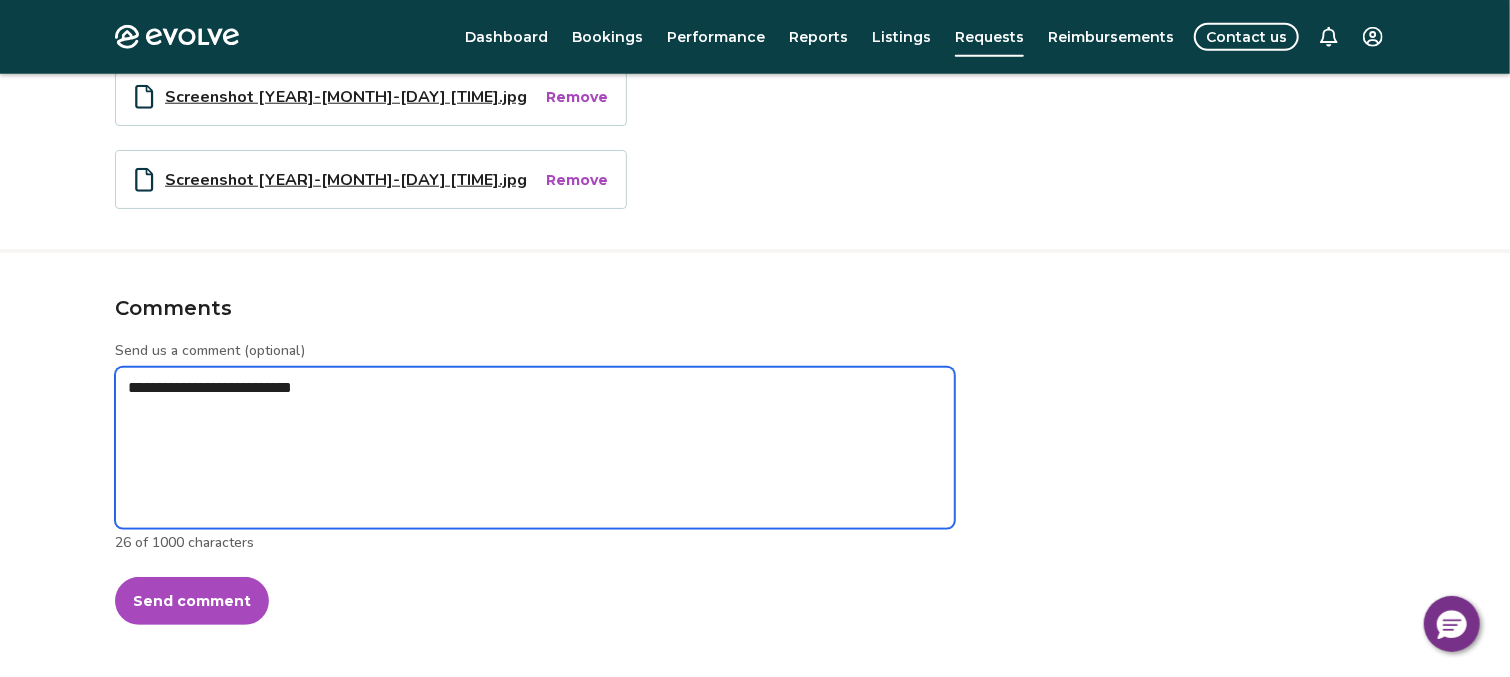 type on "*" 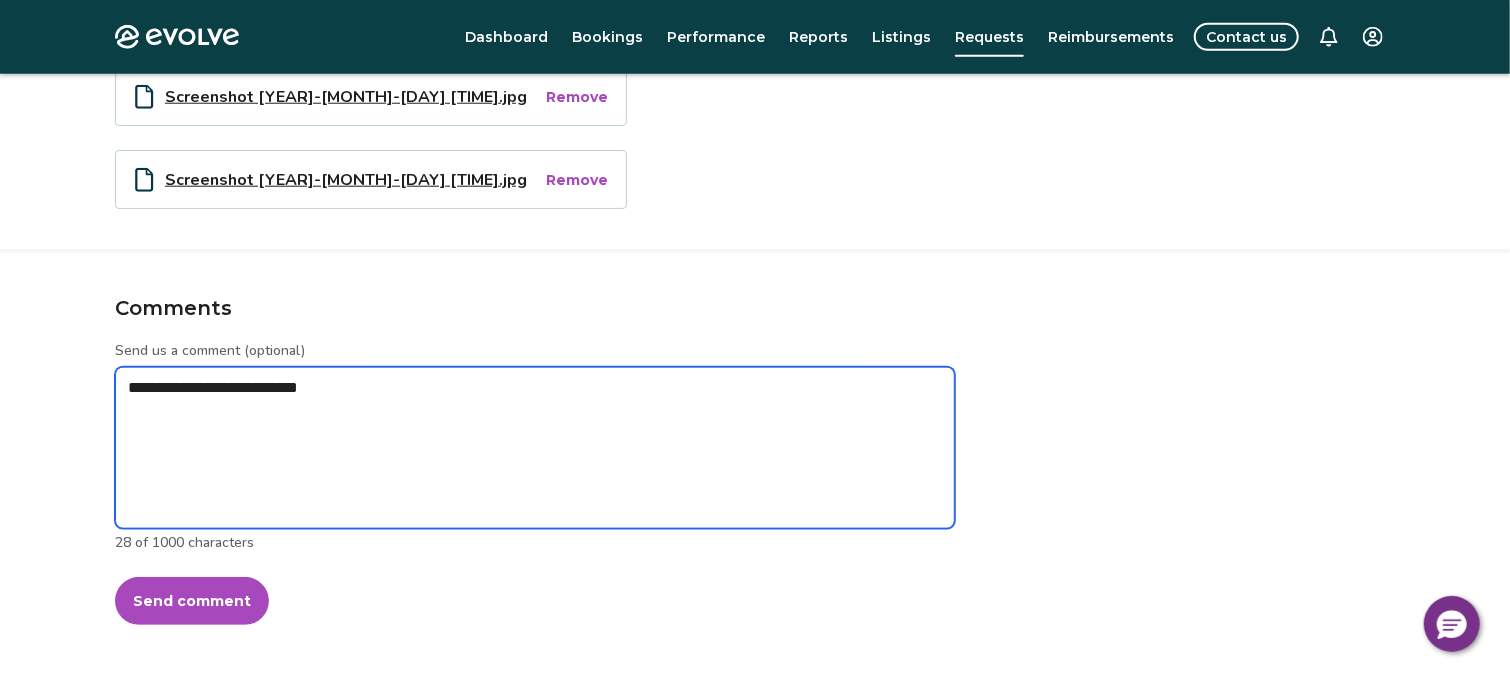 type on "*" 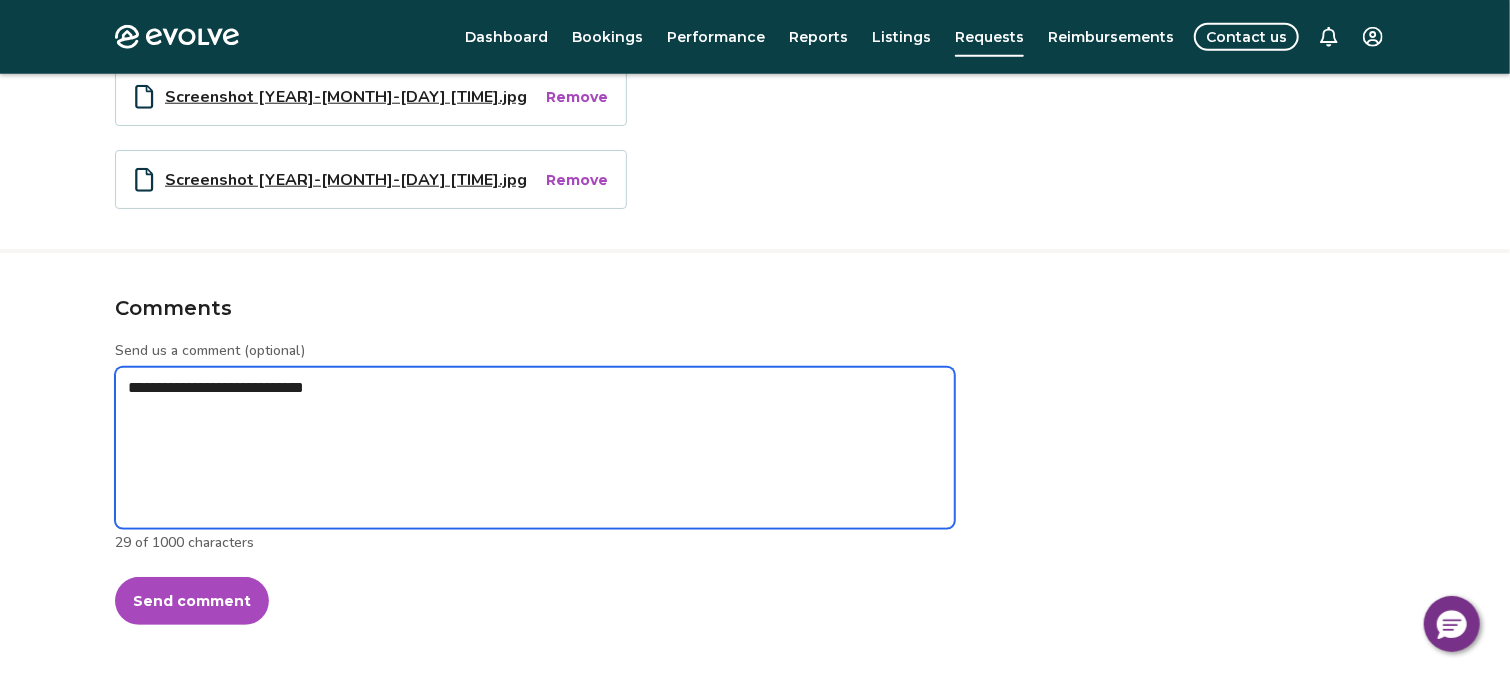 type on "*" 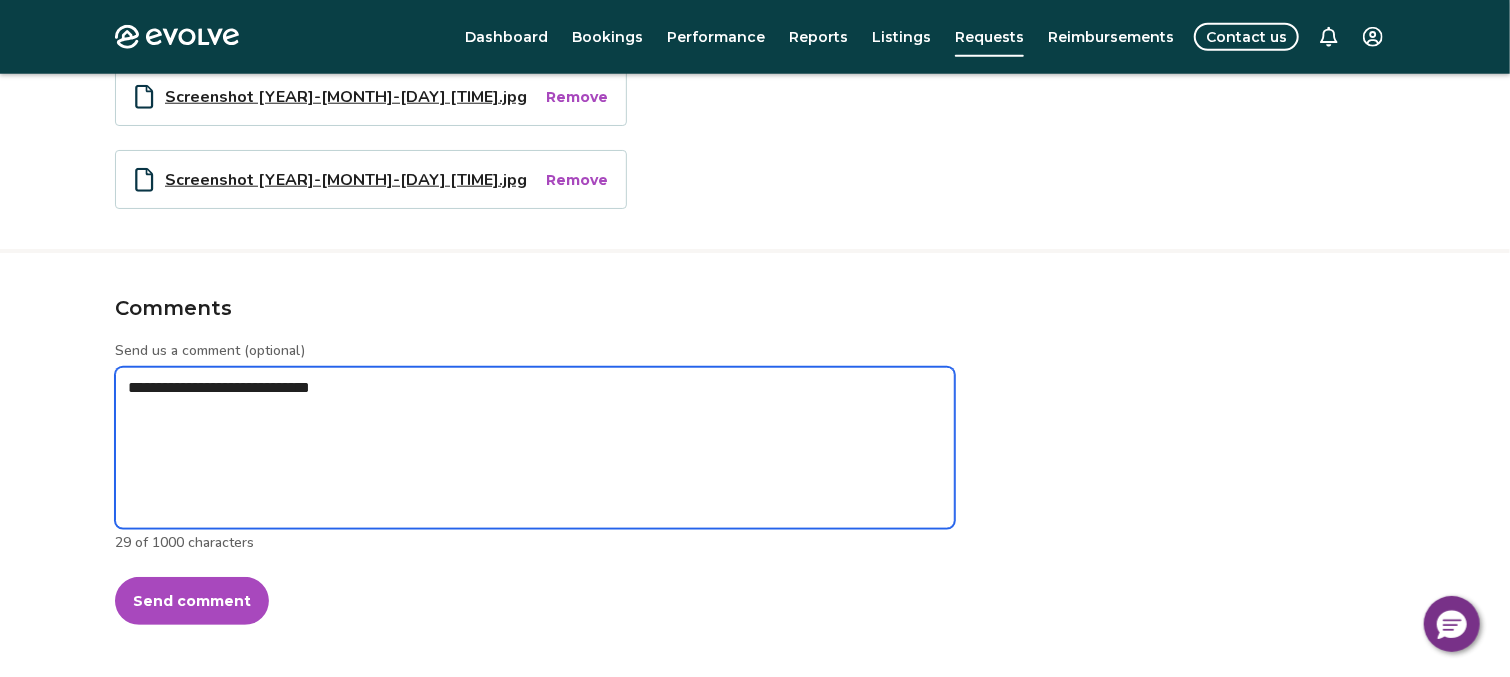 type on "*" 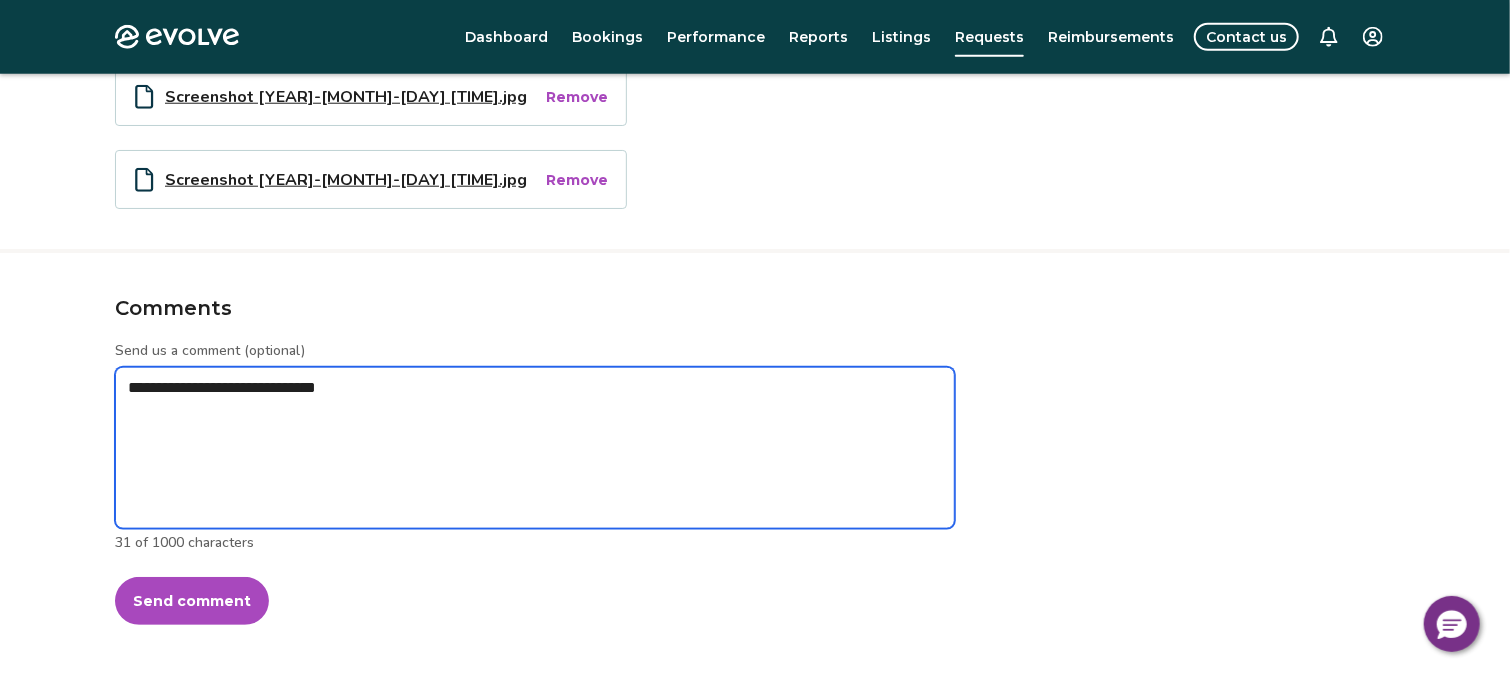 type on "*" 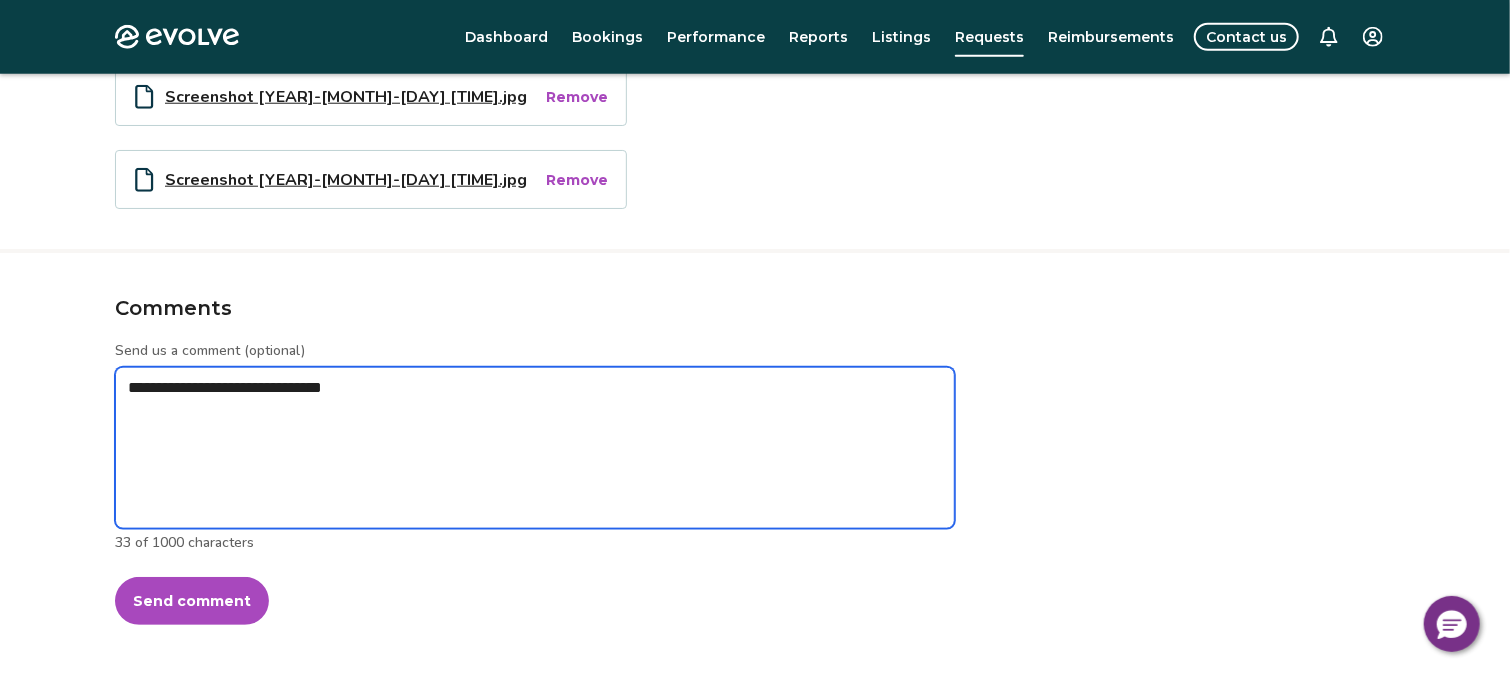 type on "*" 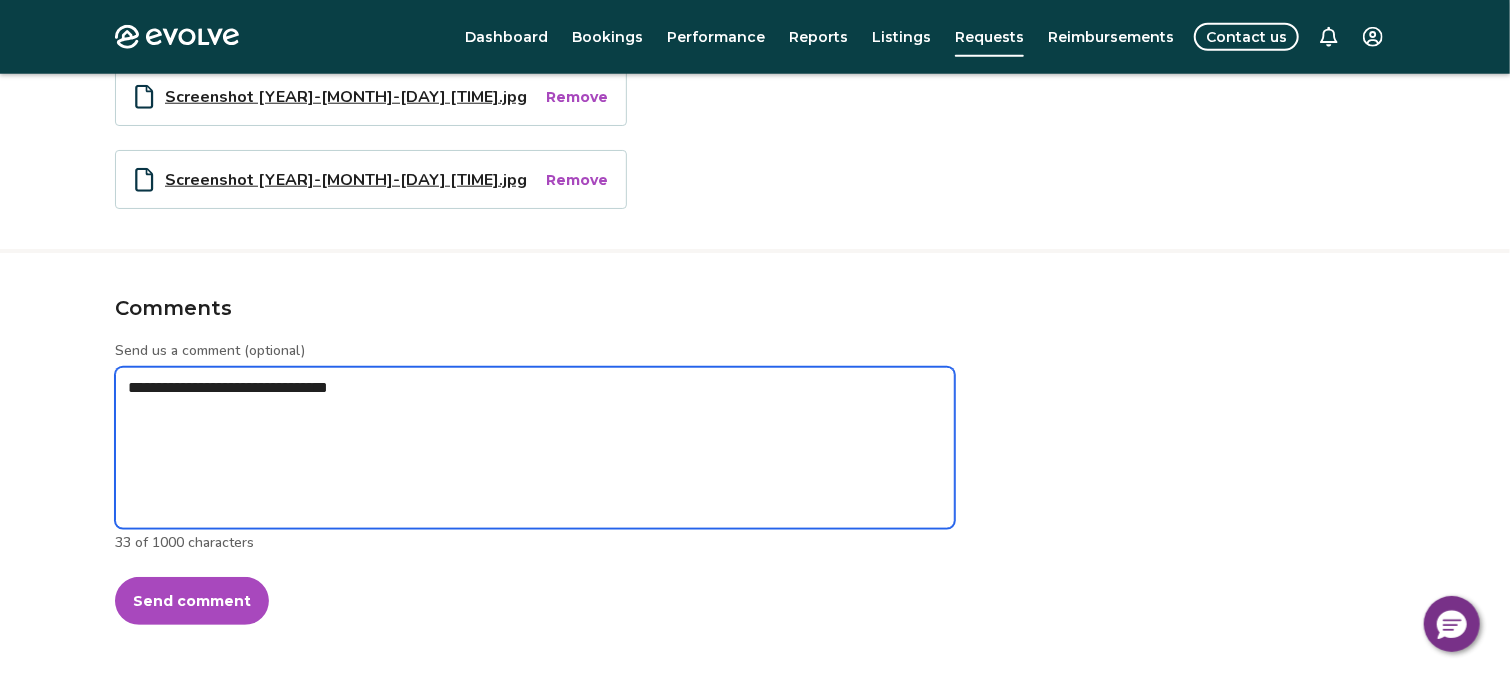 type on "*" 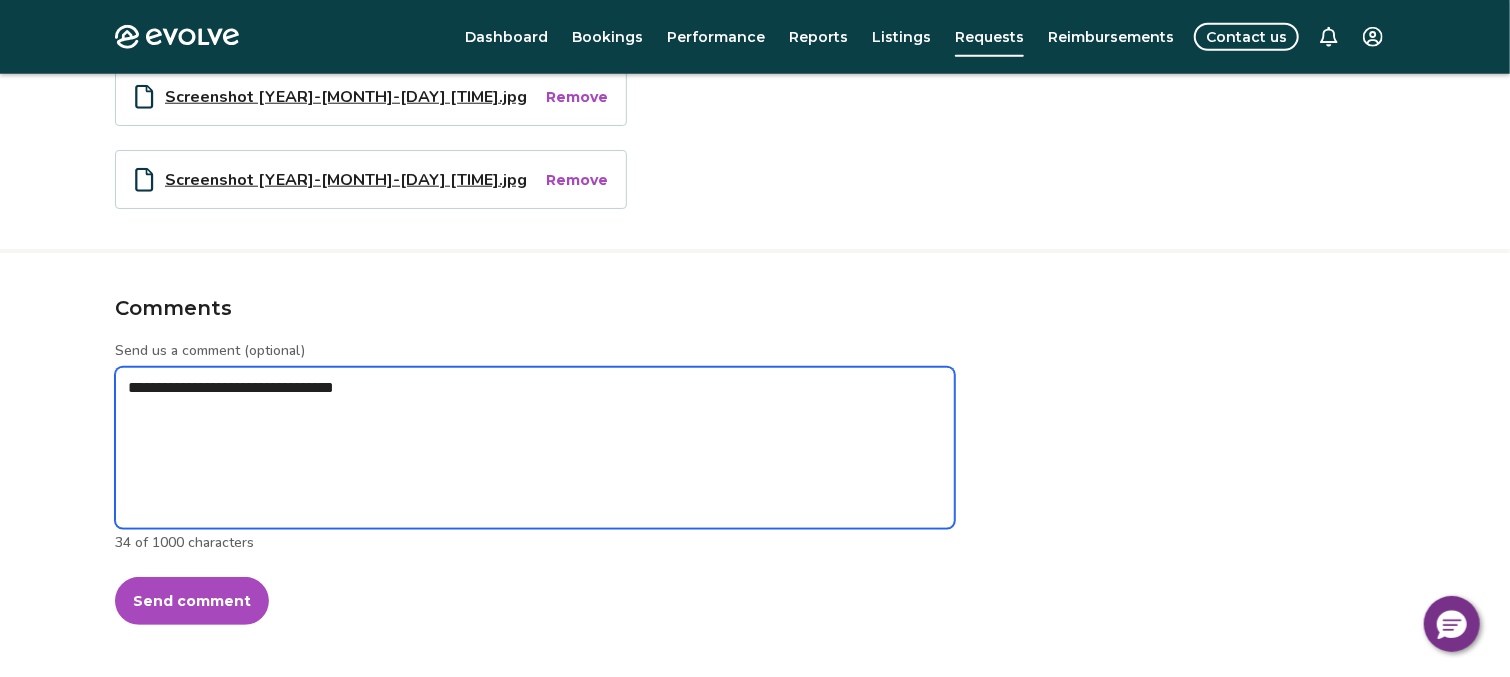 type on "*" 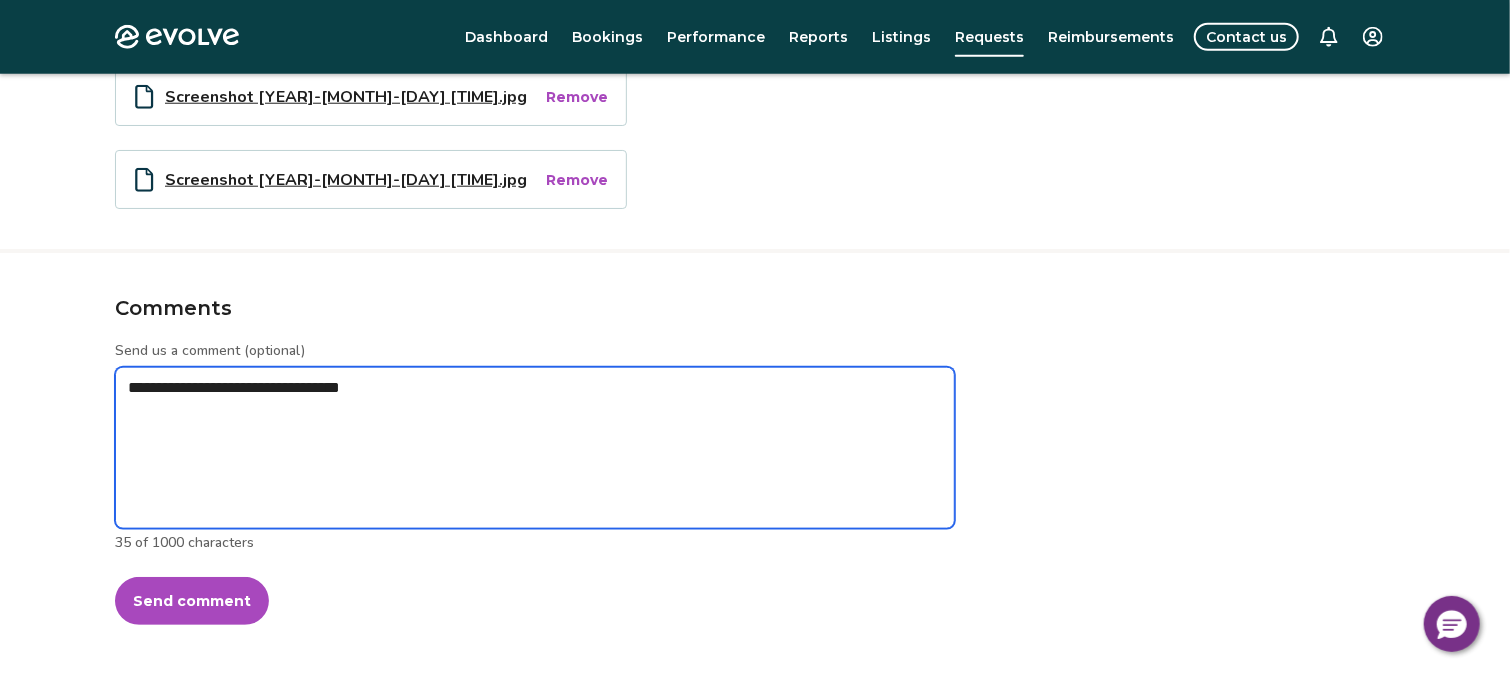 type on "*" 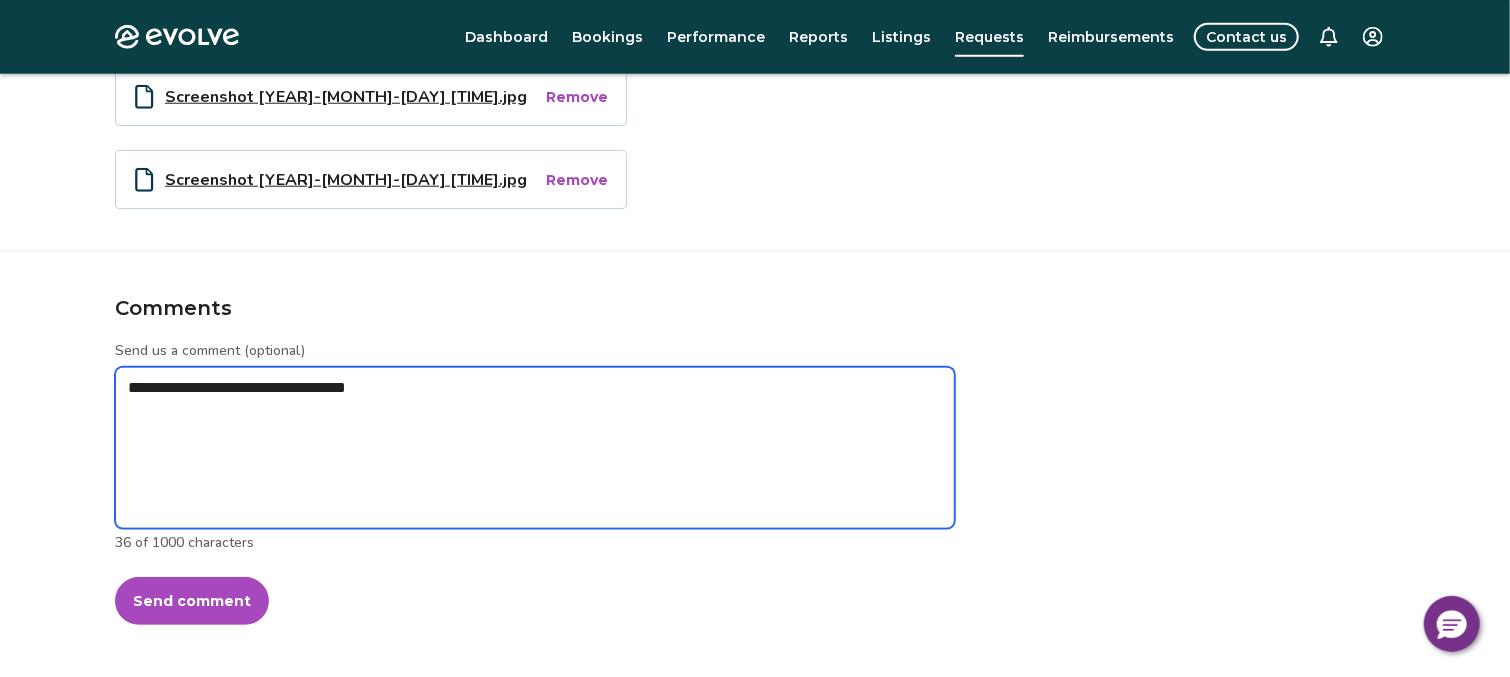 type on "*" 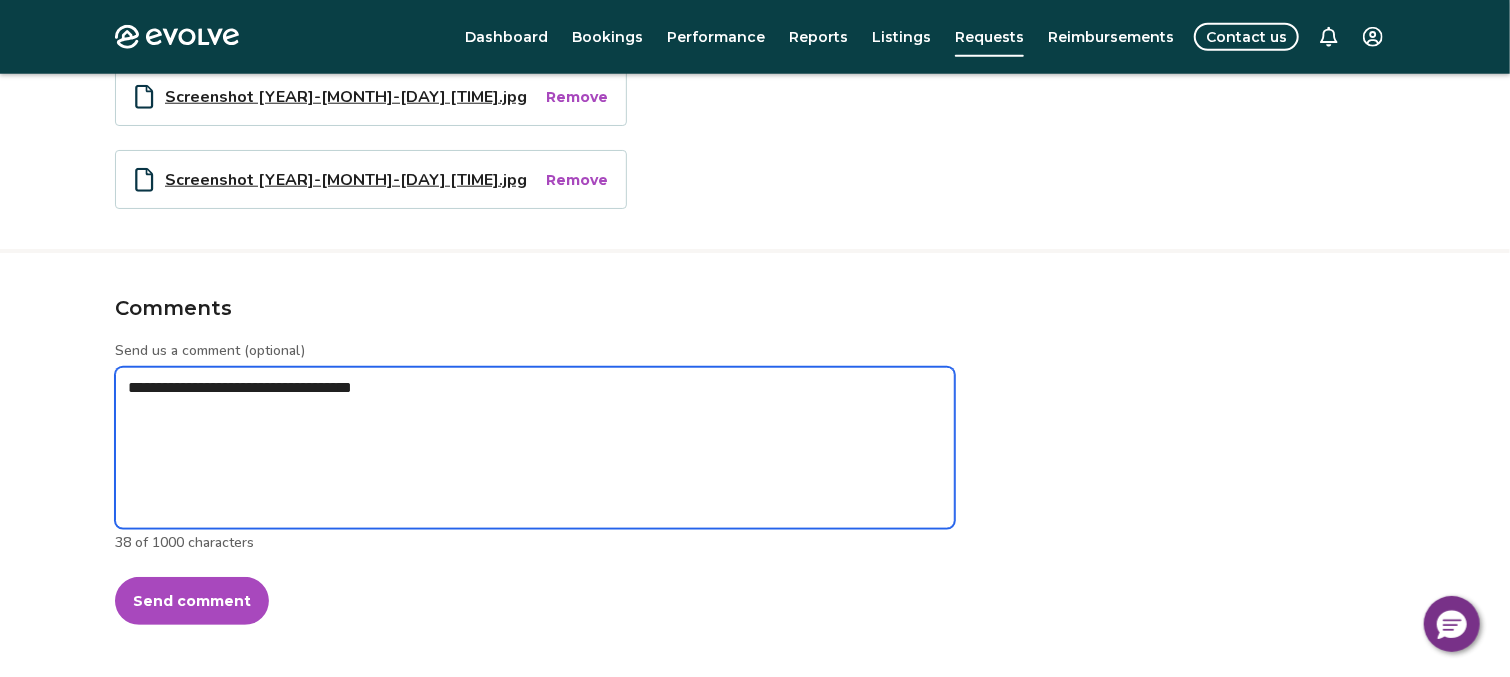 type on "*" 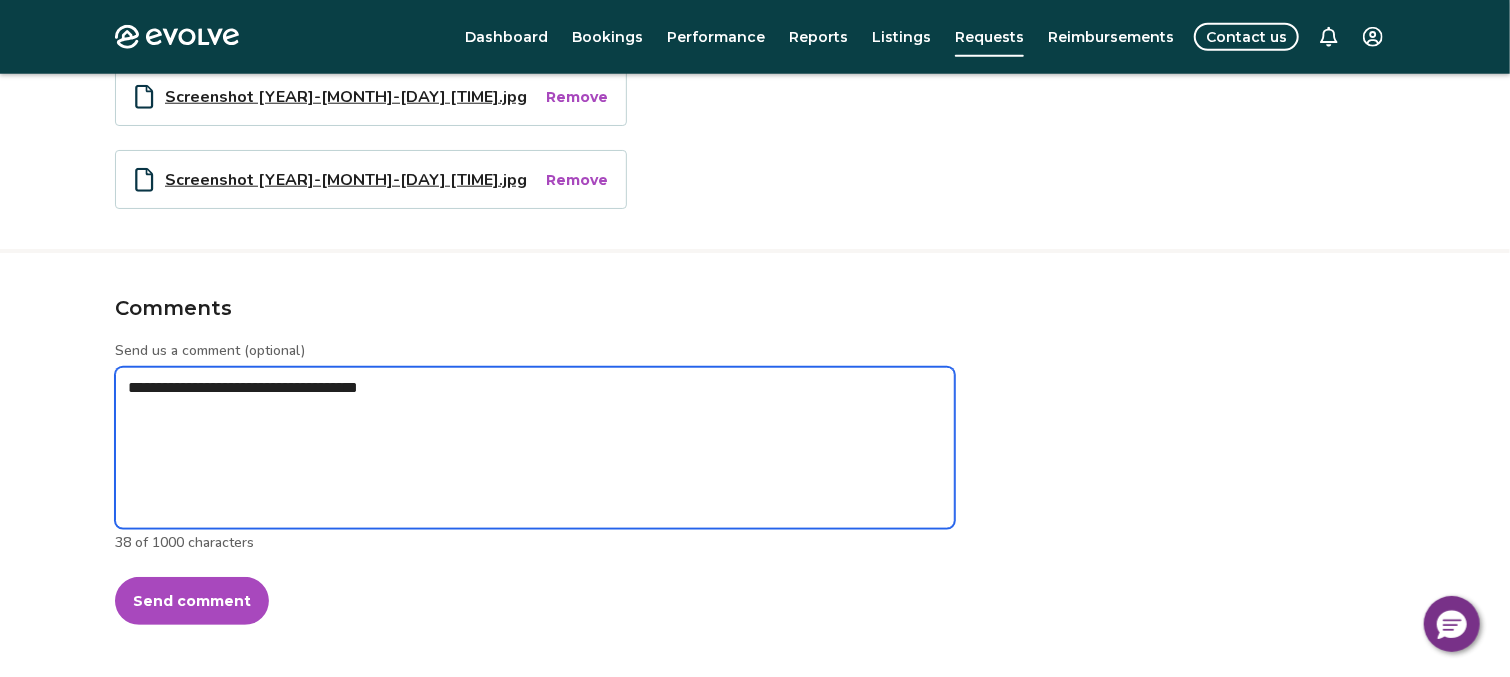 type on "*" 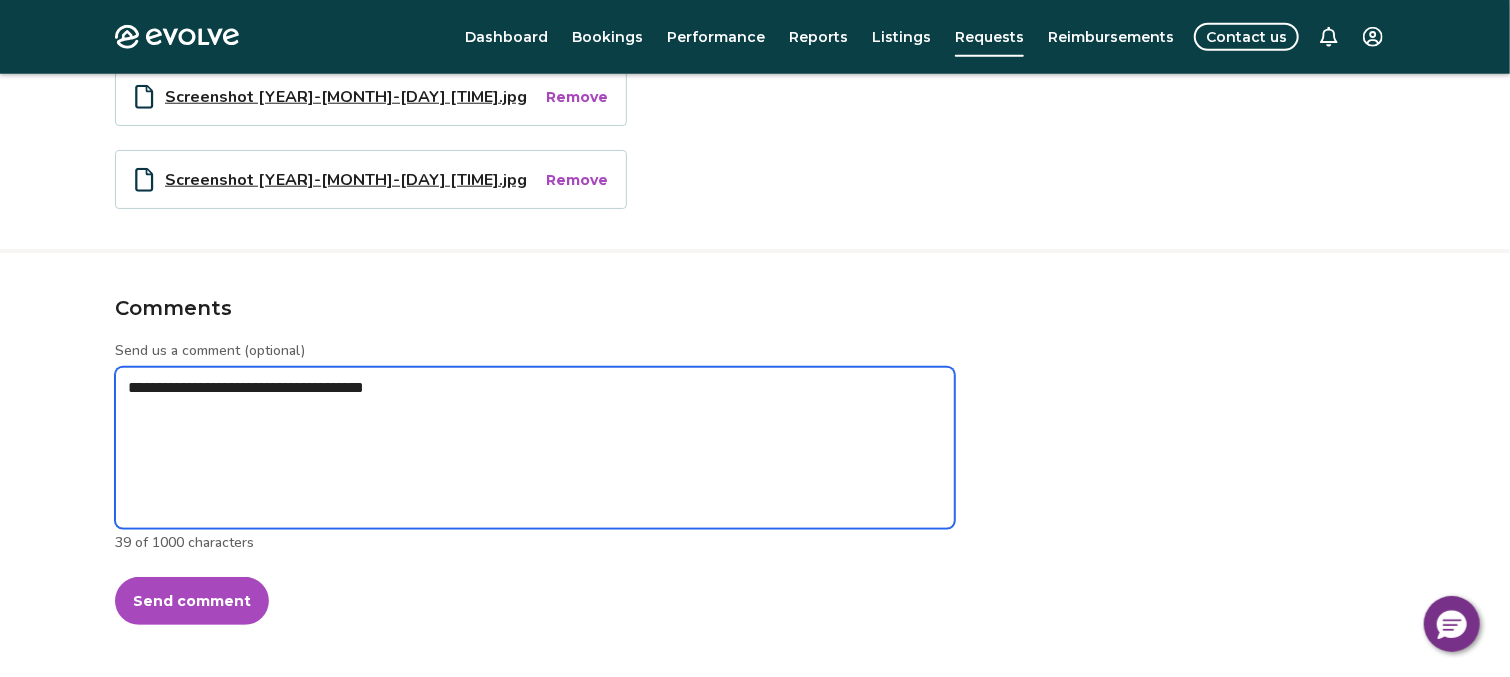 type on "*" 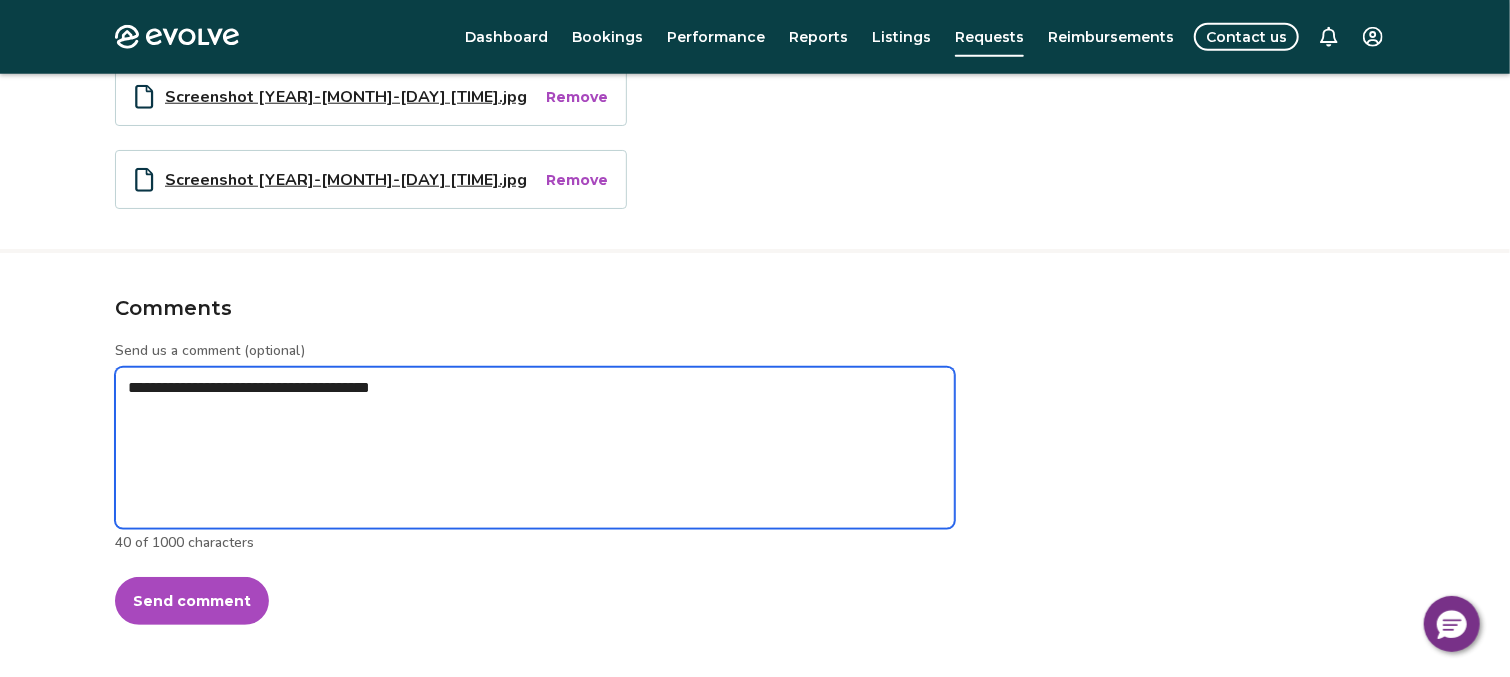 type on "*" 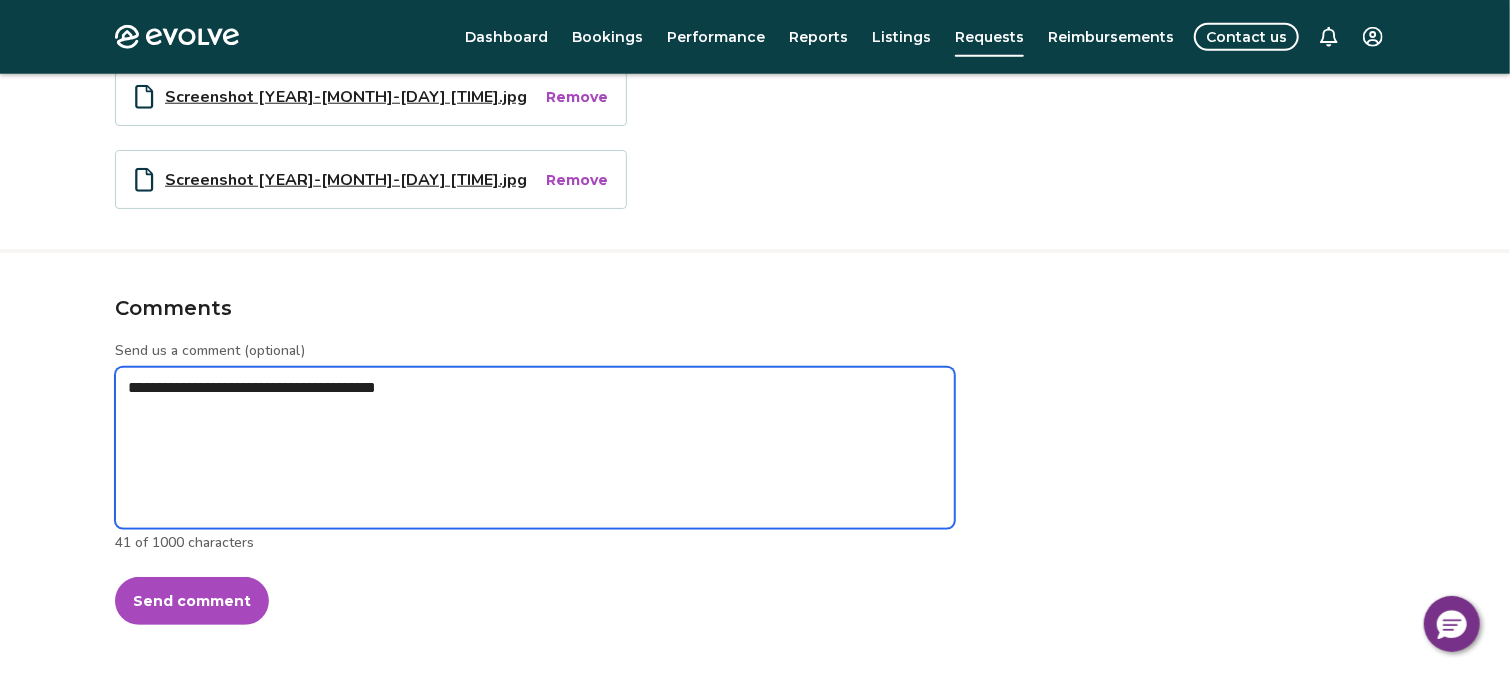type on "*" 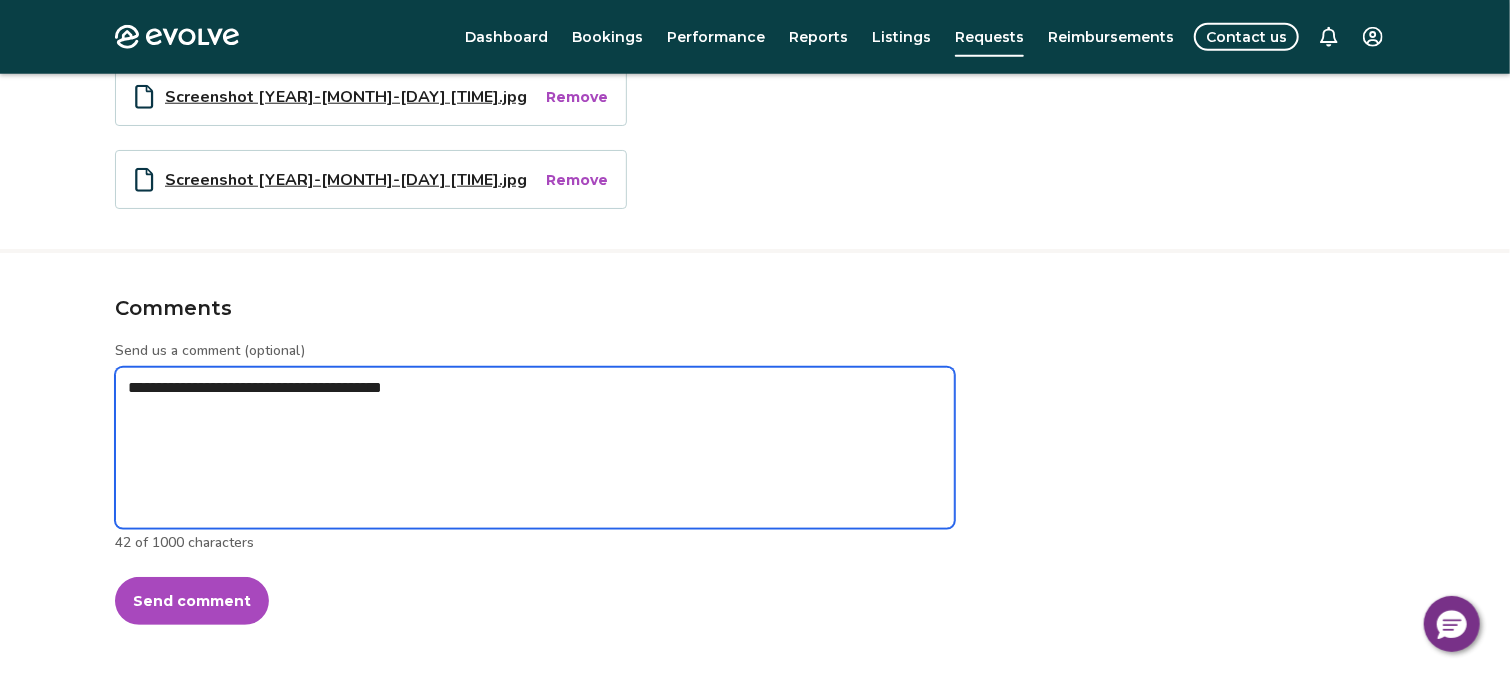 type on "*" 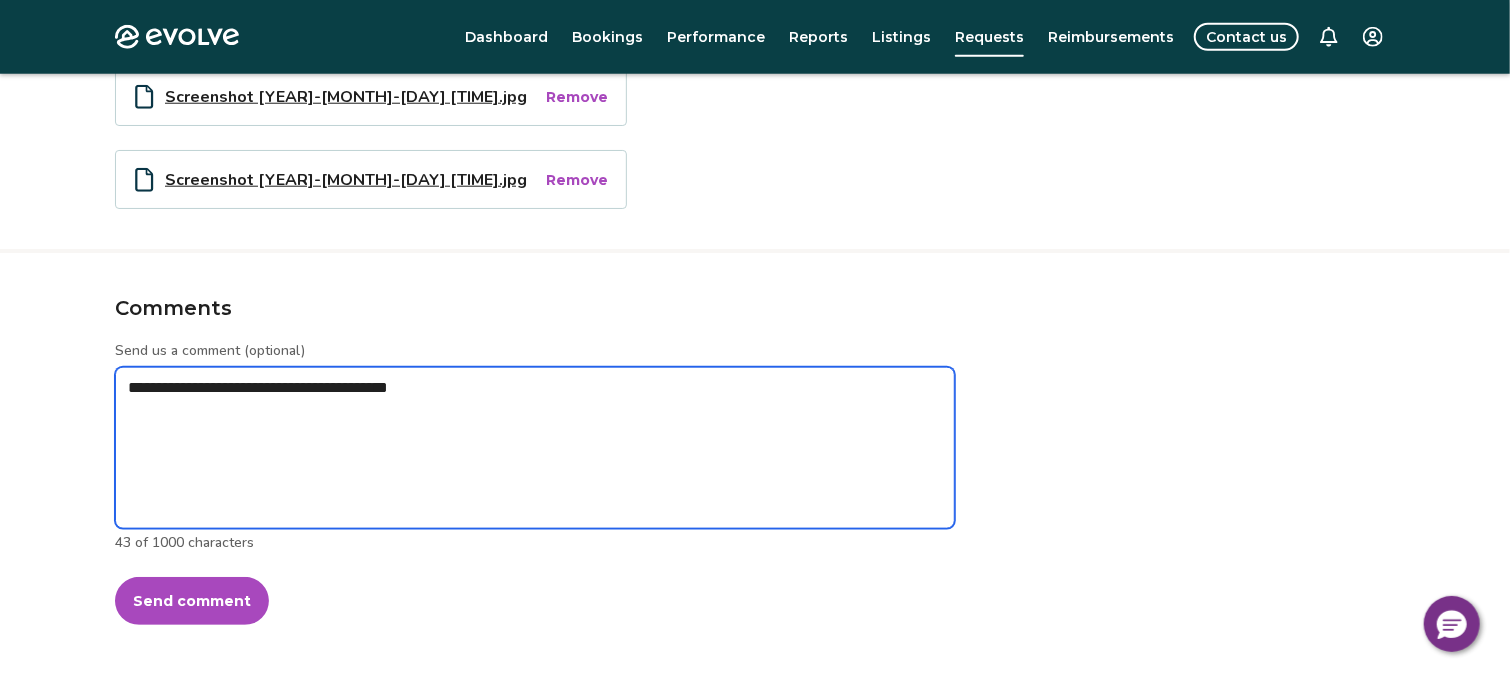 type on "*" 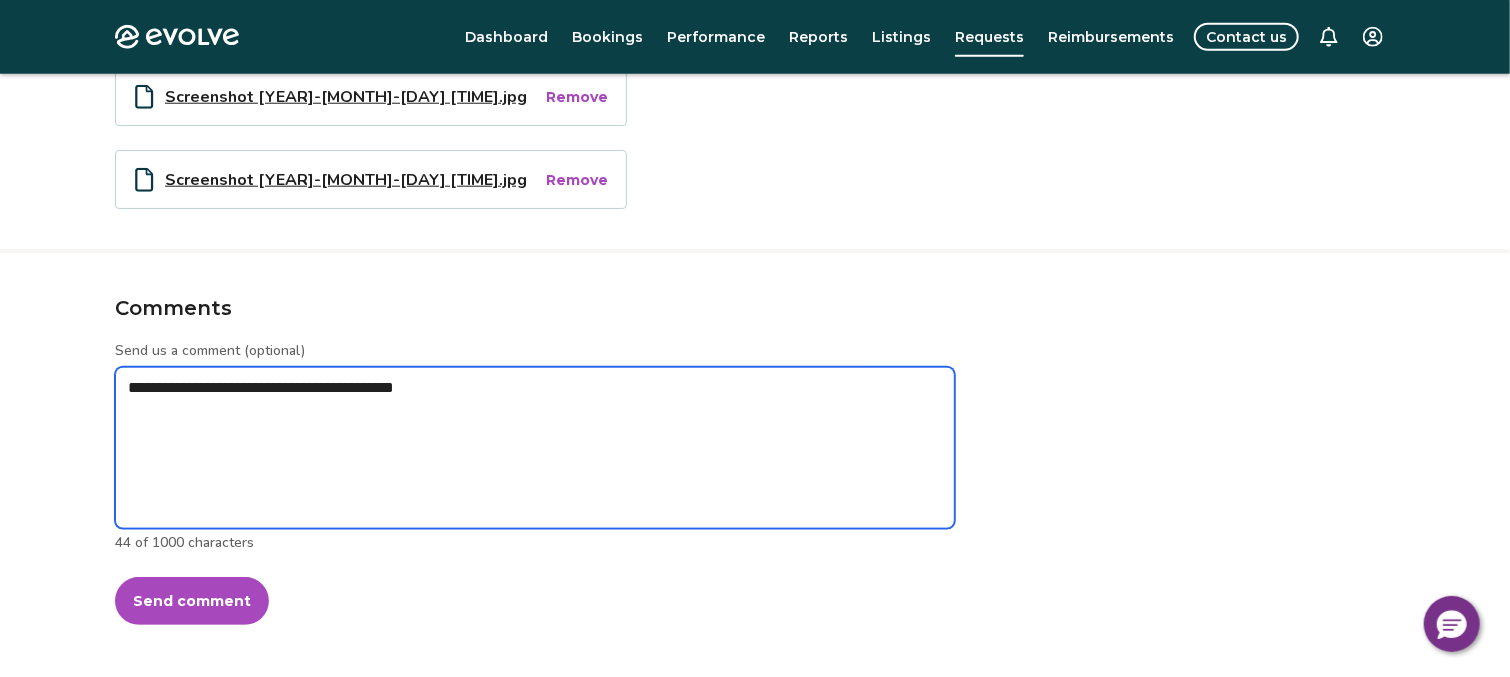 type on "*" 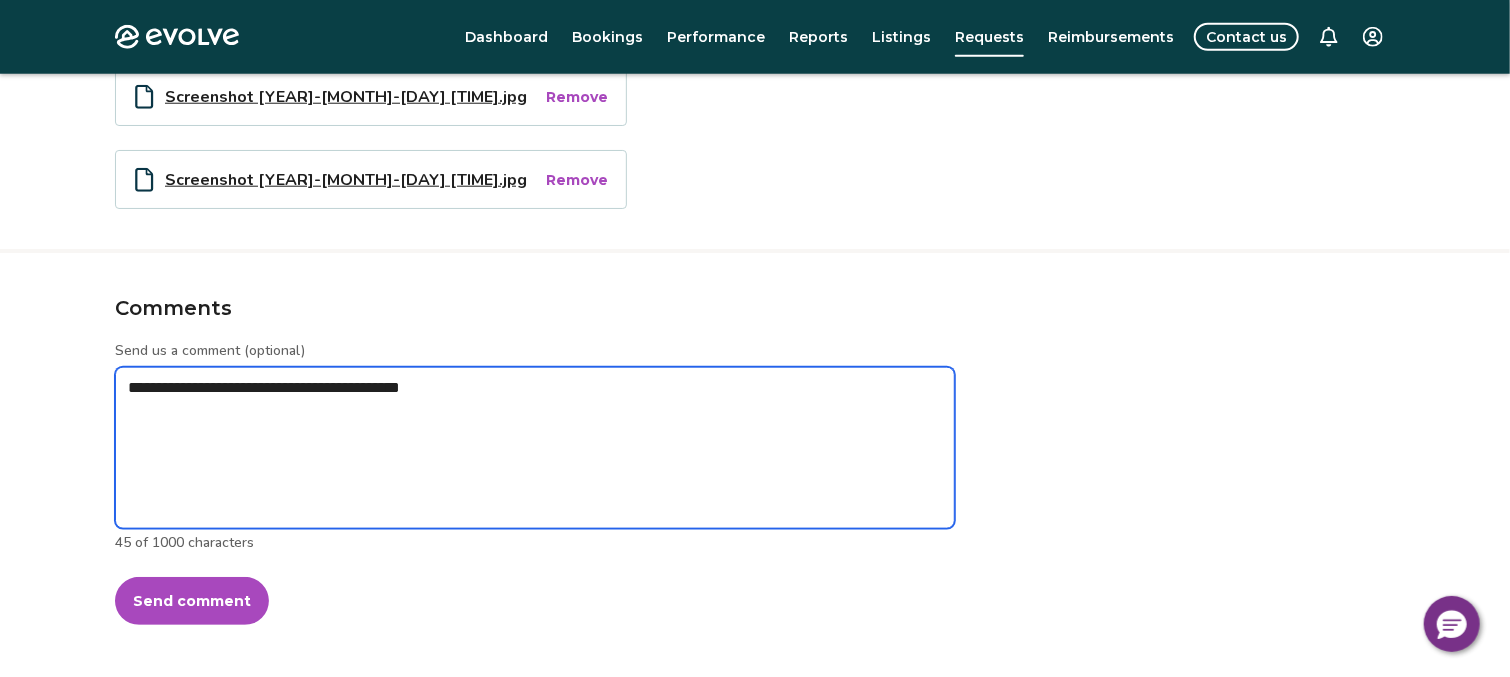 type on "*" 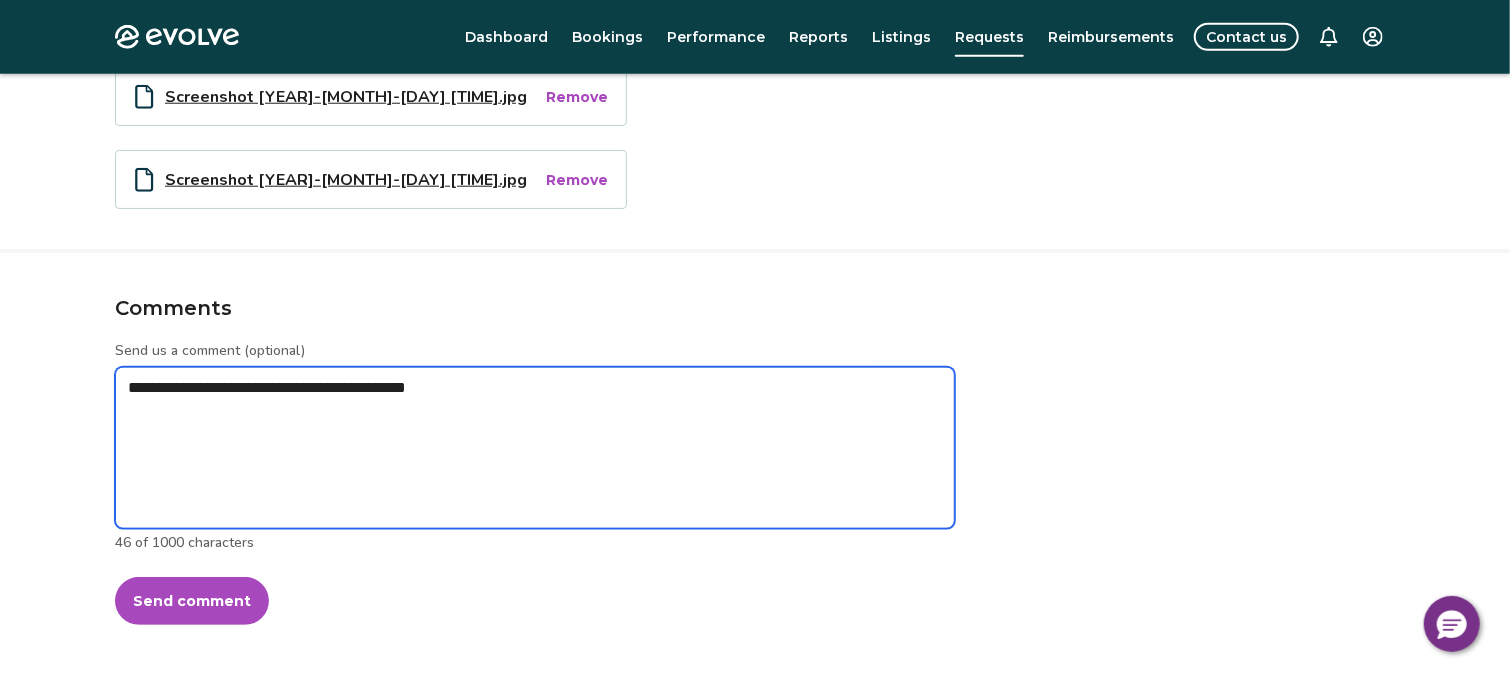type on "*" 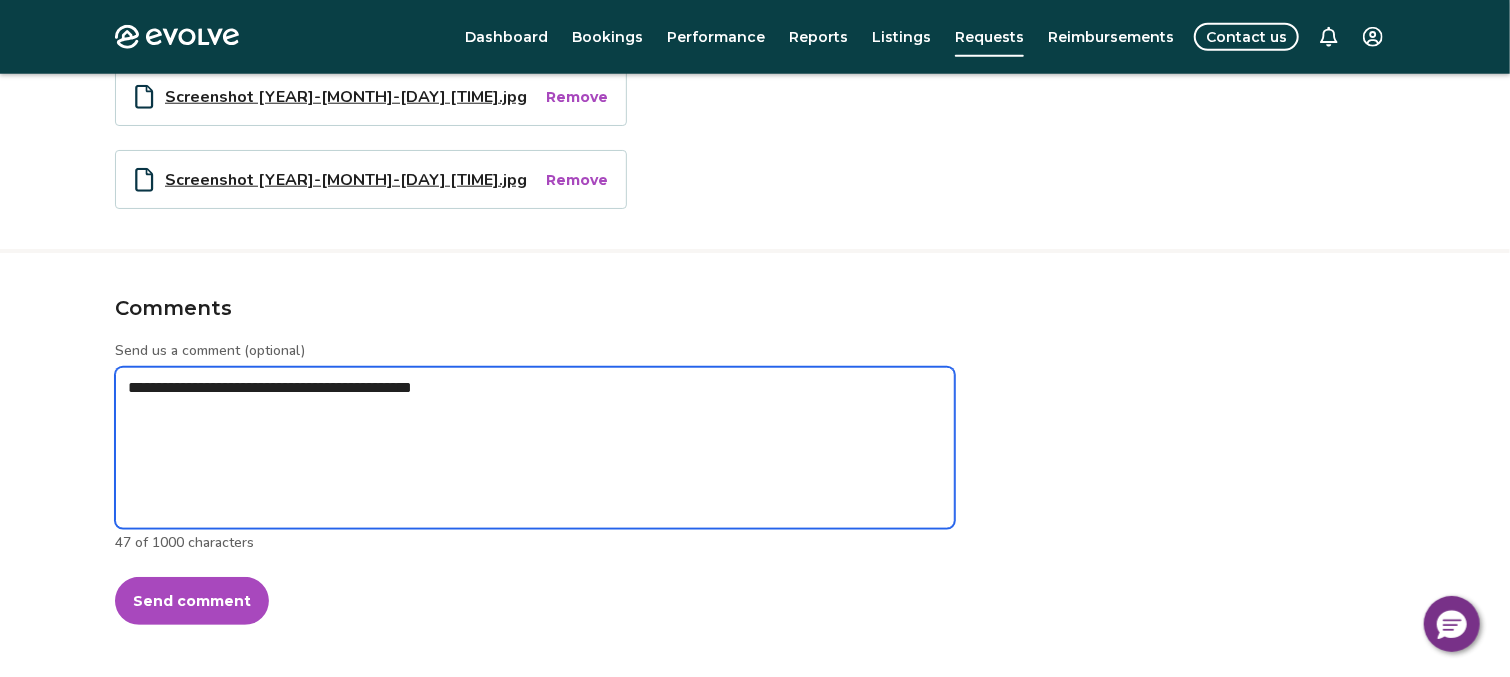 type on "*" 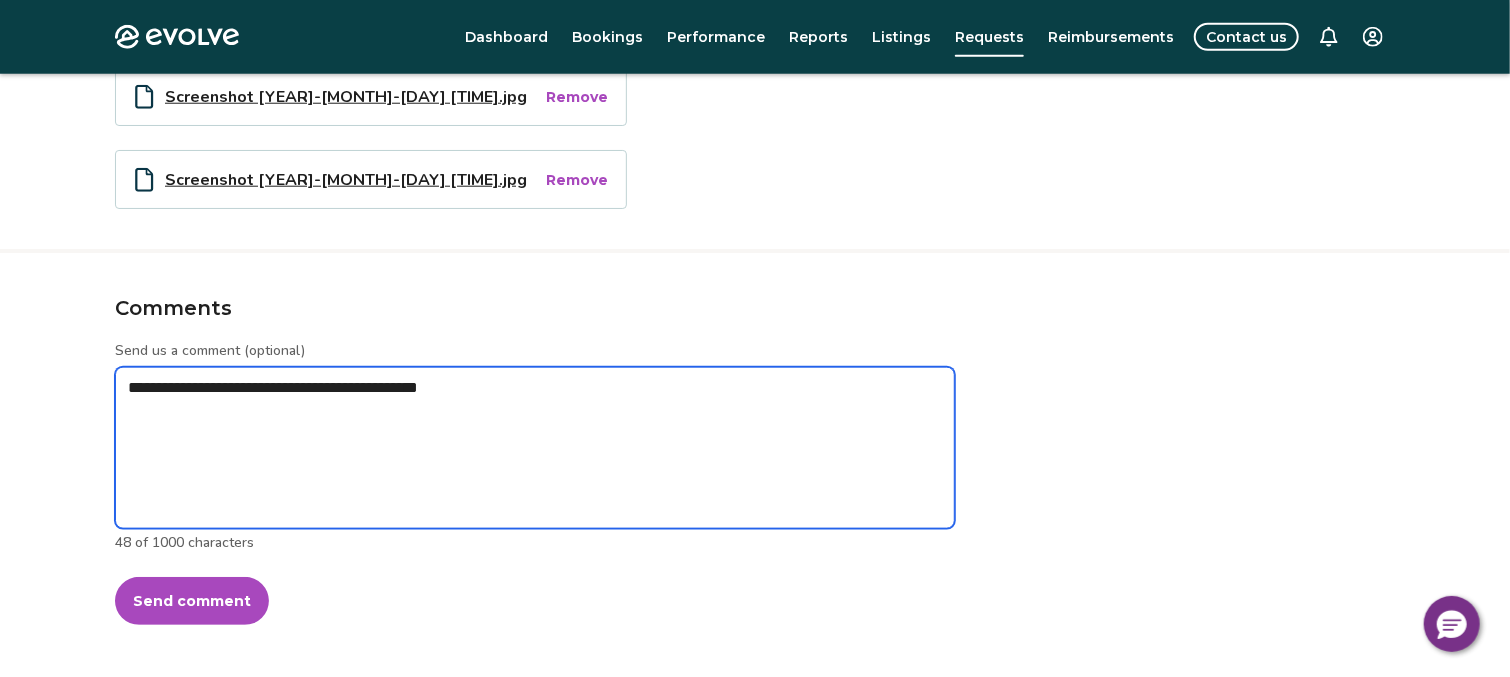 type on "*" 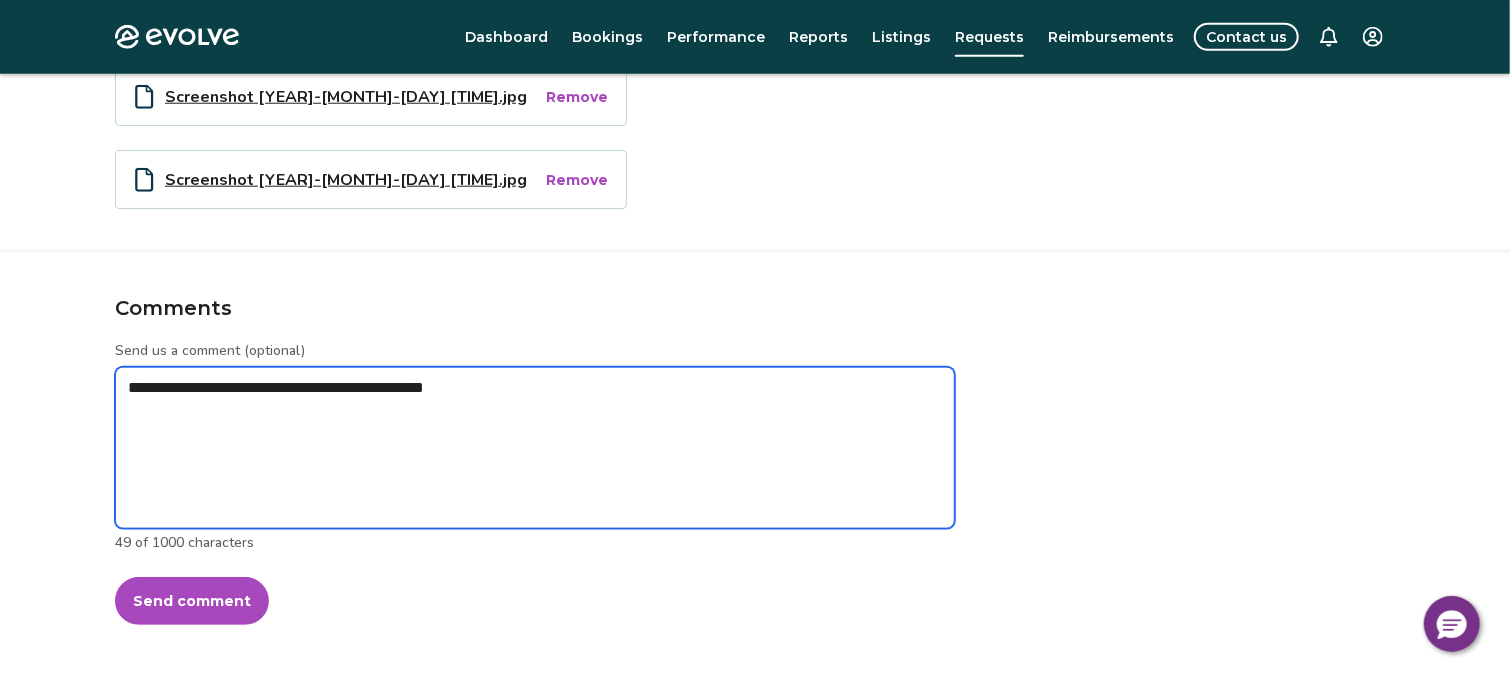 type on "*" 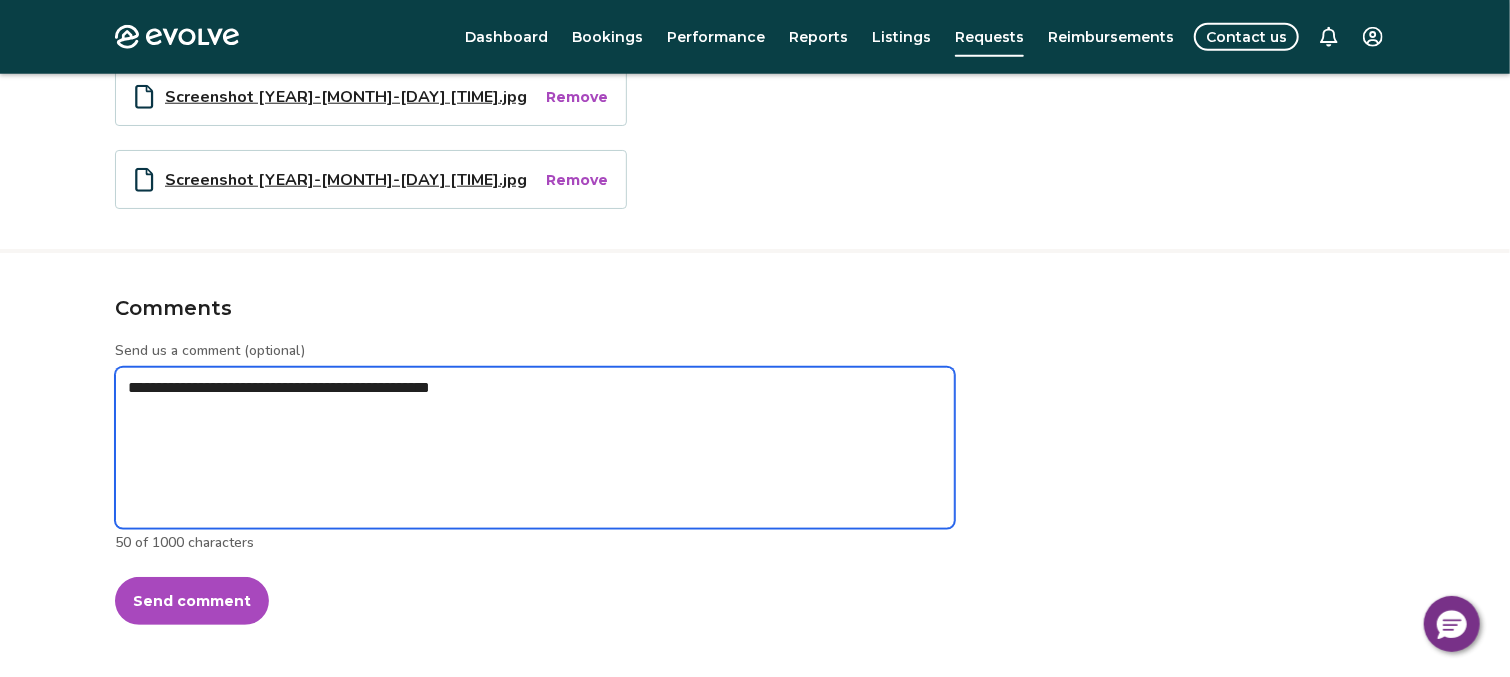 type on "*" 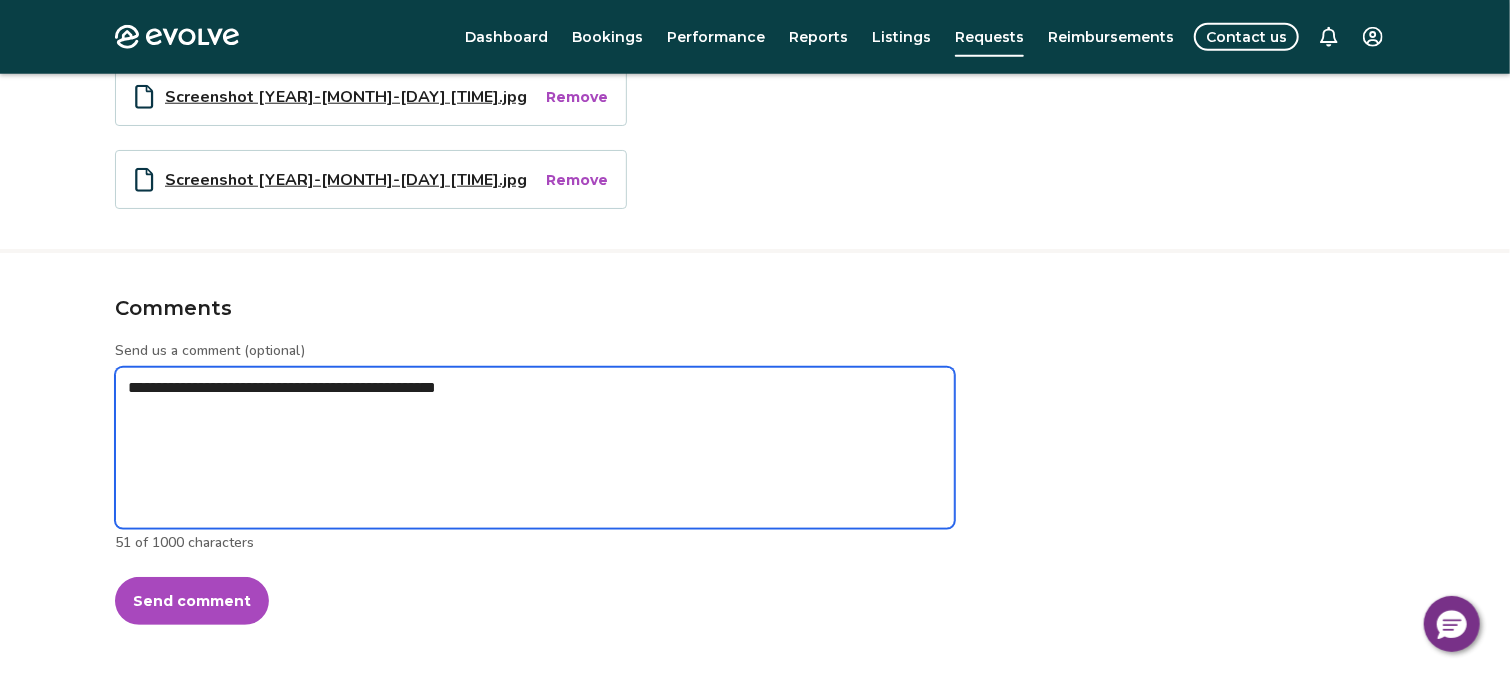 type on "*" 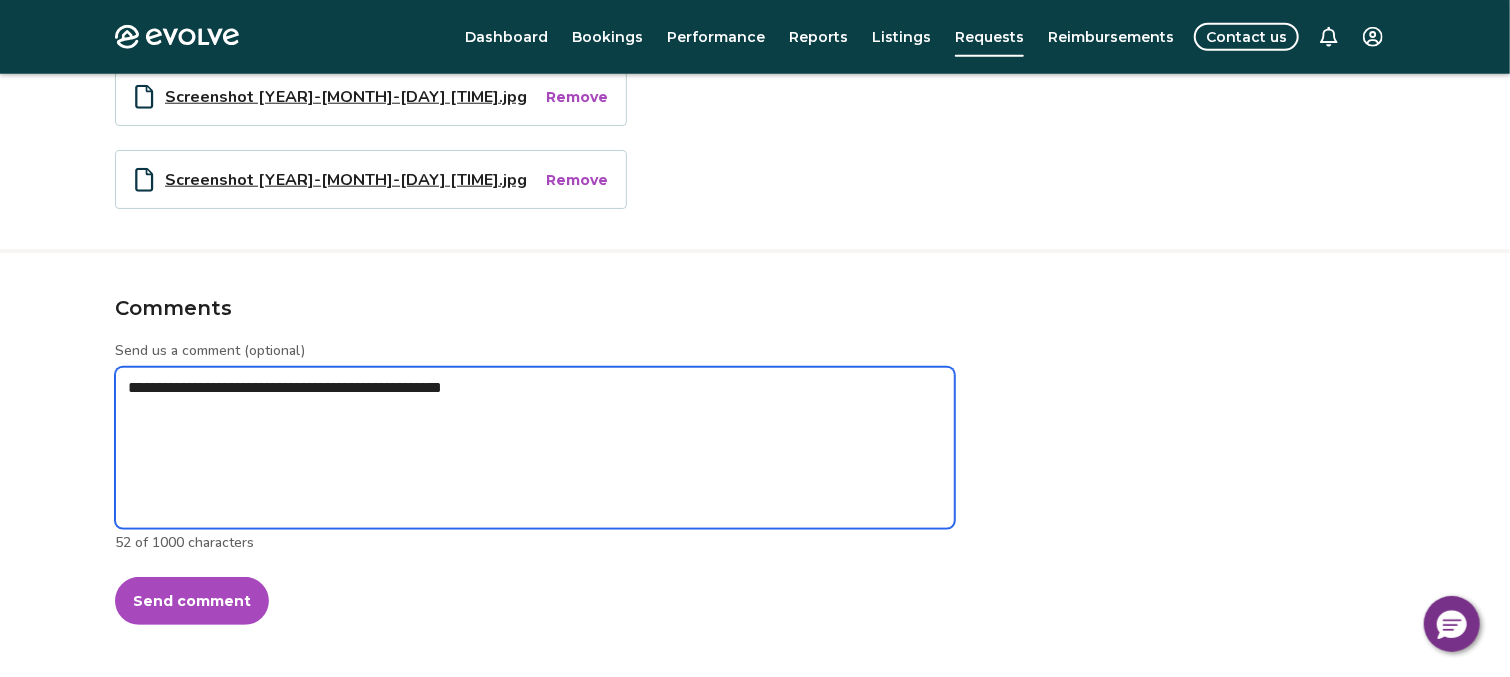 type on "*" 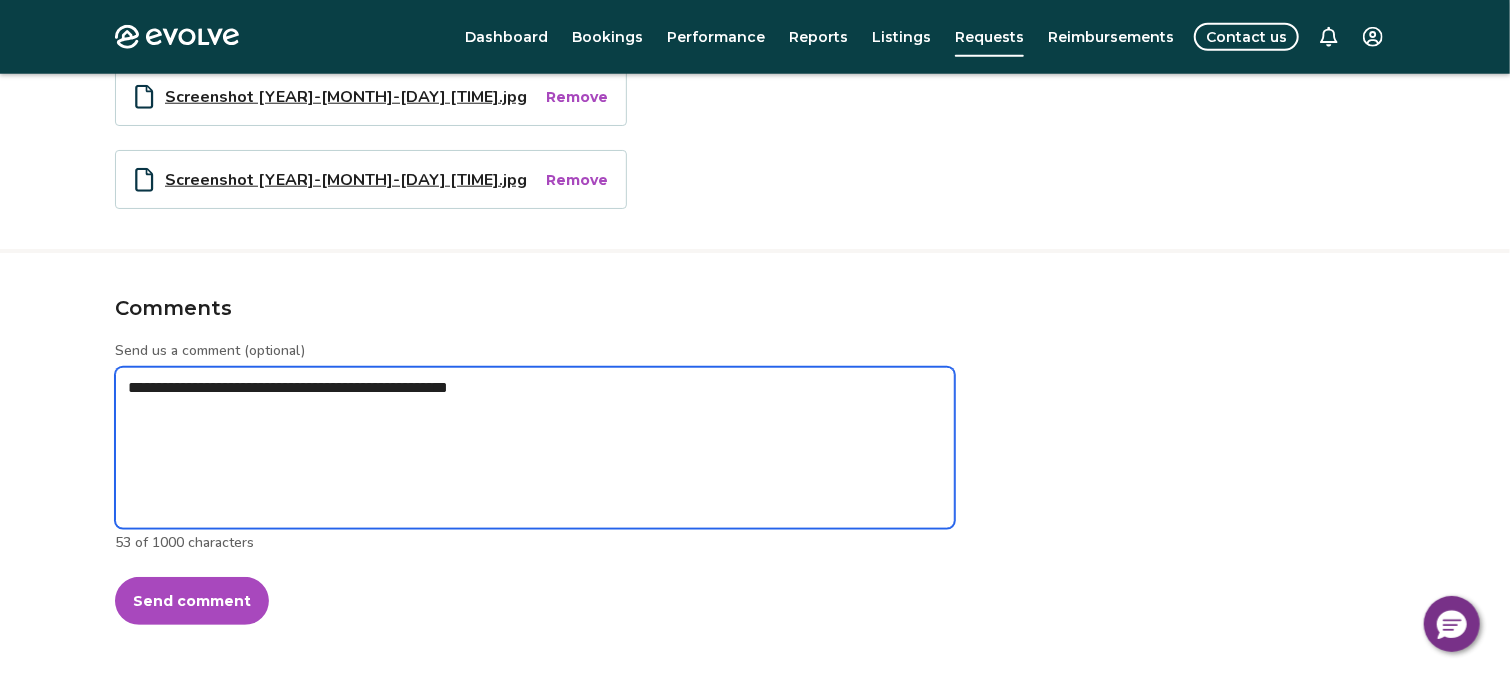 type on "*" 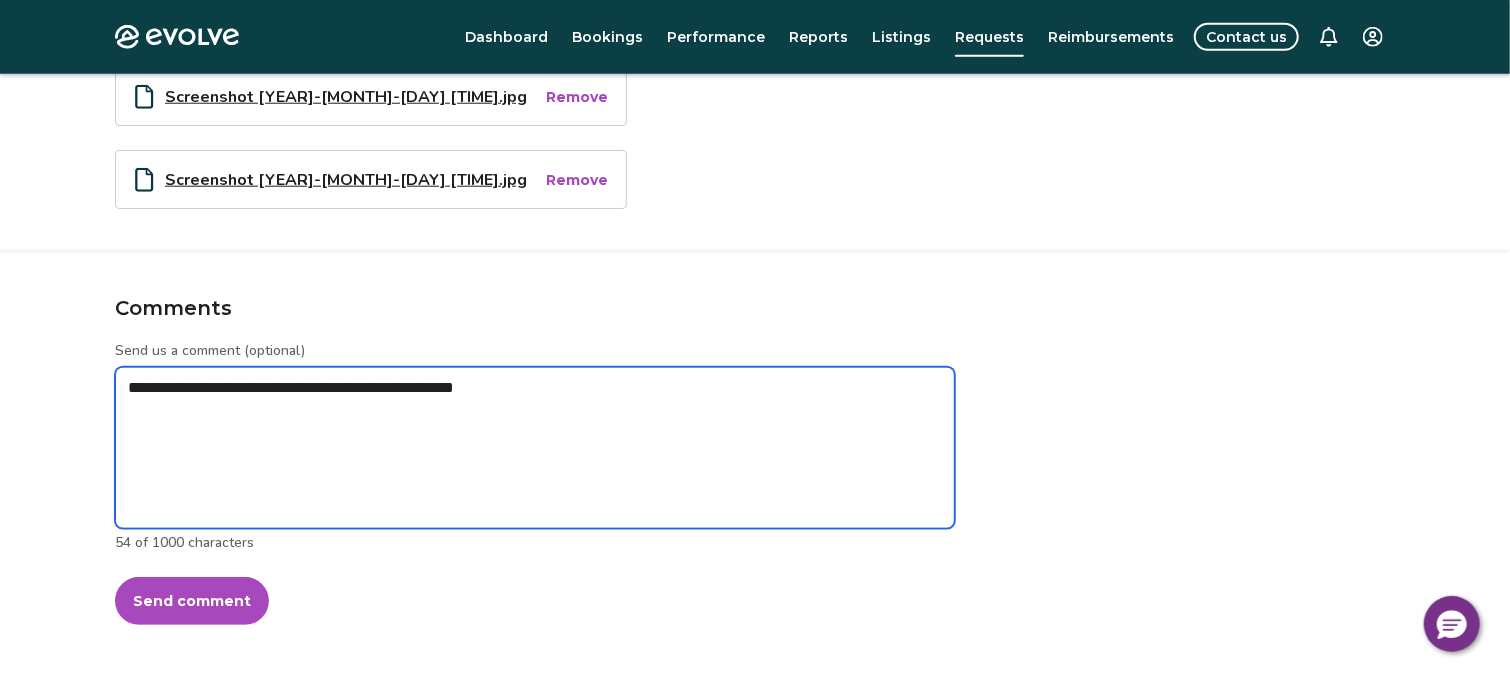 type on "*" 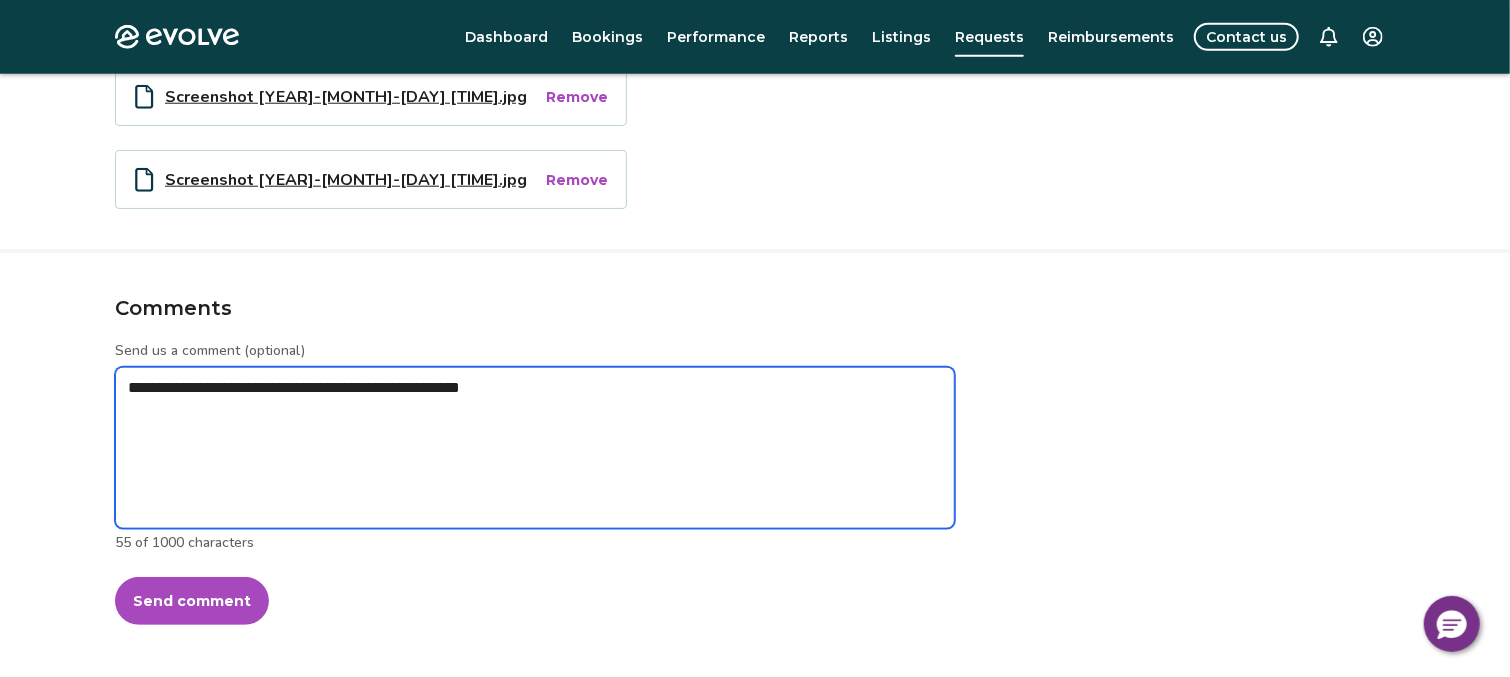 type on "*" 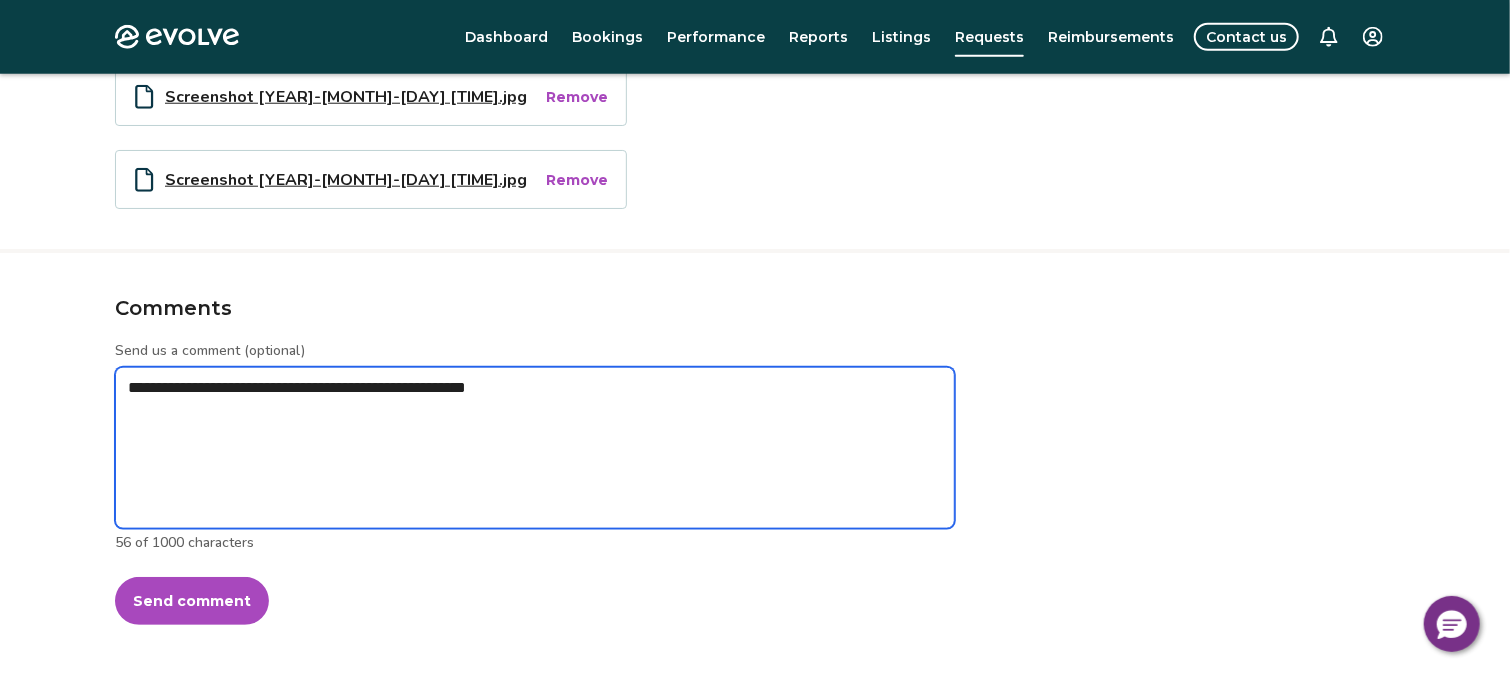 type on "*" 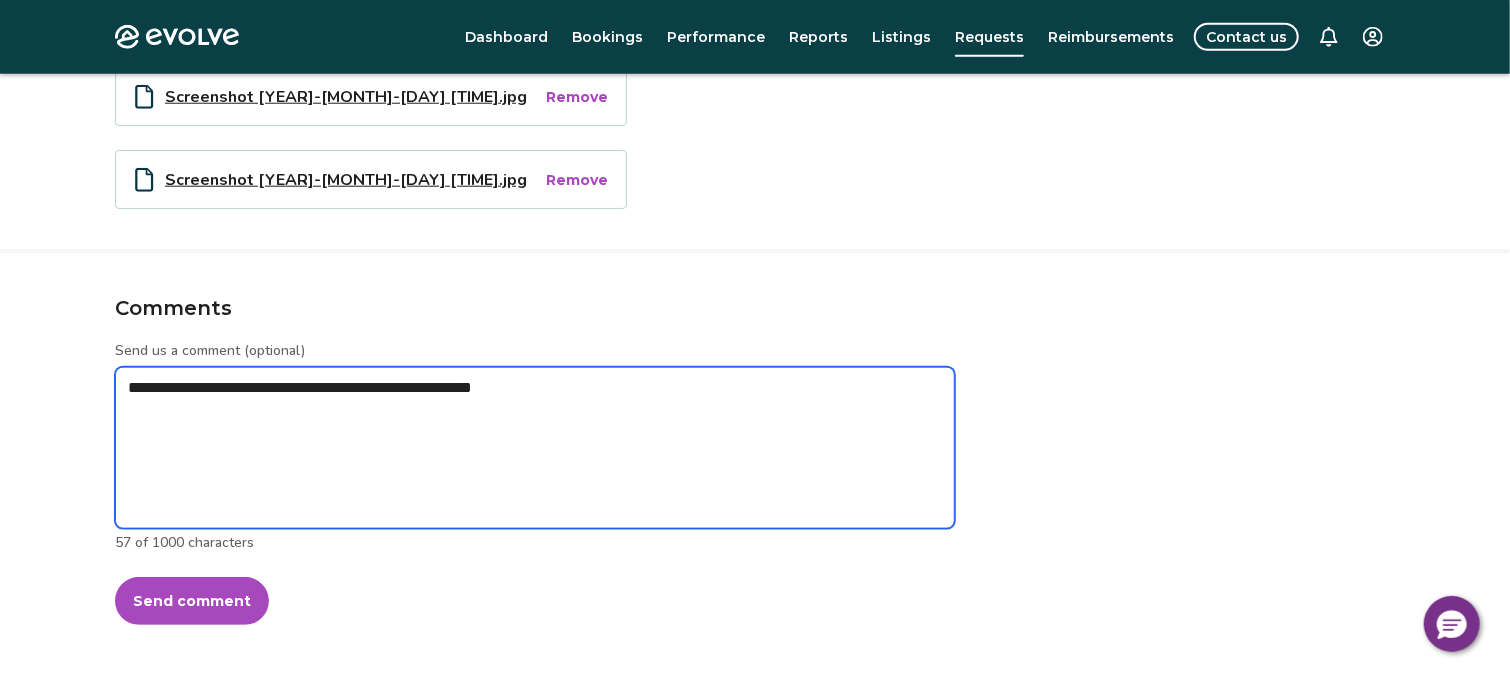 type on "*" 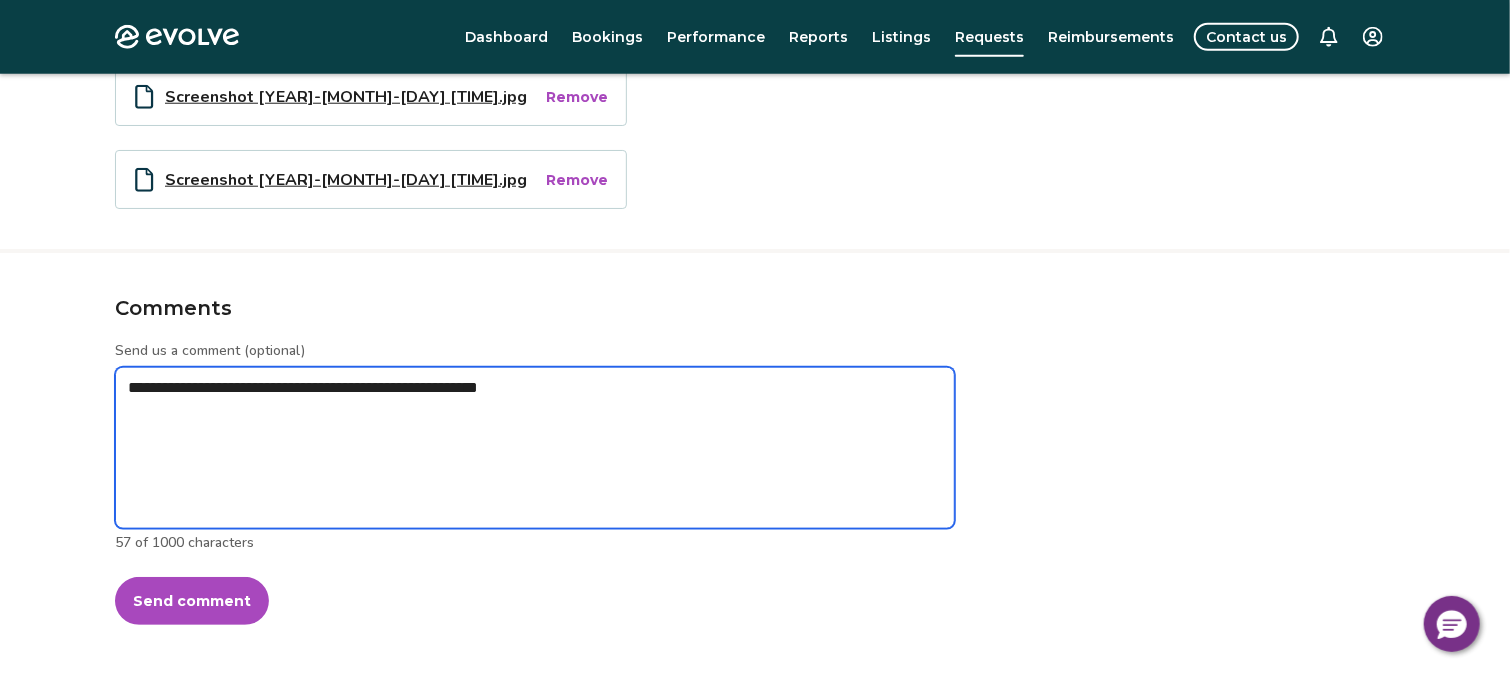 type on "*" 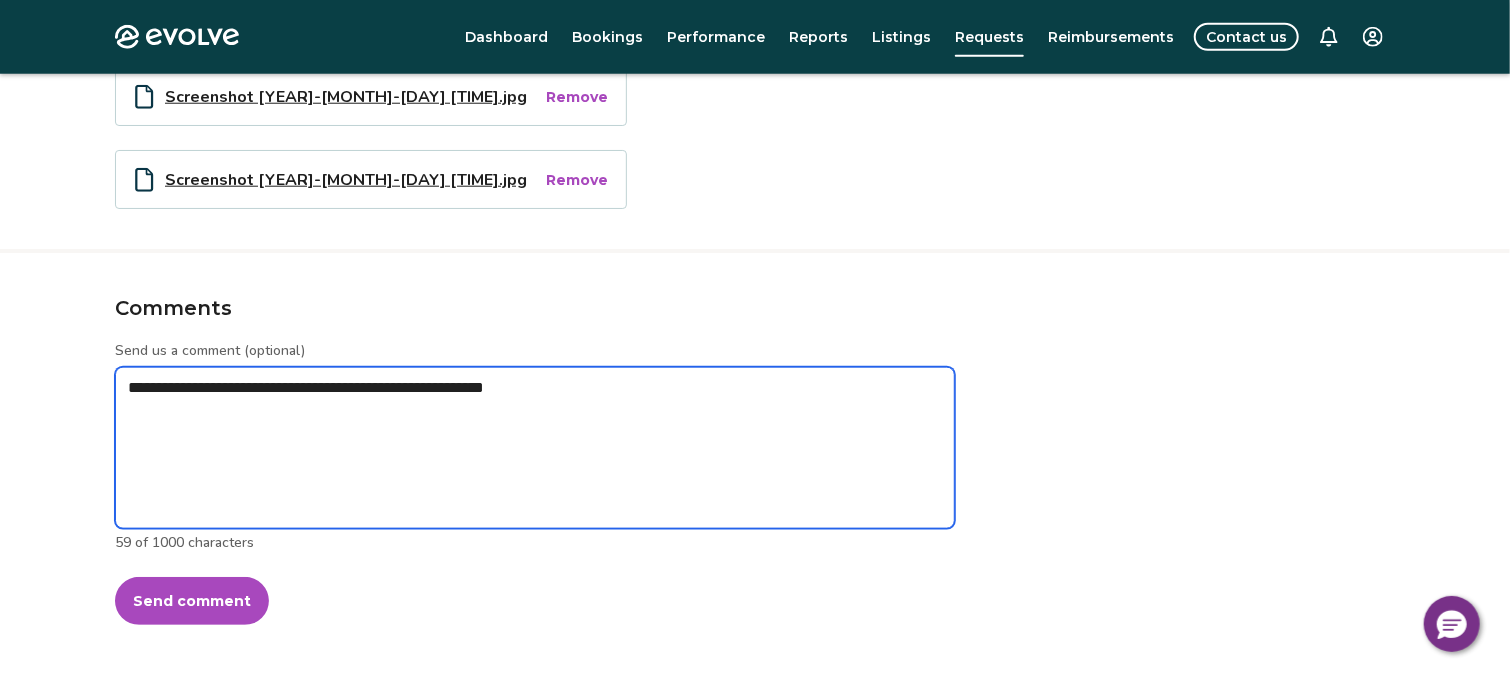 type on "*" 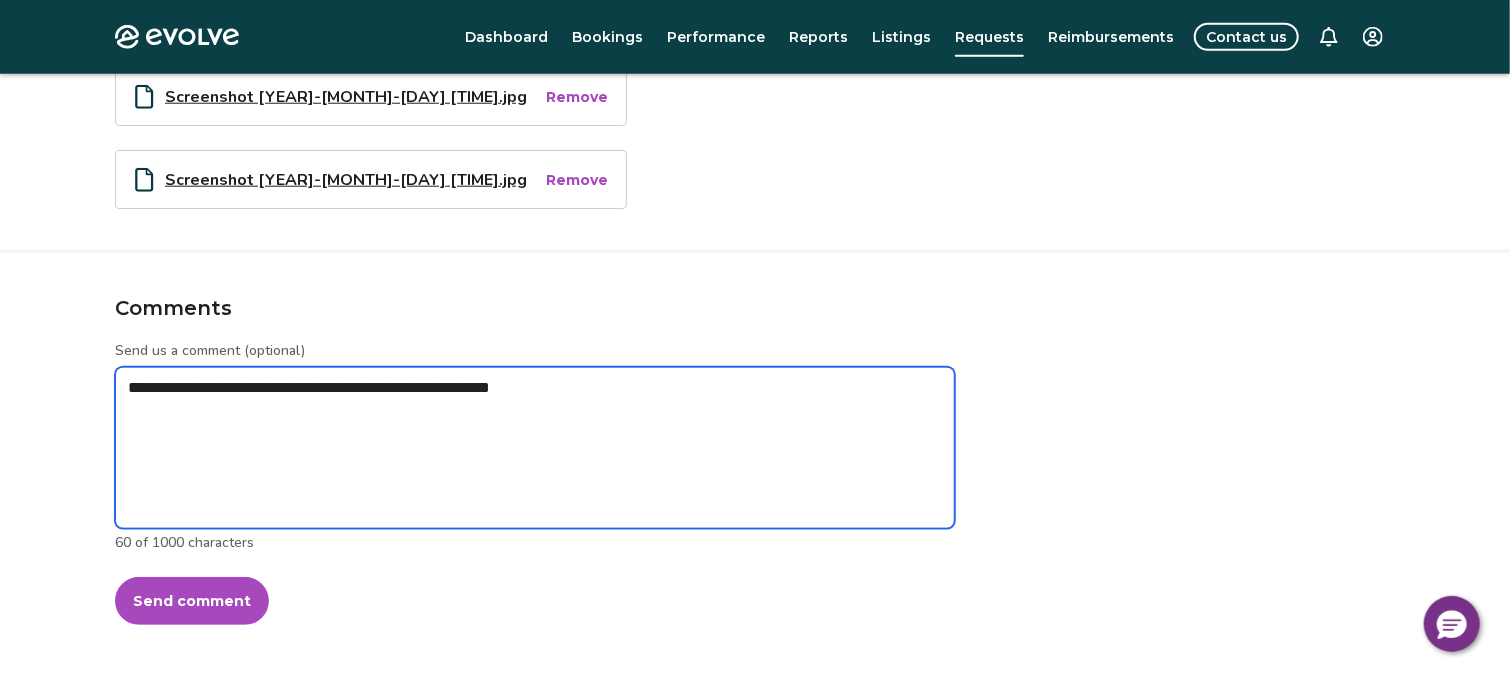 type on "*" 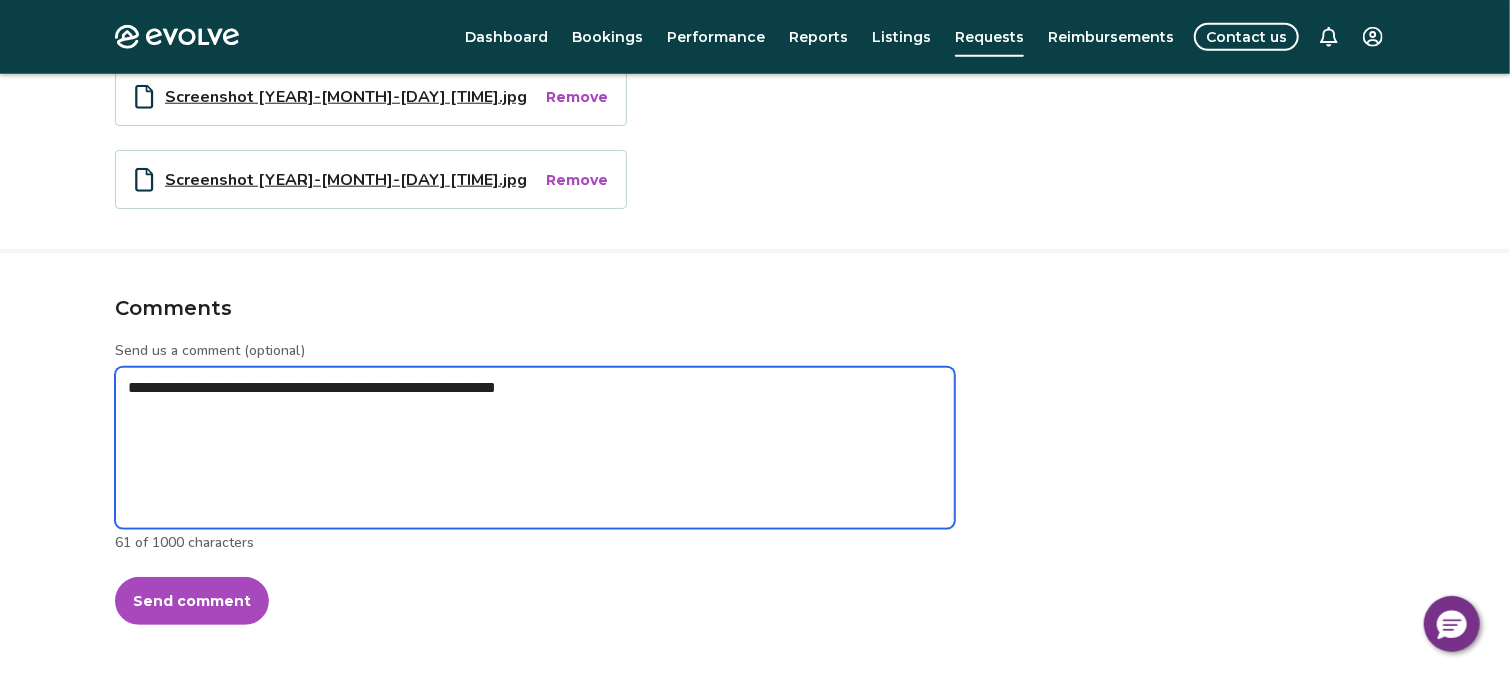 type on "*" 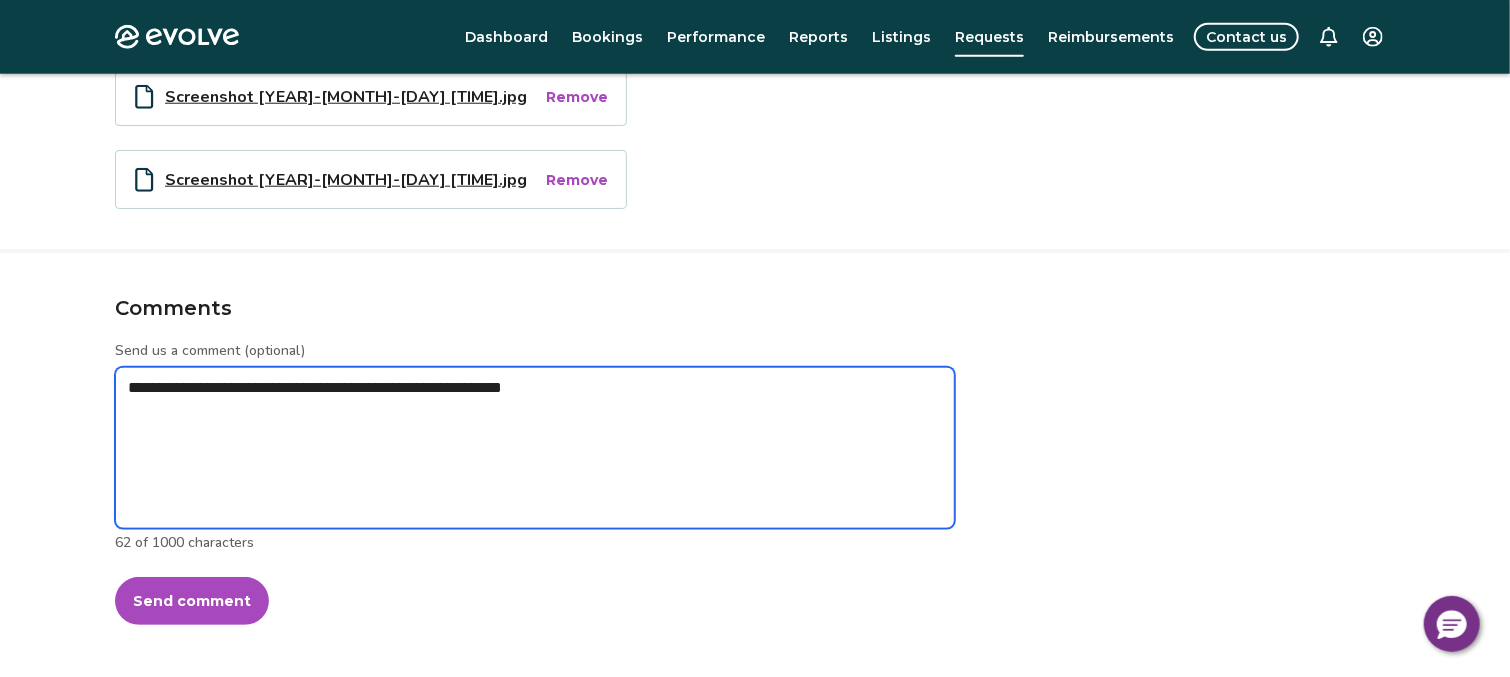 type on "*" 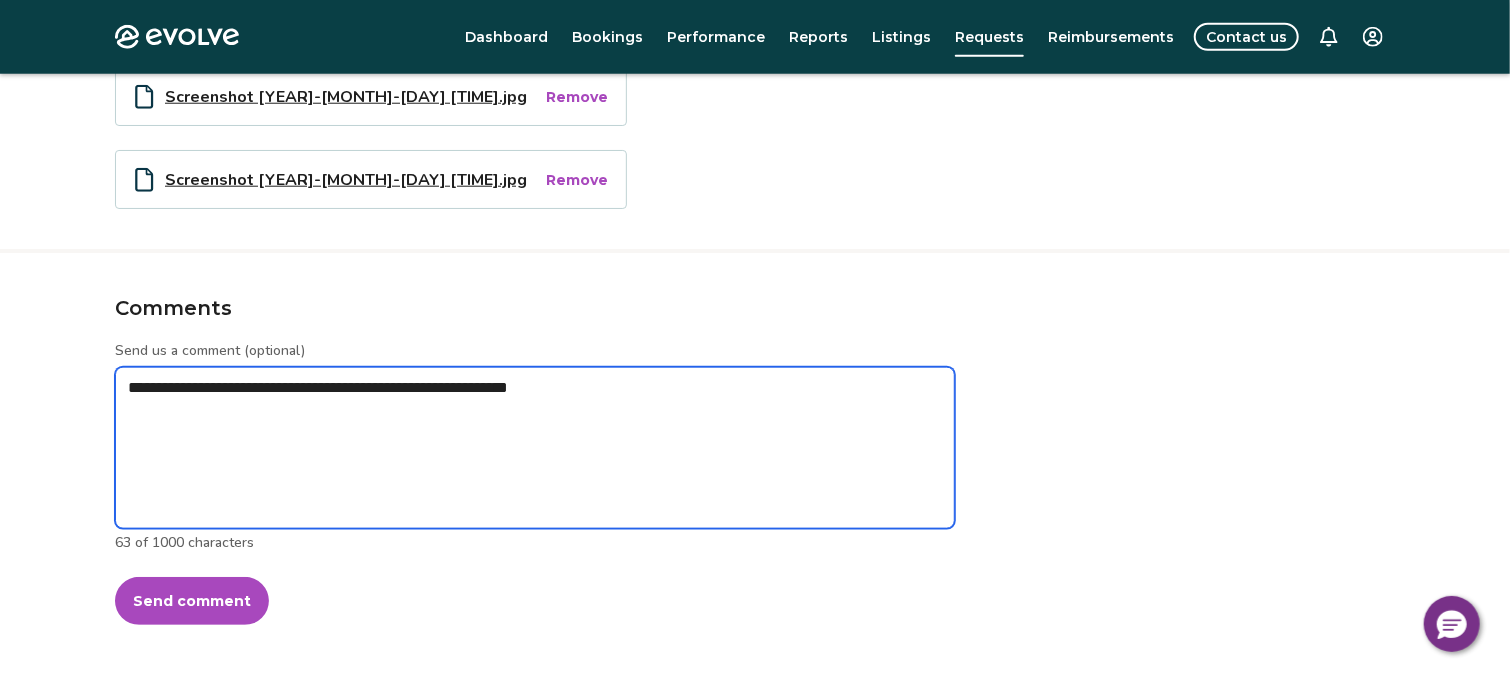 type on "*" 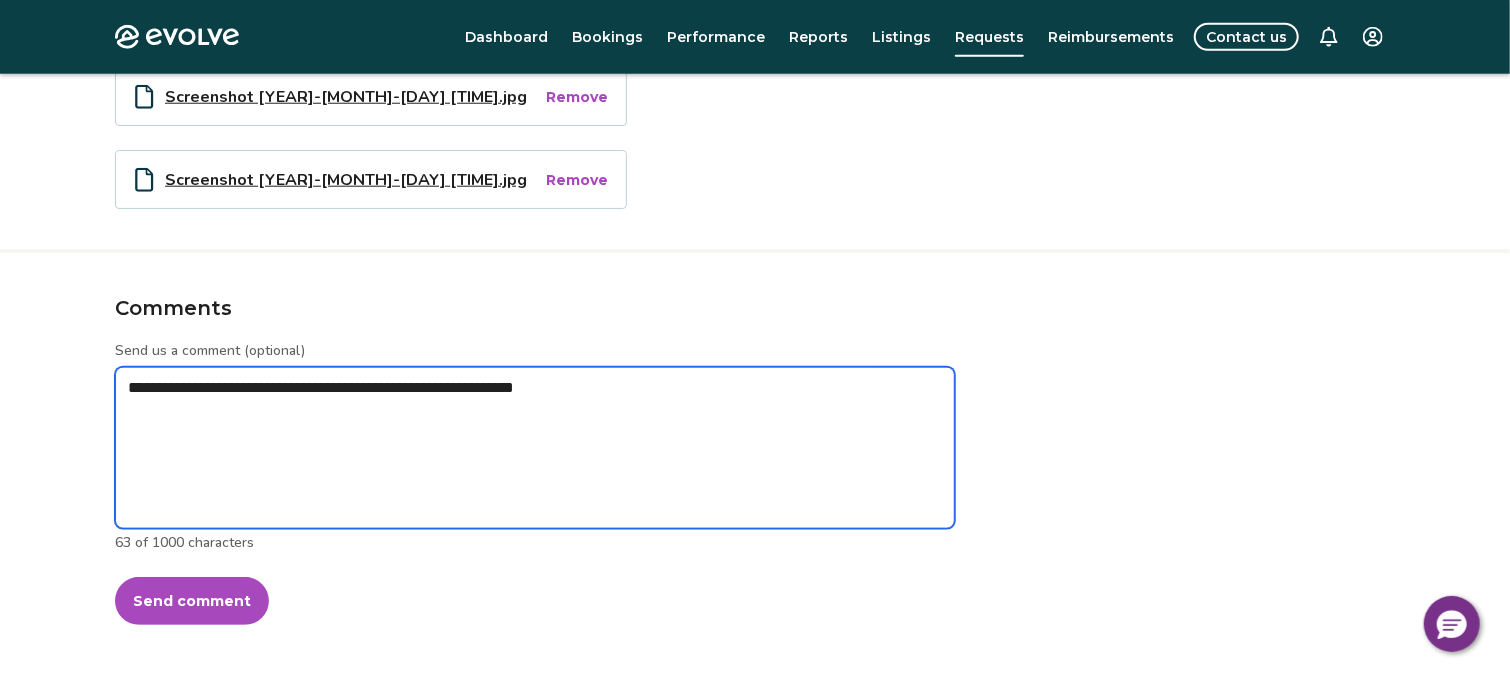 type on "*" 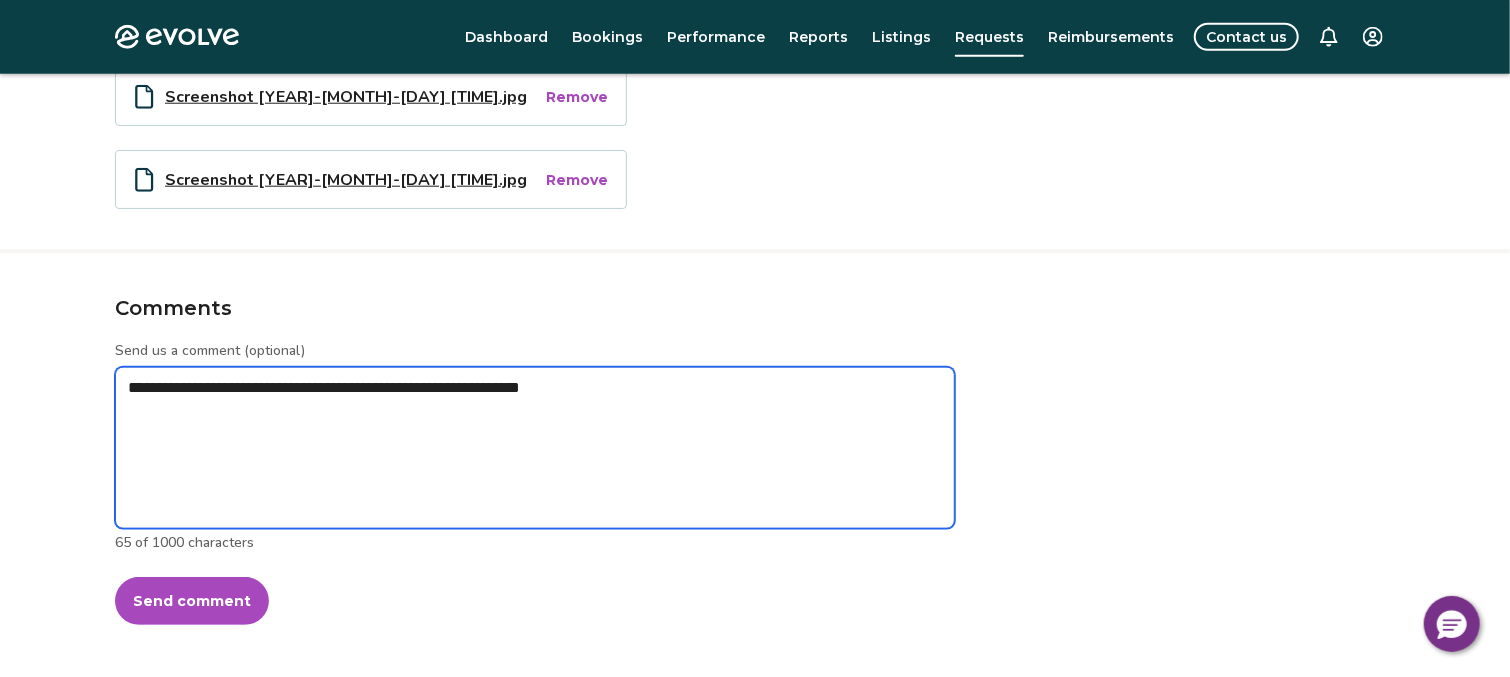 type on "*" 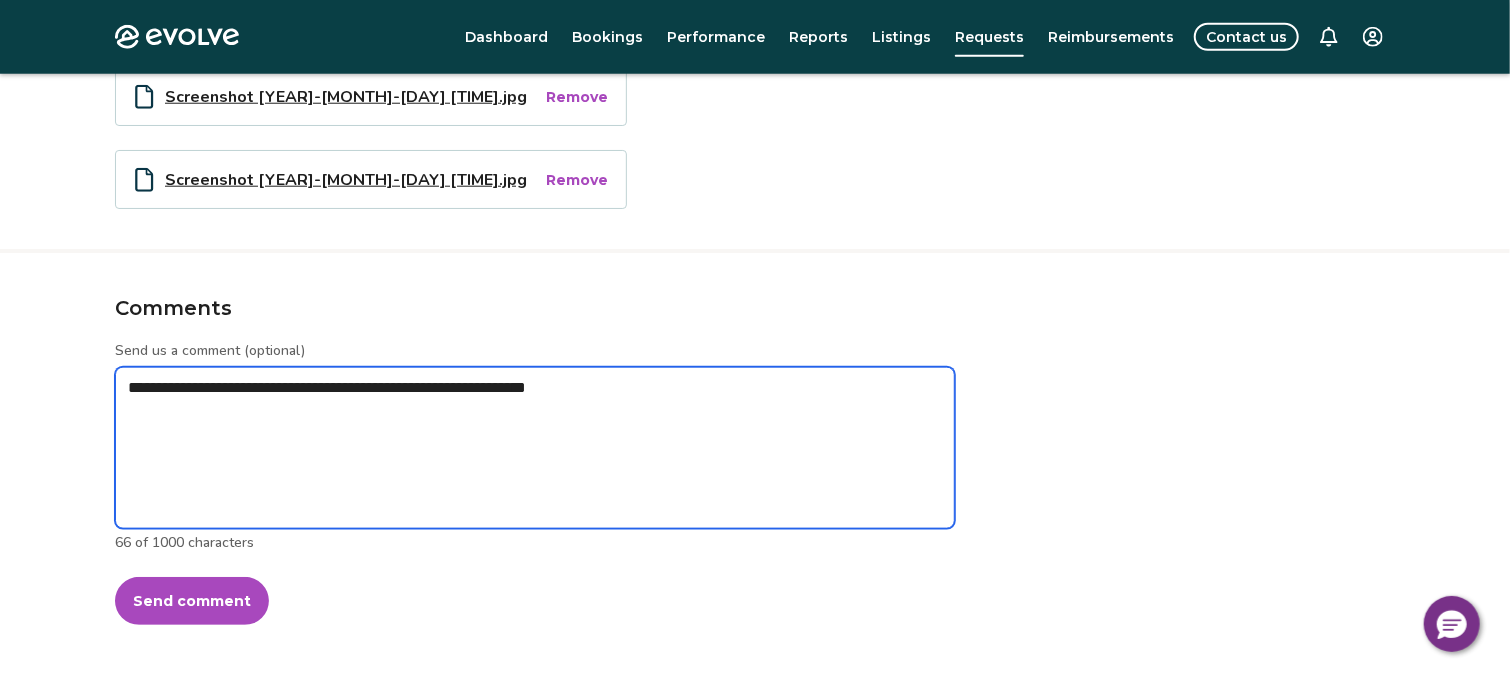 type on "*" 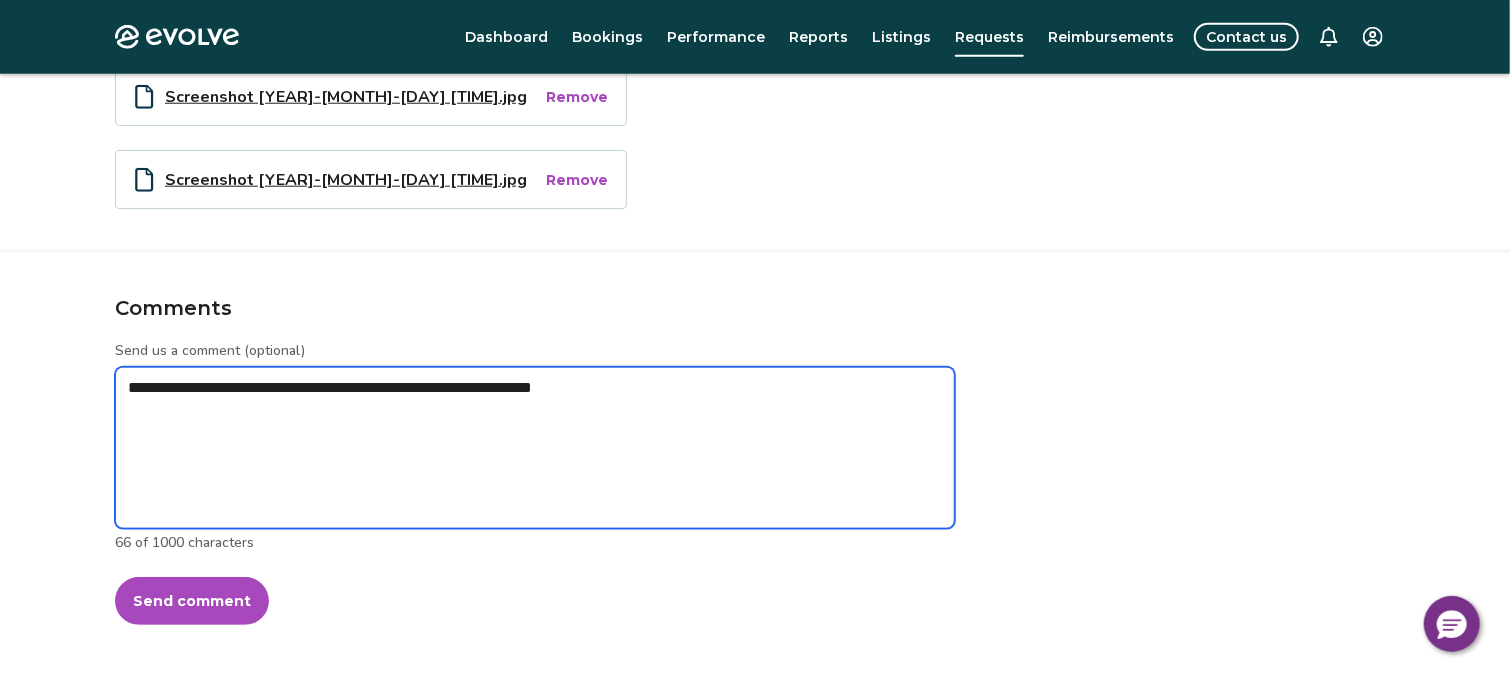 type on "*" 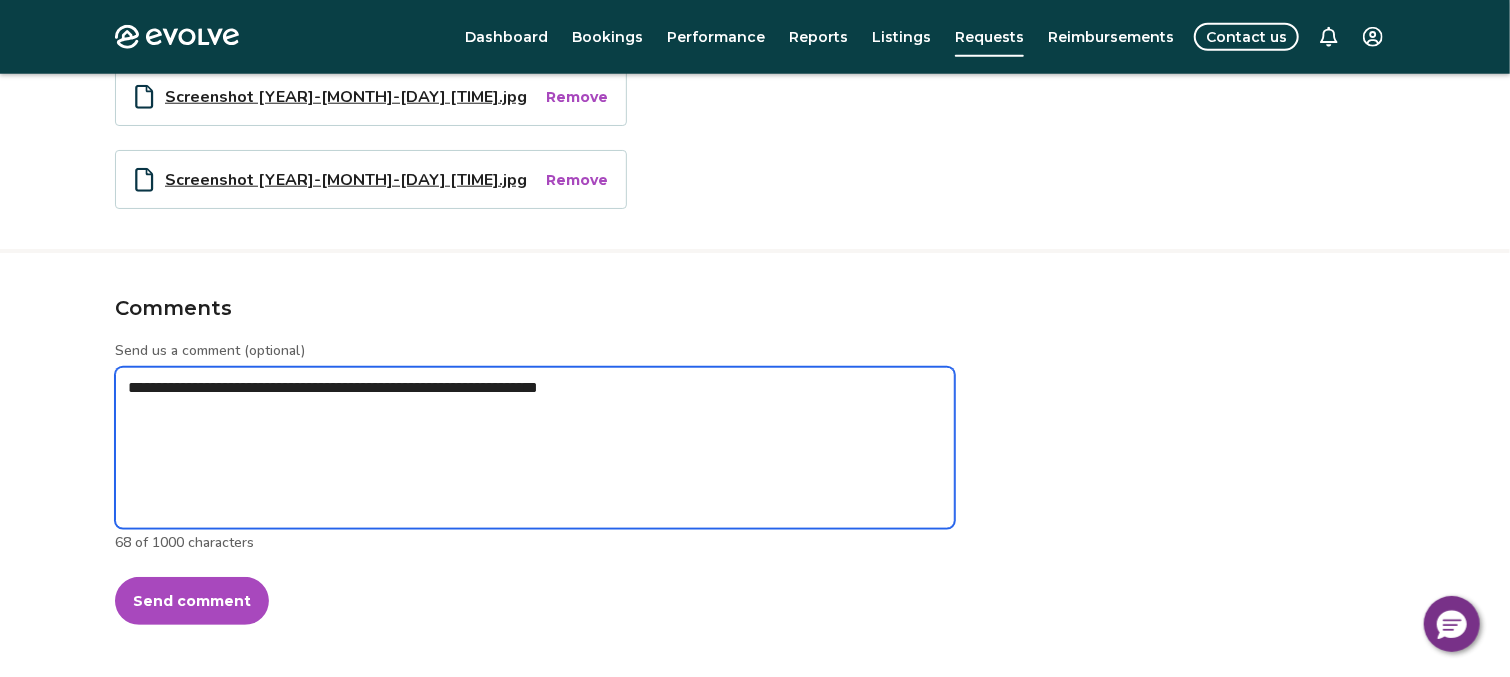 type 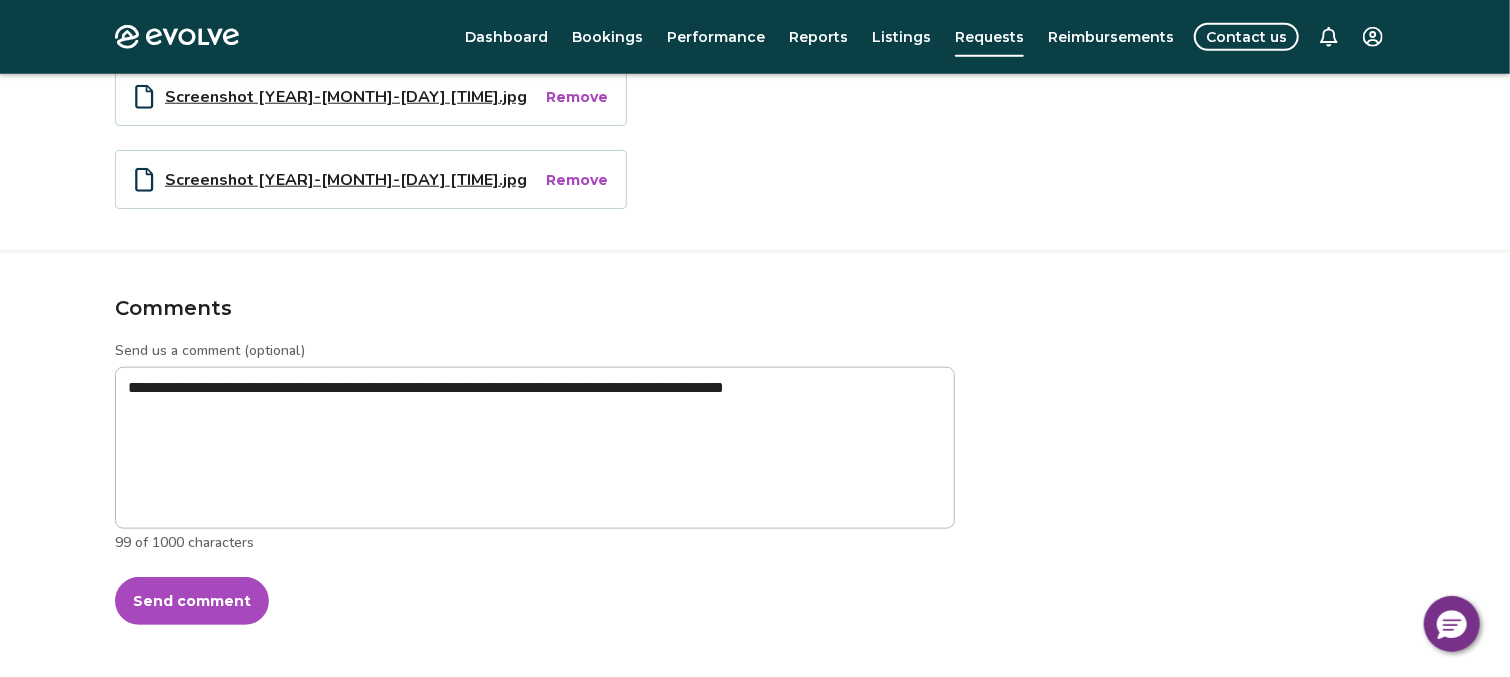 click on "Send comment" at bounding box center (192, 601) 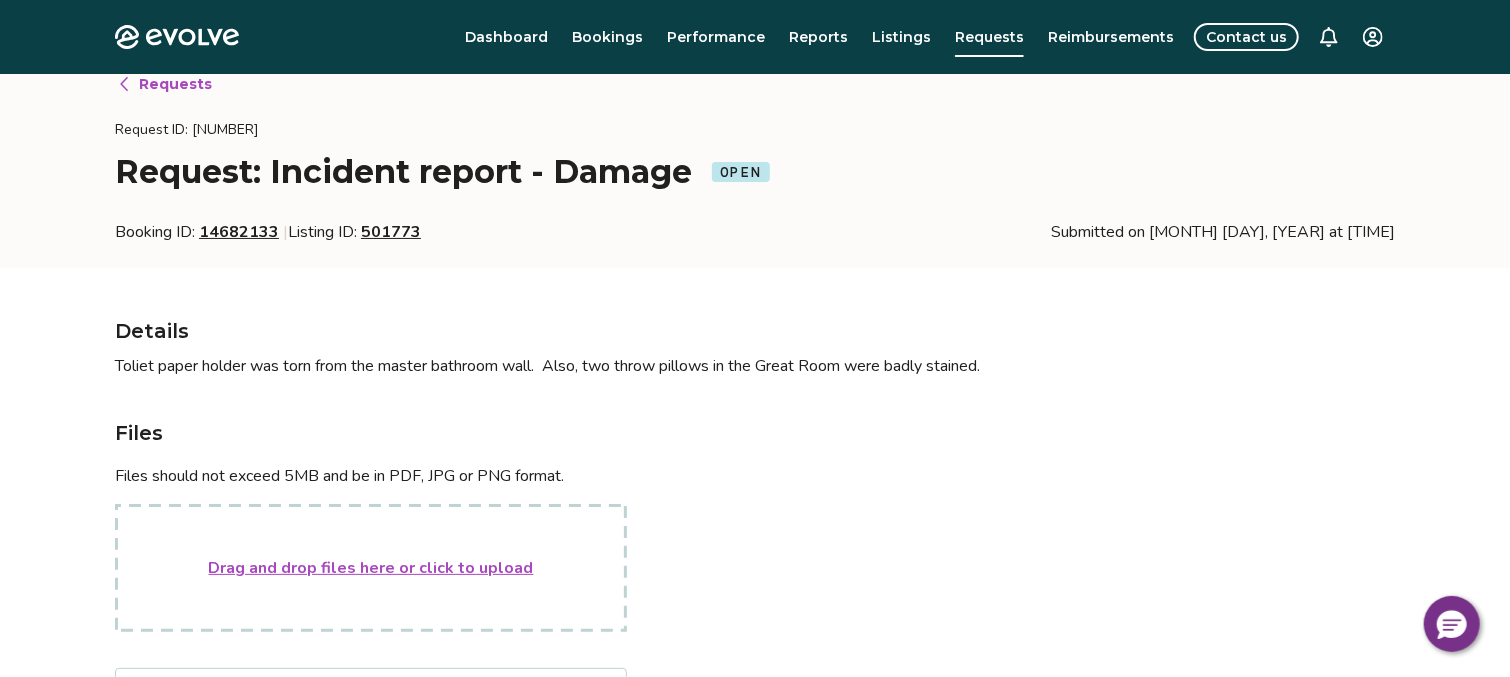scroll, scrollTop: 0, scrollLeft: 0, axis: both 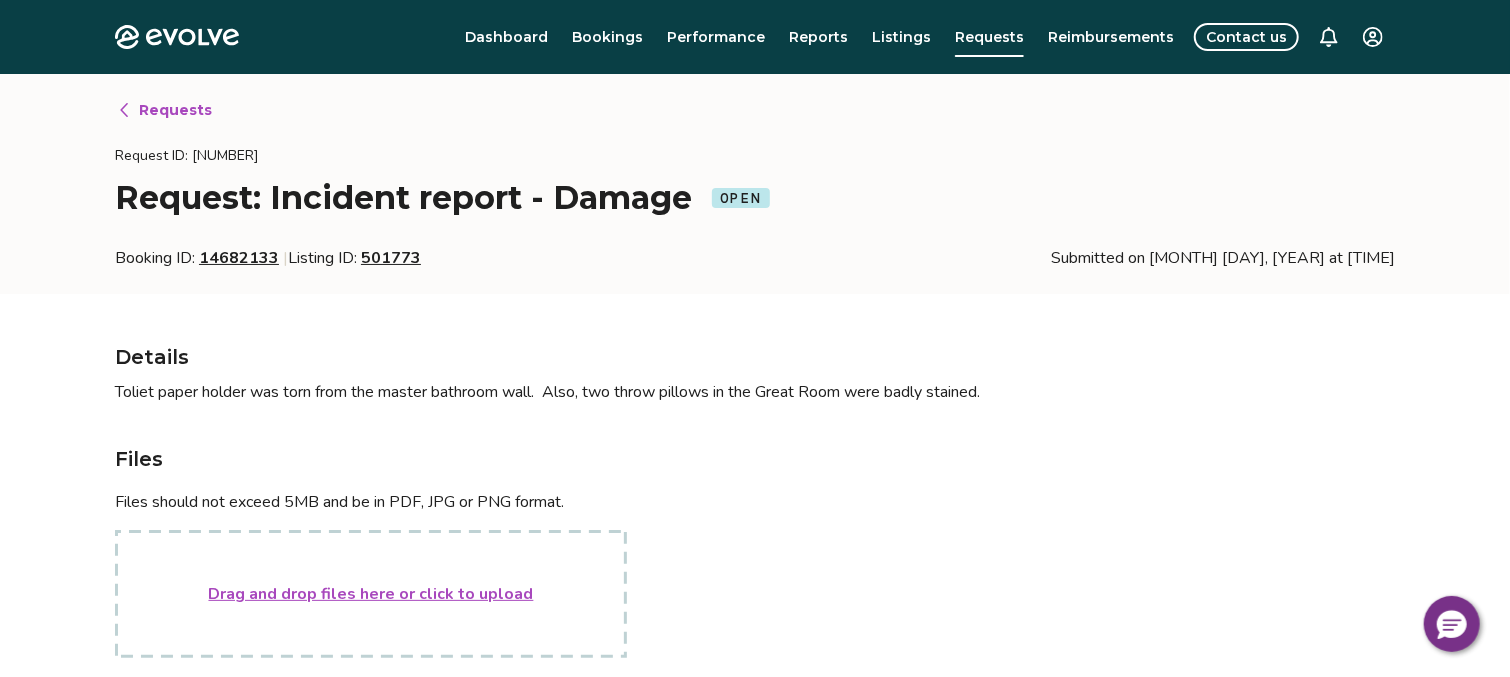 click on "Requests" at bounding box center (175, 110) 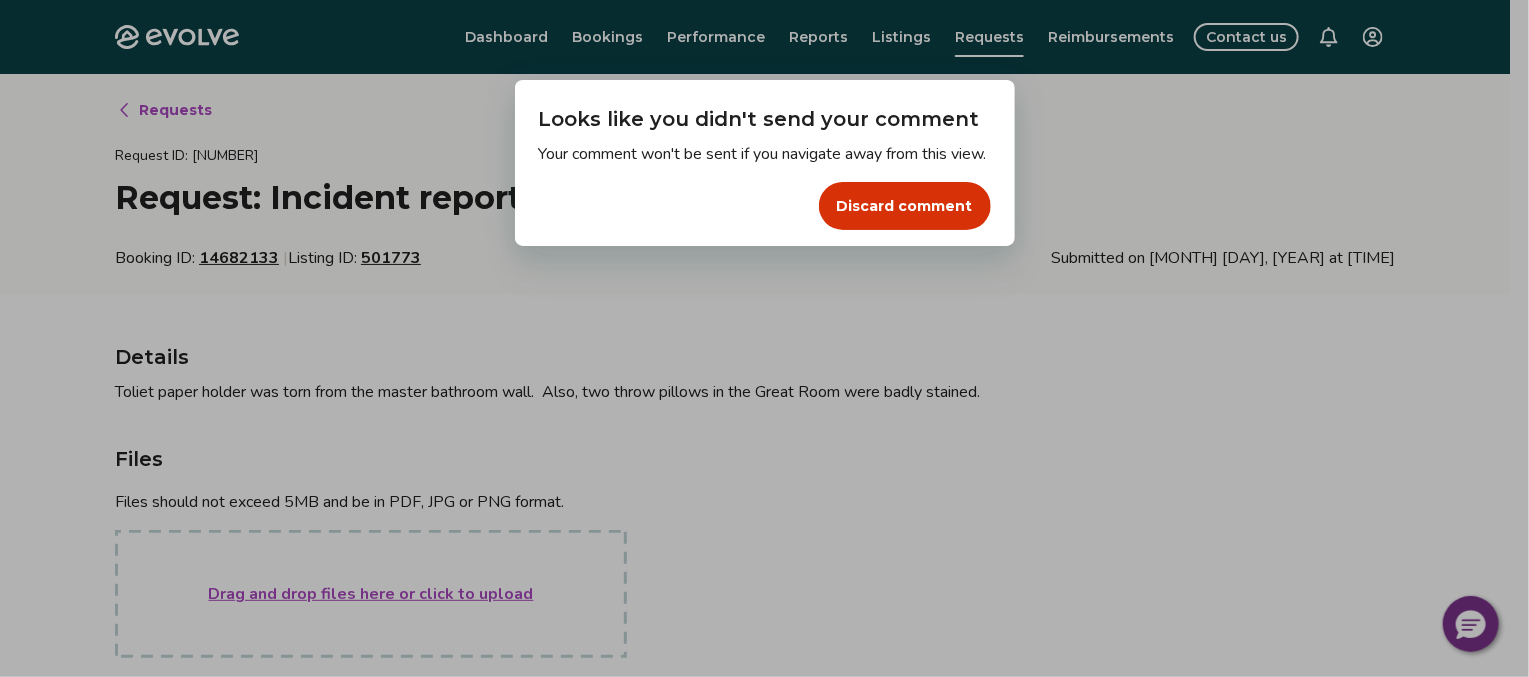 click on "Dialog Looks like you didn't send your comment Your comment won't be sent if you navigate away from this view. Discard comment" at bounding box center (764, 338) 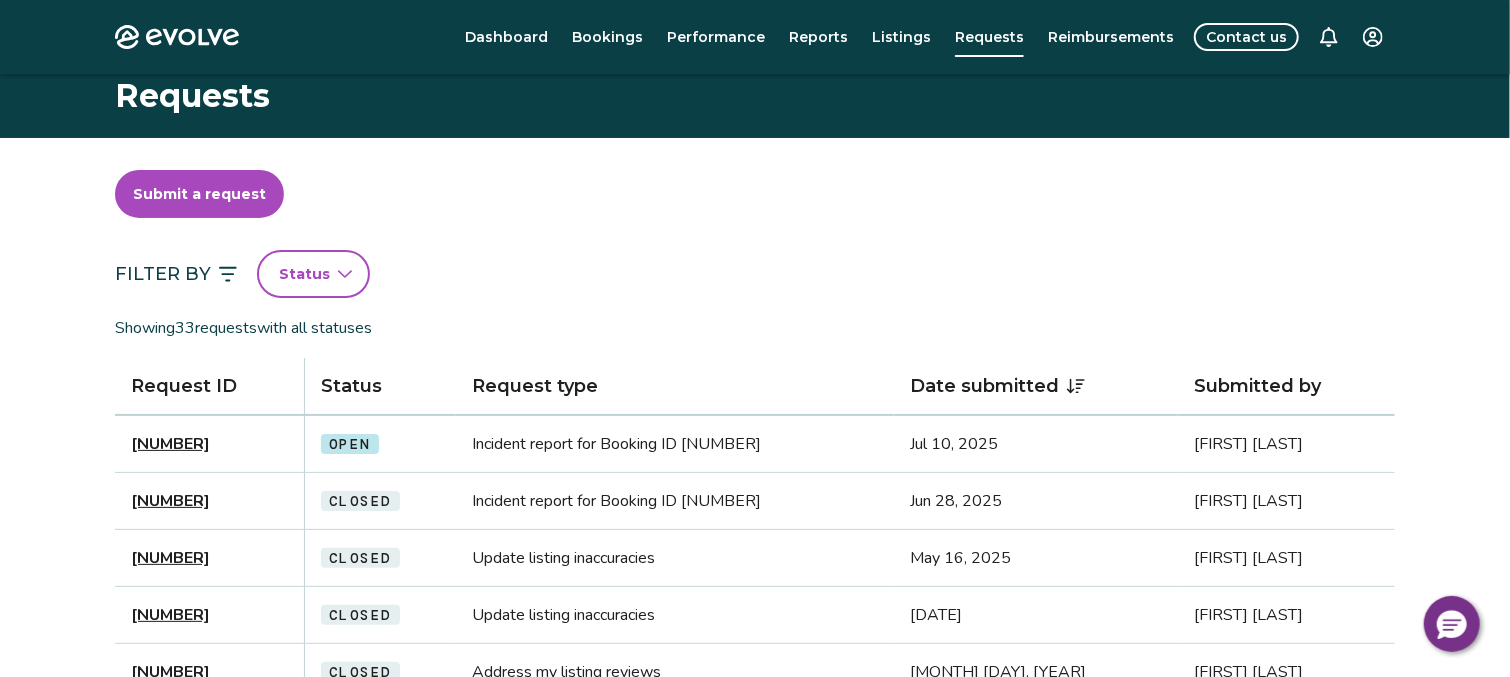 scroll, scrollTop: 124, scrollLeft: 0, axis: vertical 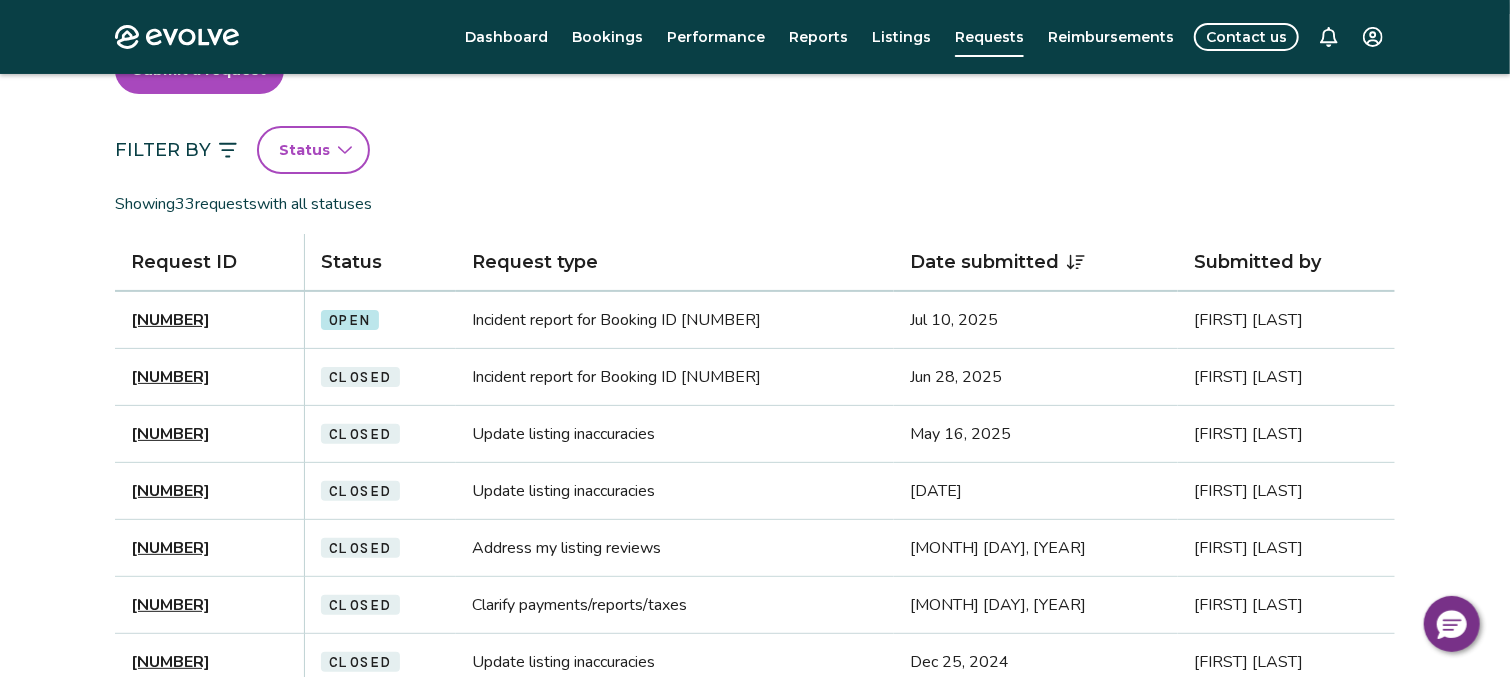 click on "[NUMBER]" at bounding box center (170, 320) 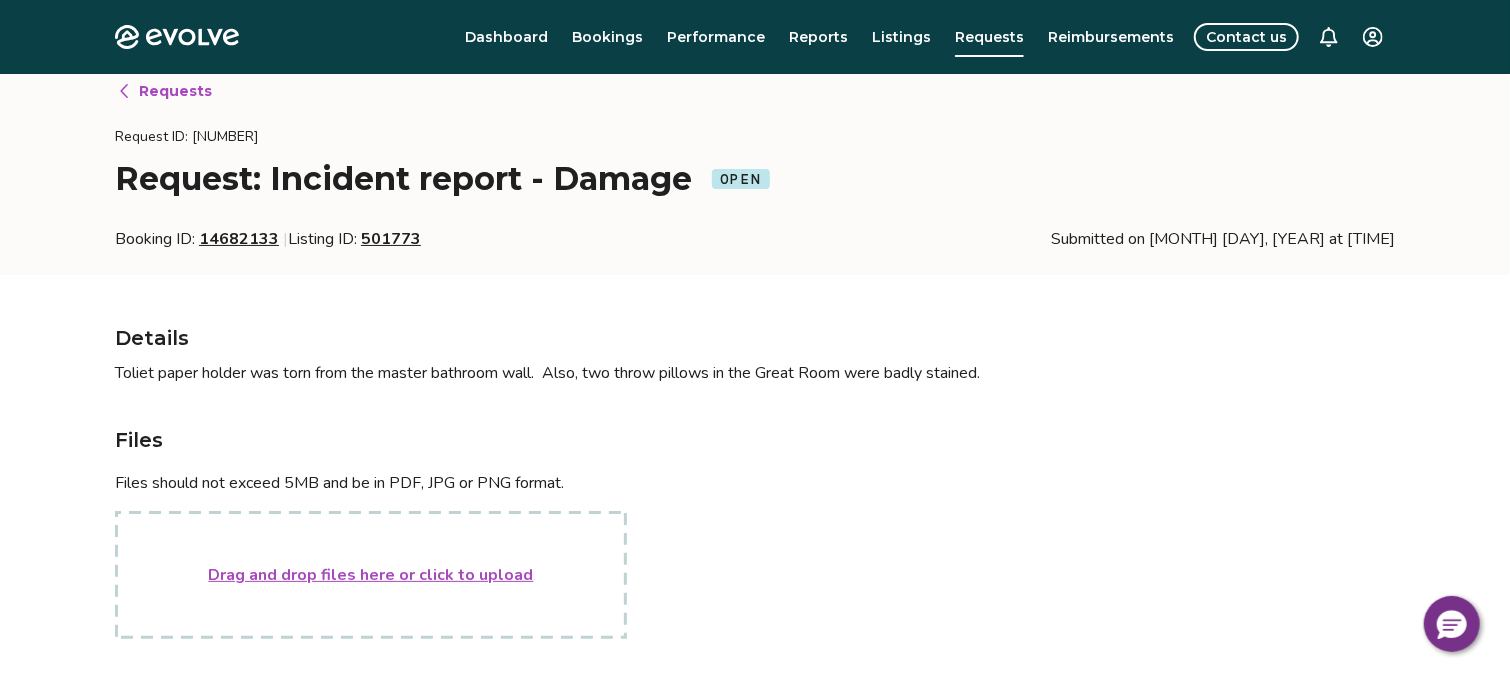 scroll, scrollTop: 0, scrollLeft: 0, axis: both 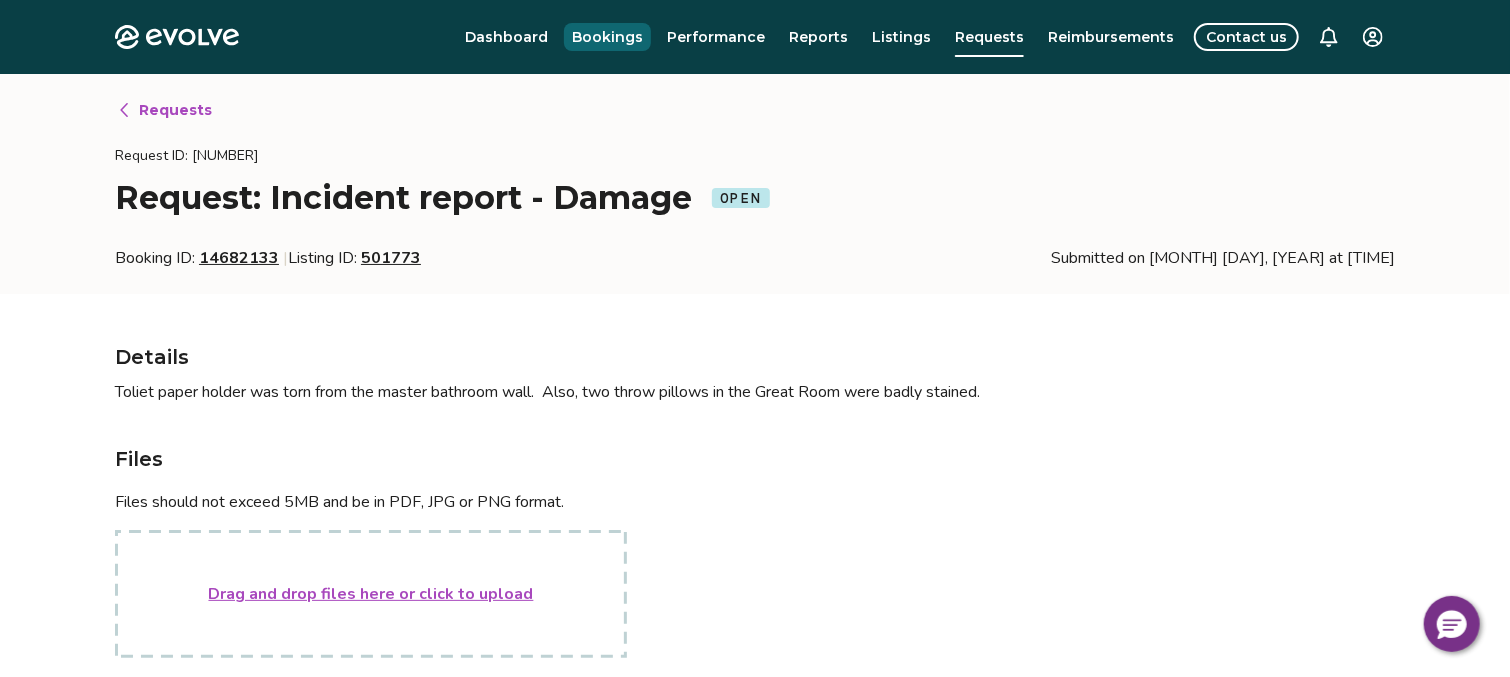 click on "Bookings" at bounding box center (607, 37) 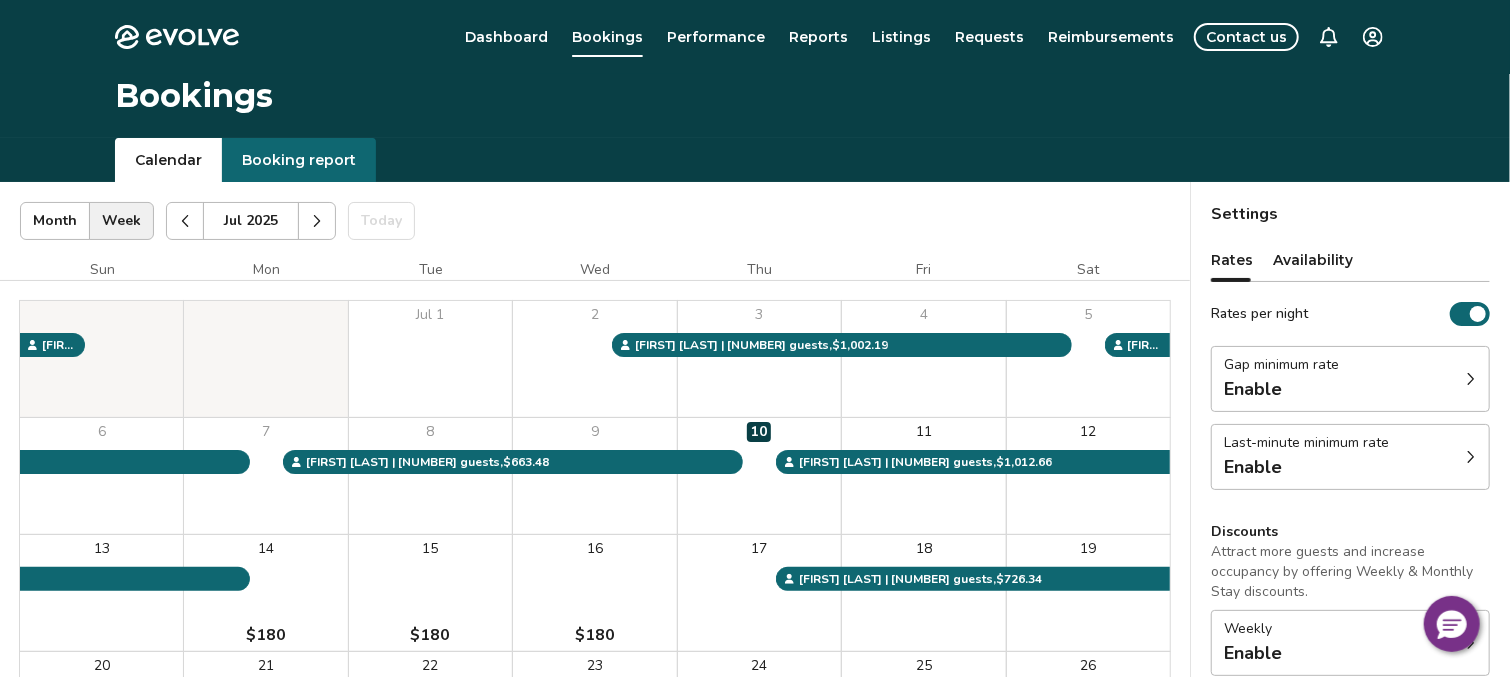 drag, startPoint x: 656, startPoint y: 0, endPoint x: 1007, endPoint y: 140, distance: 377.8902 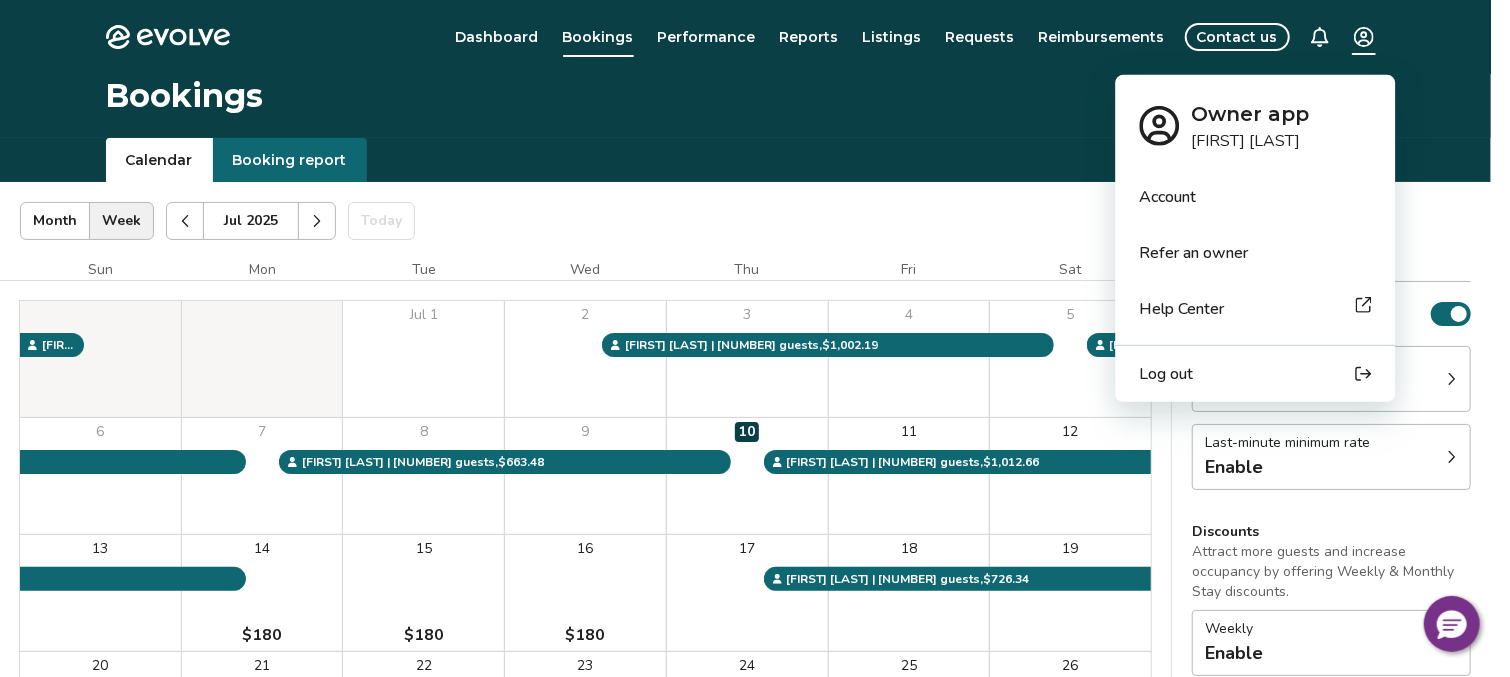 click on "Evolve Dashboard Bookings Performance Reports Listings Requests Reimbursements Contact us Bookings Calendar Booking report Jul [YEAR]  | Views Month Week Jul [YEAR] Today Settings The Blue Buffalo Cabin Jul [YEAR] Sun Mon Tue Wed Thu Fri Sat Jul 1 2 3 4 5 6 7 8 9 10 11 12 13 14 $[PRICE] 15 $[PRICE] 16 $[PRICE] 17 18 19 20 $[PRICE] 21 $[PRICE] 22 $[PRICE] 23 $[PRICE] 24 25 26 27 28 $[PRICE] 29 $[PRICE] 30 $[PRICE] 31 $[PRICE] Owner block | [NUMBER] nights,  Maintenance or Renovation [FIRST] [LAST] | [NUMBER] guests ,  $[PRICE] [FIRST] [LAST] | [NUMBER] guests ,  $[PRICE] [FIRST] [LAST] | [NUMBER] guests ,  $[PRICE] [FIRST] [LAST] | [NUMBER] guests ,  $[PRICE] [FIRST] [LAST] | [NUMBER] guests ,  $[PRICE] [FIRST] [LAST] | [NUMBER] guests ,  $[PRICE] [FIRST] [LAST] | [NUMBER] guests ,  $[PRICE] Booking Pending Evolve/Owner Settings Rates Availability Rates per night Gap minimum rate Enable Last-minute minimum rate Enable Discounts Attract more guests and increase occupancy by offering Weekly & Monthly Stay discounts. Weekly Enable Monthly [PERCENTAGE]% off View rates, policies, & fees Gap minimum rate Reduce your minimum rate by [PERCENTAGE]% (Fridays and Saturdays excluded)." at bounding box center (755, 517) 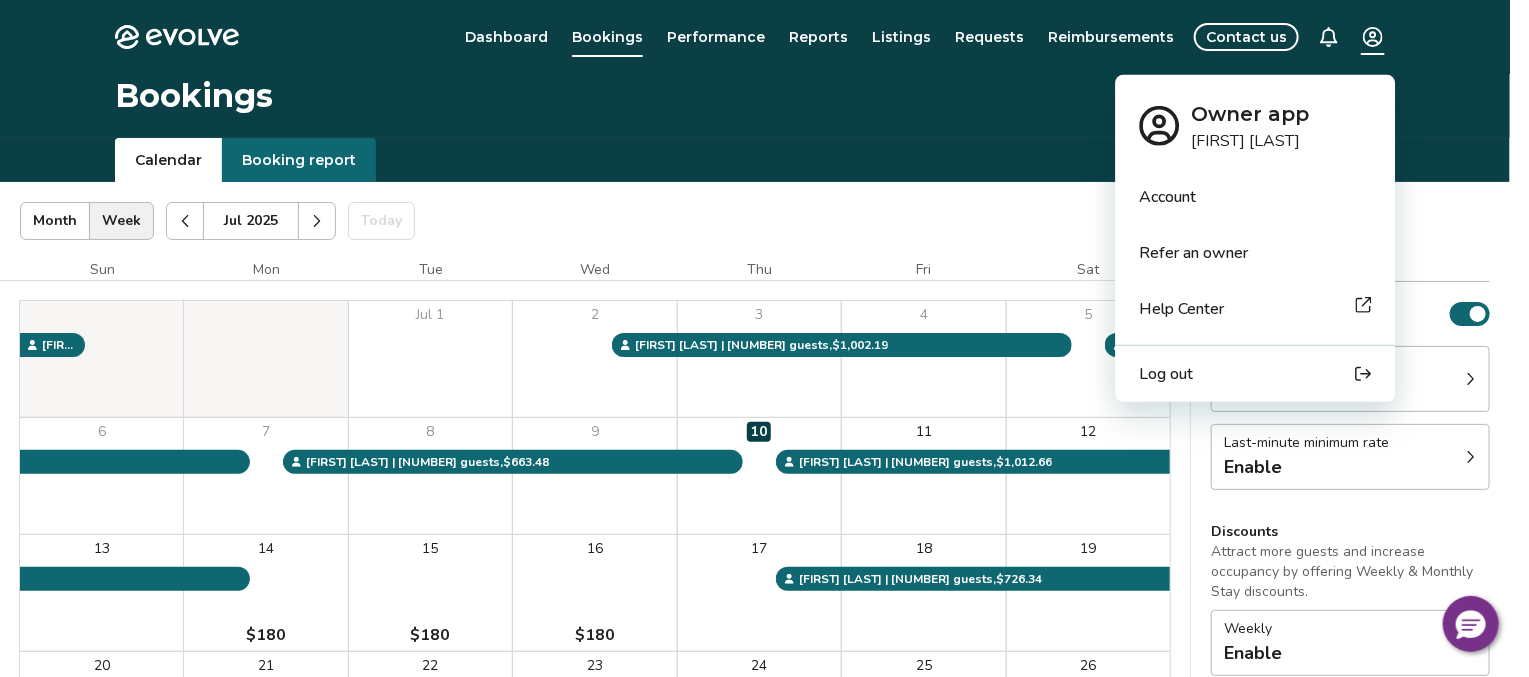 click on "Account" at bounding box center (1167, 197) 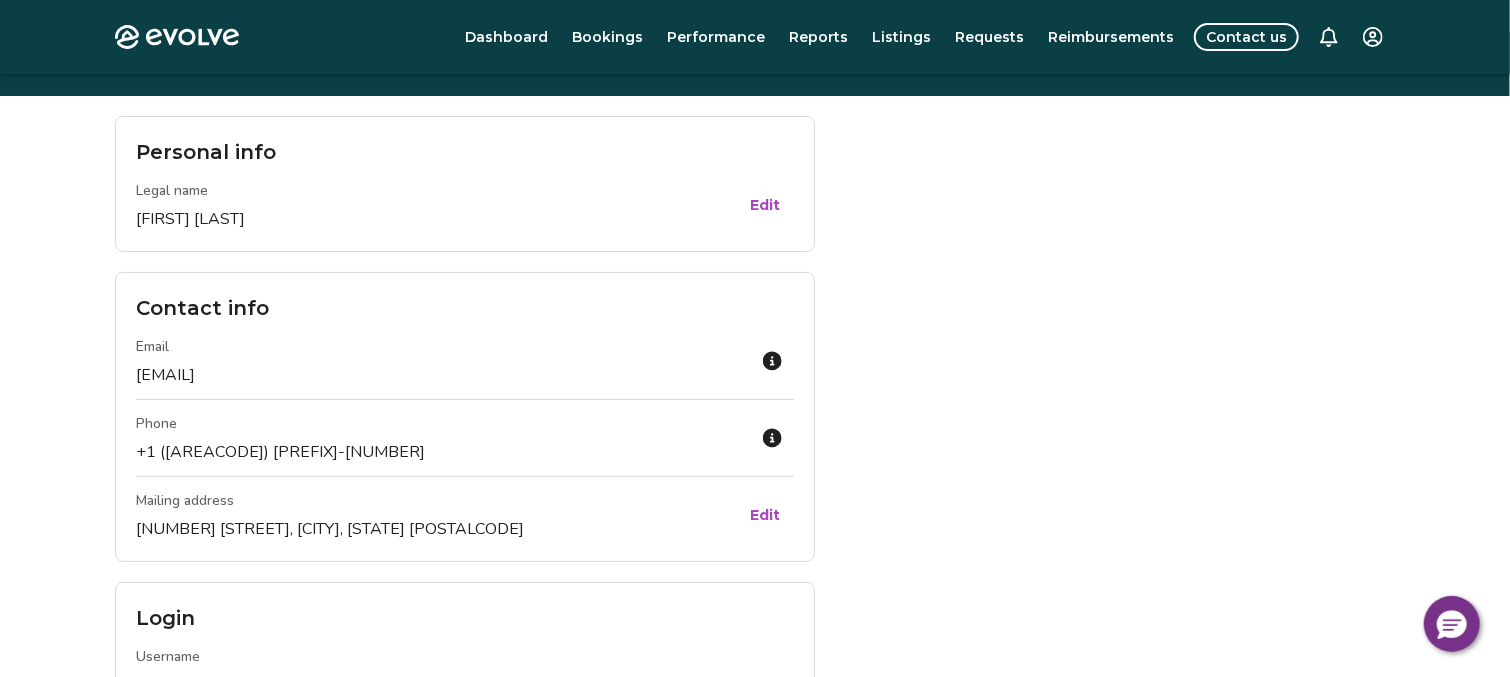 scroll, scrollTop: 0, scrollLeft: 0, axis: both 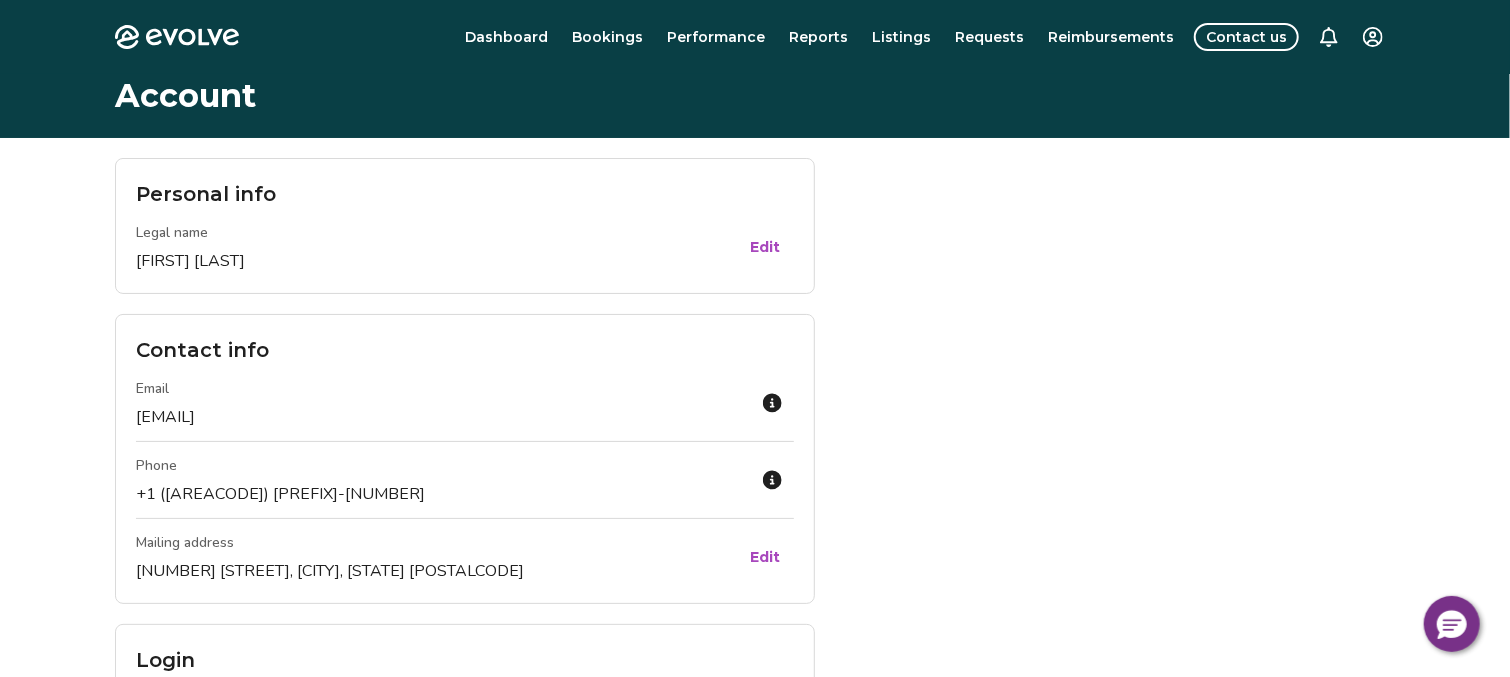 click on "Evolve Dashboard Bookings Performance Reports Listings Requests Reimbursements Contact us Account Personal info Legal name   [FIRST] [LAST] Edit Contact info Email   [EMAIL] Phone   +1 ([AREACODE]) [PREFIX]-[NUMBER] Mailing address   [NUMBER] [STREET], [CITY], [STATE] [POSTALCODE] Edit Login Username   [EMAIL] Password   •••••••••• Change Management plan Tier   Core Learn more Billing Bank account   JPMORGAN CHASE BANK, NA,  •••••••••••• VERIFIED Change Credit card   VISA,  ••••••••••••[NUMBER],  [MM]/[YY] Verified Change Legal Rental policies   [NUMBER] [STREET] View   Management agreement View Privacy & terms   Privacy policy View   Safety and security policy View   Terms of service View © [YEAR]-Present Evolve Vacation Rental Network Privacy Policy | Terms of Service
*" at bounding box center [755, 854] 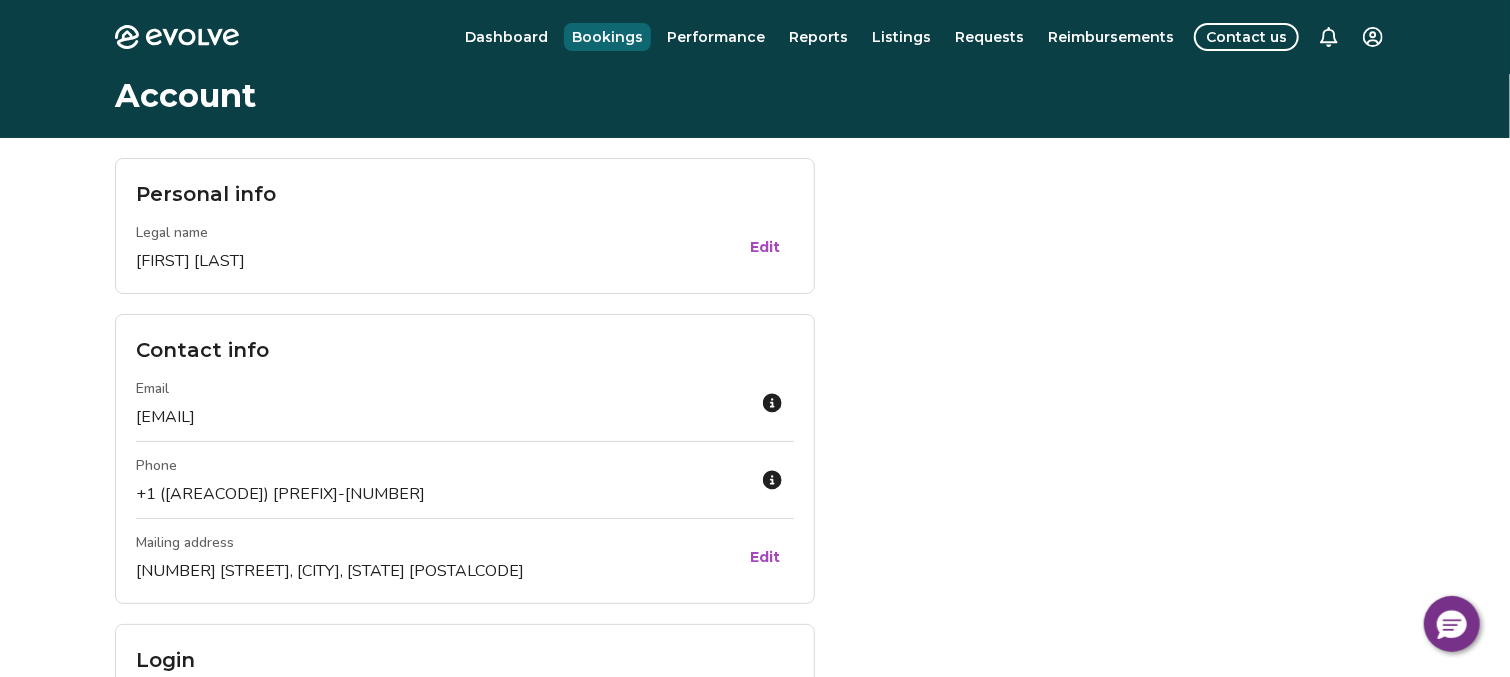 click on "Bookings" at bounding box center (607, 37) 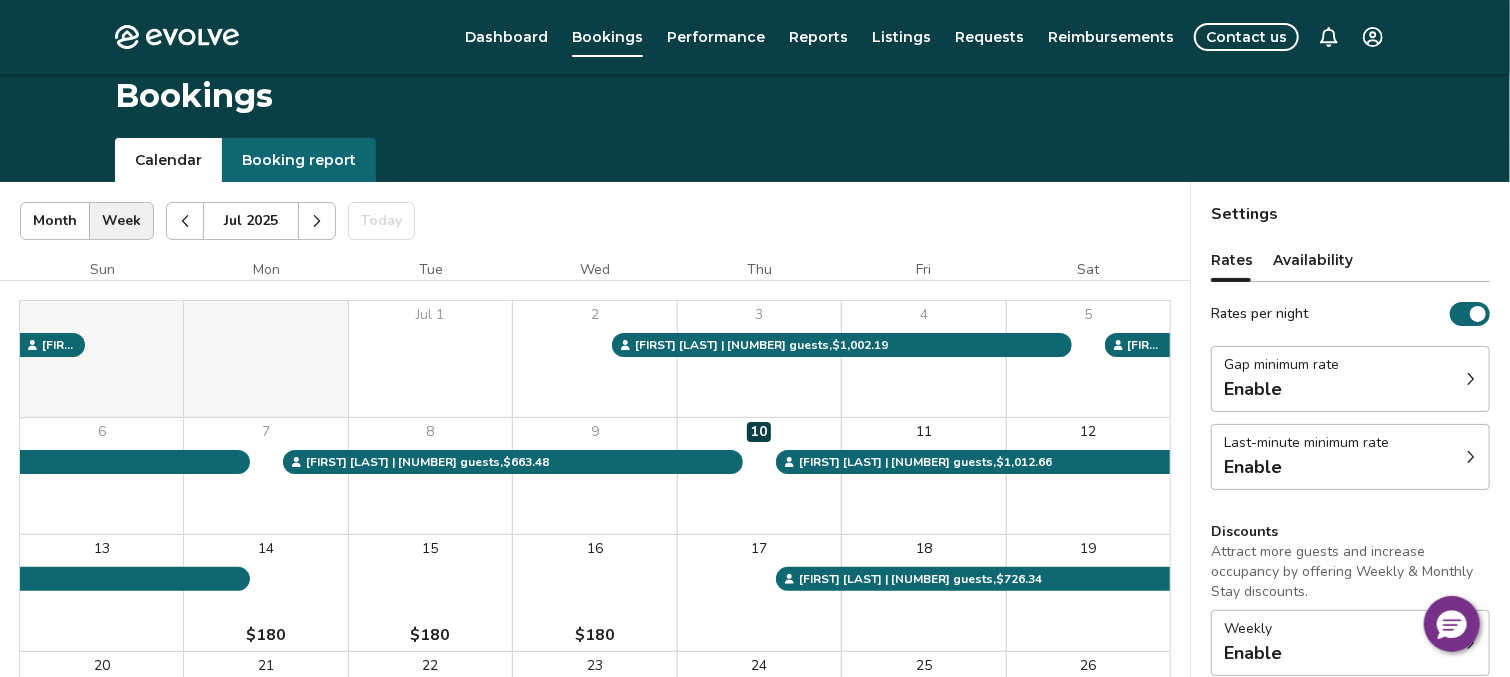 scroll, scrollTop: 124, scrollLeft: 0, axis: vertical 